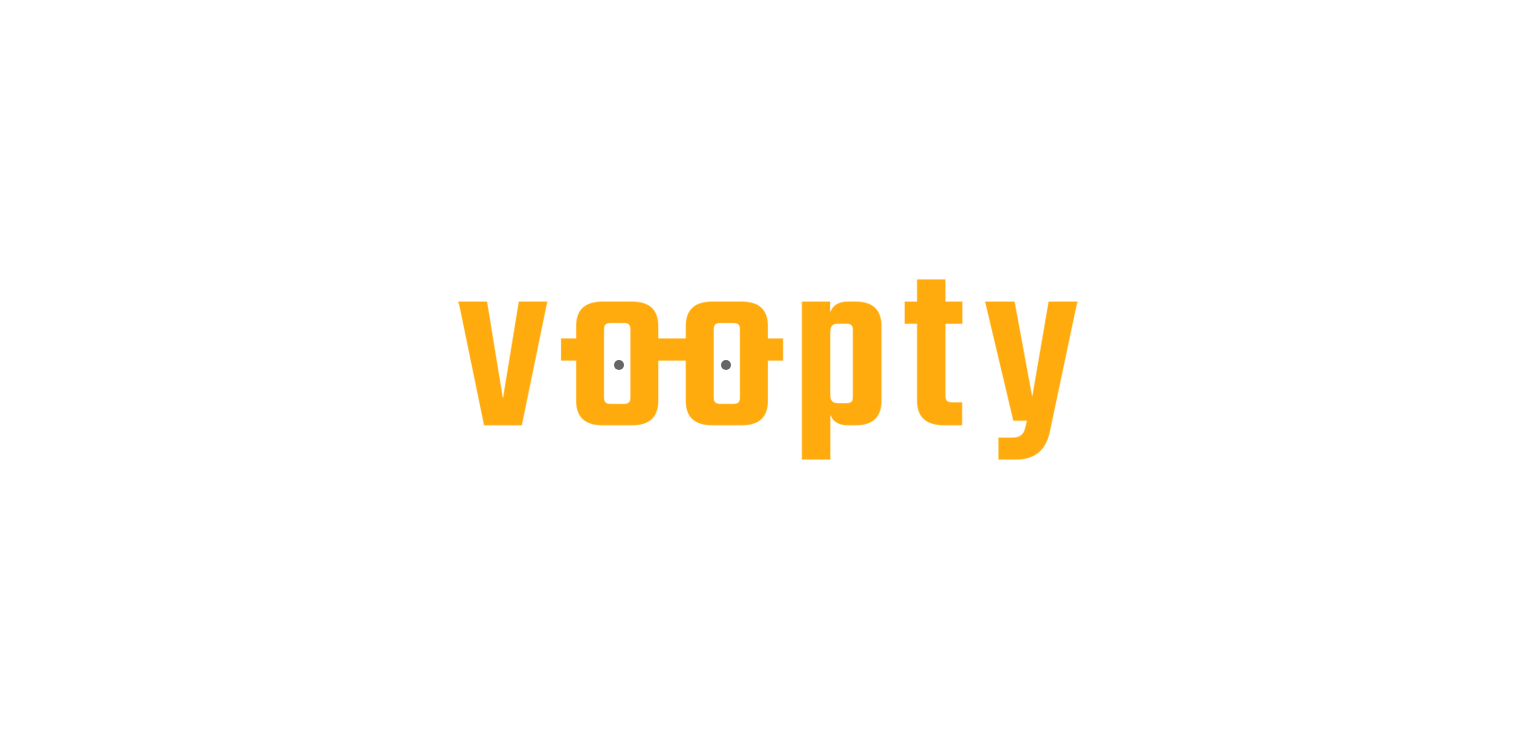 scroll, scrollTop: 0, scrollLeft: 0, axis: both 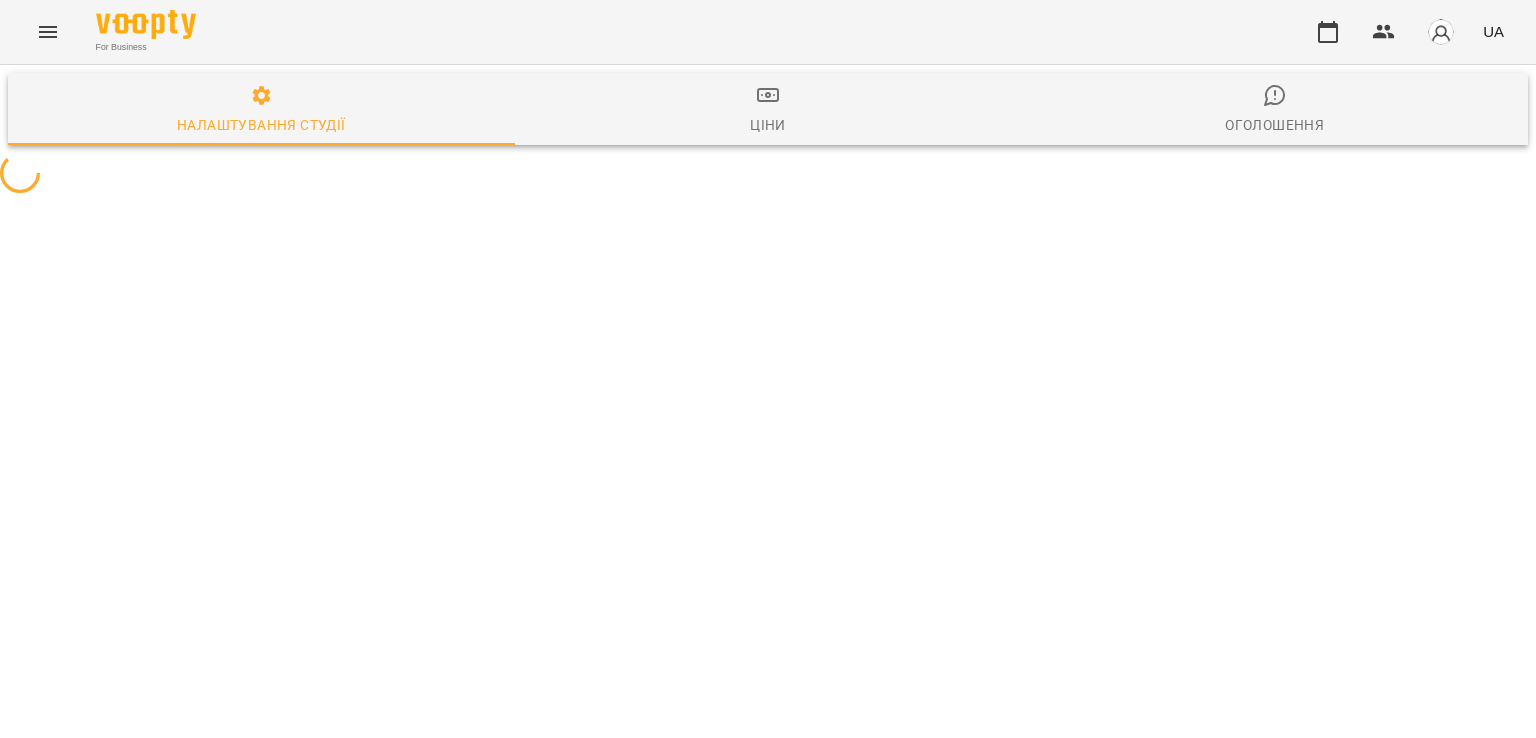 select on "**" 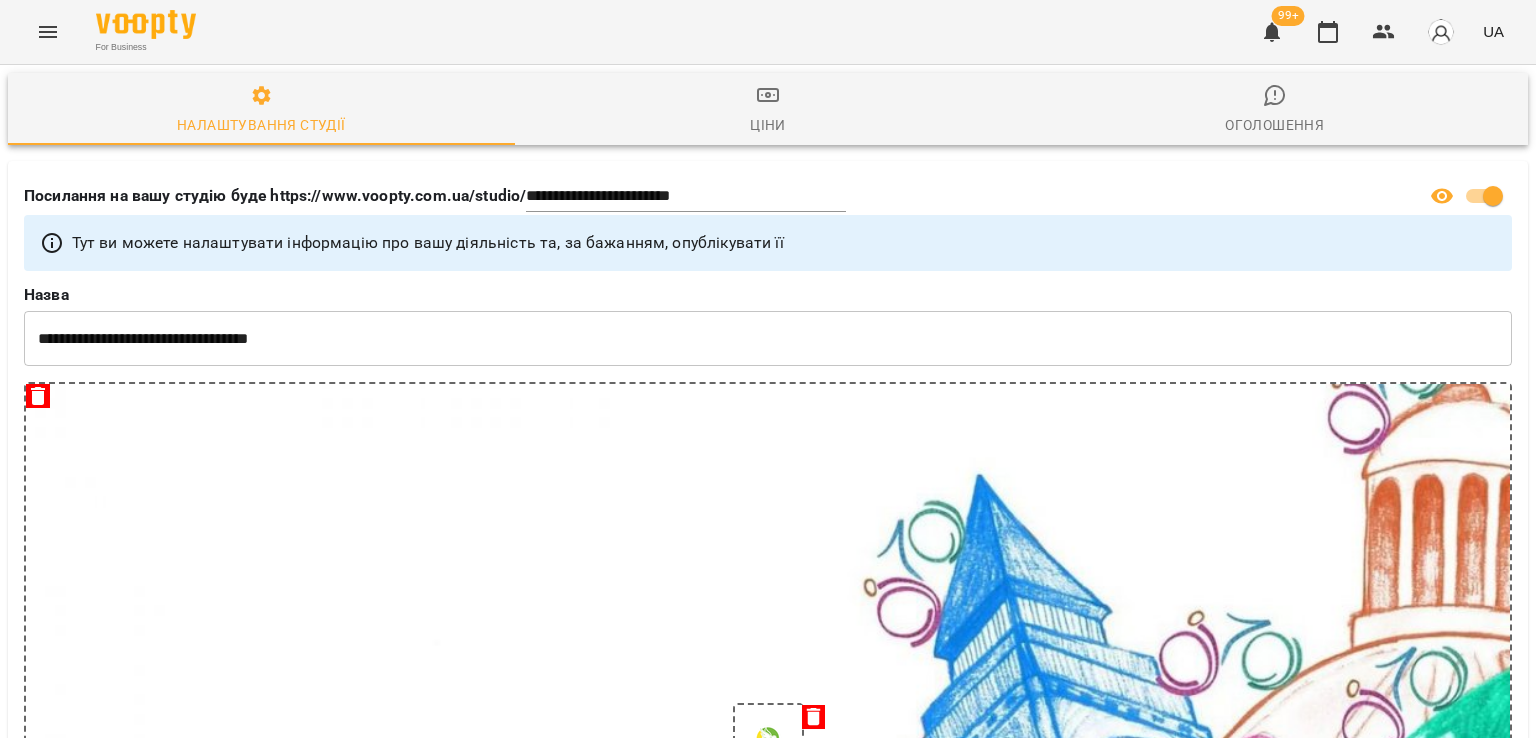 click 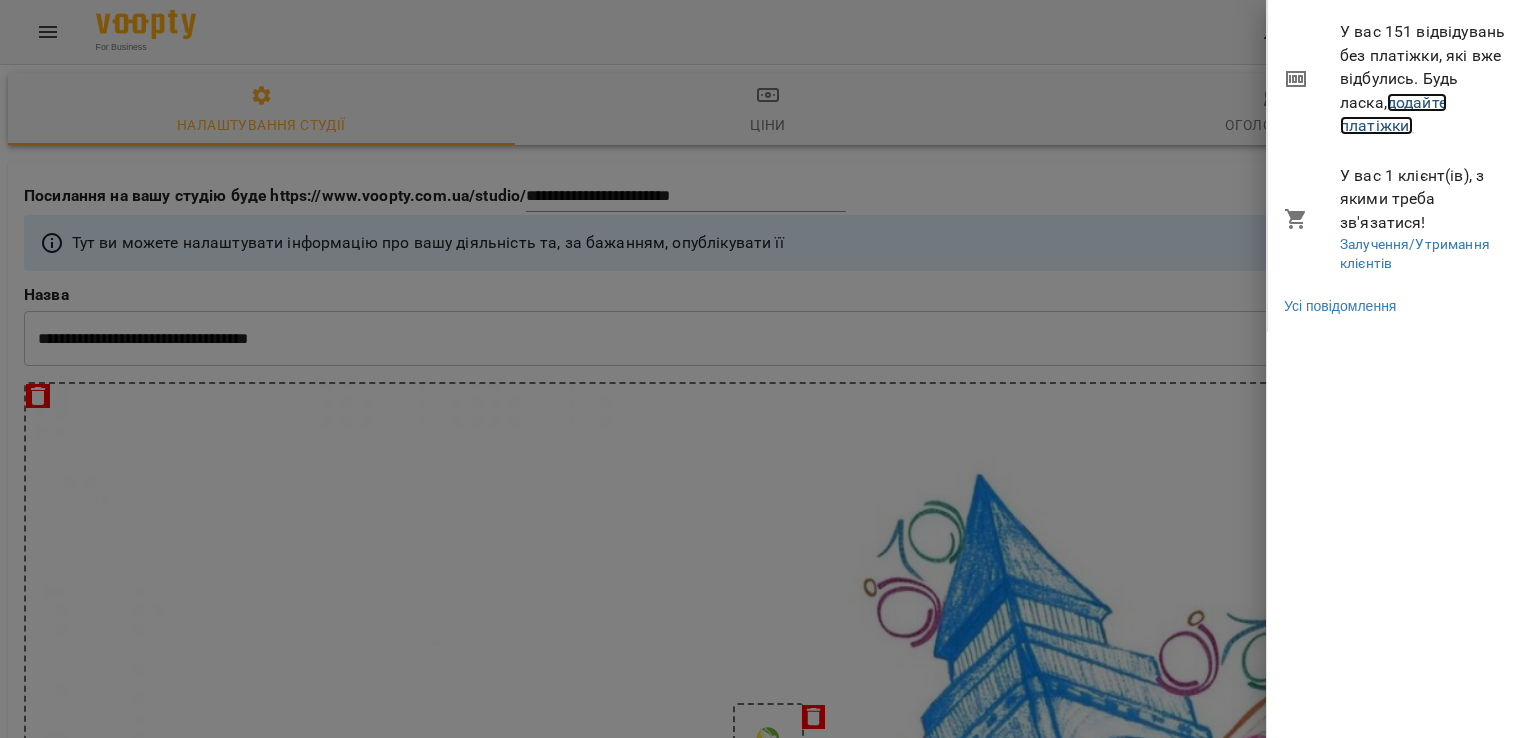 click on "додайте платіжки!" at bounding box center [1393, 114] 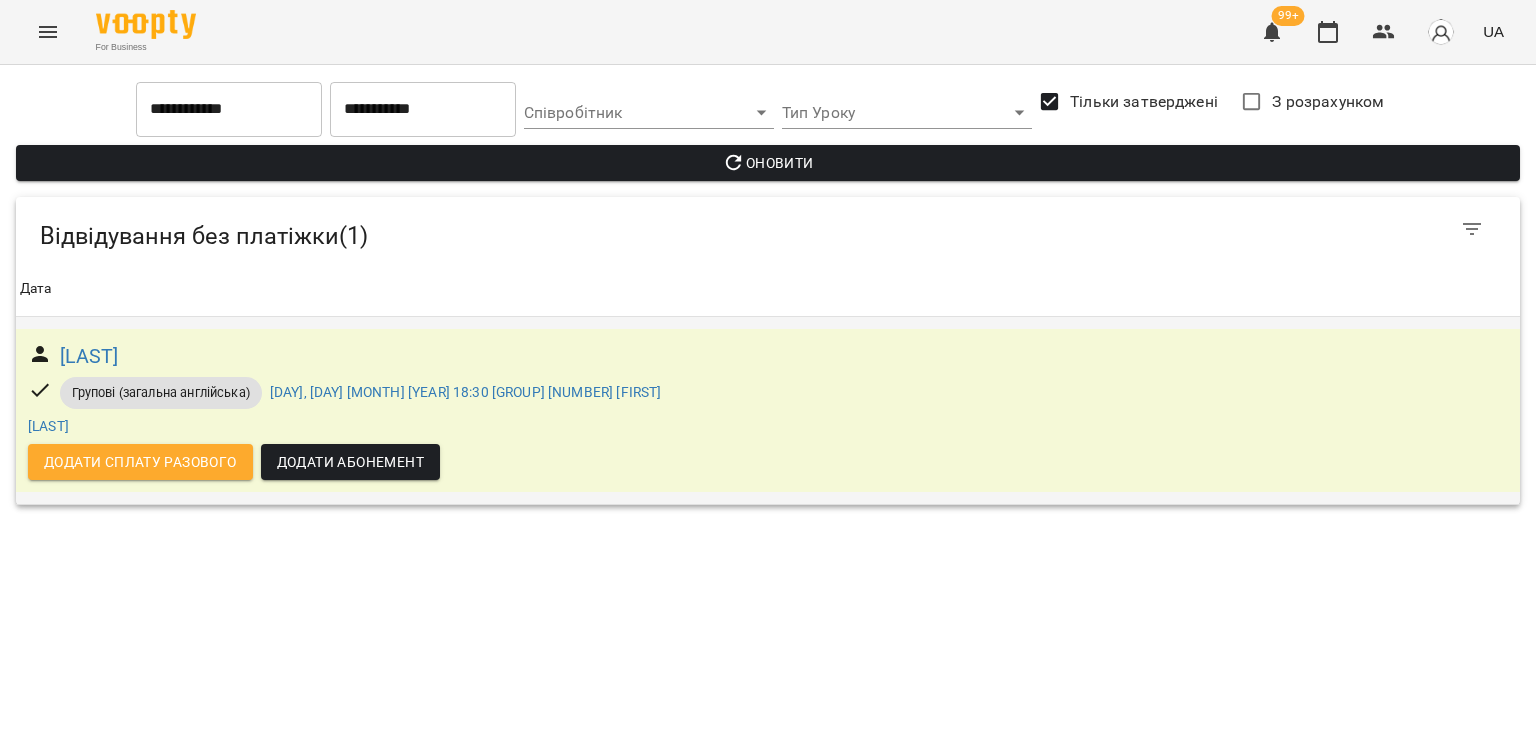 click on "Додати Абонемент" at bounding box center [350, 462] 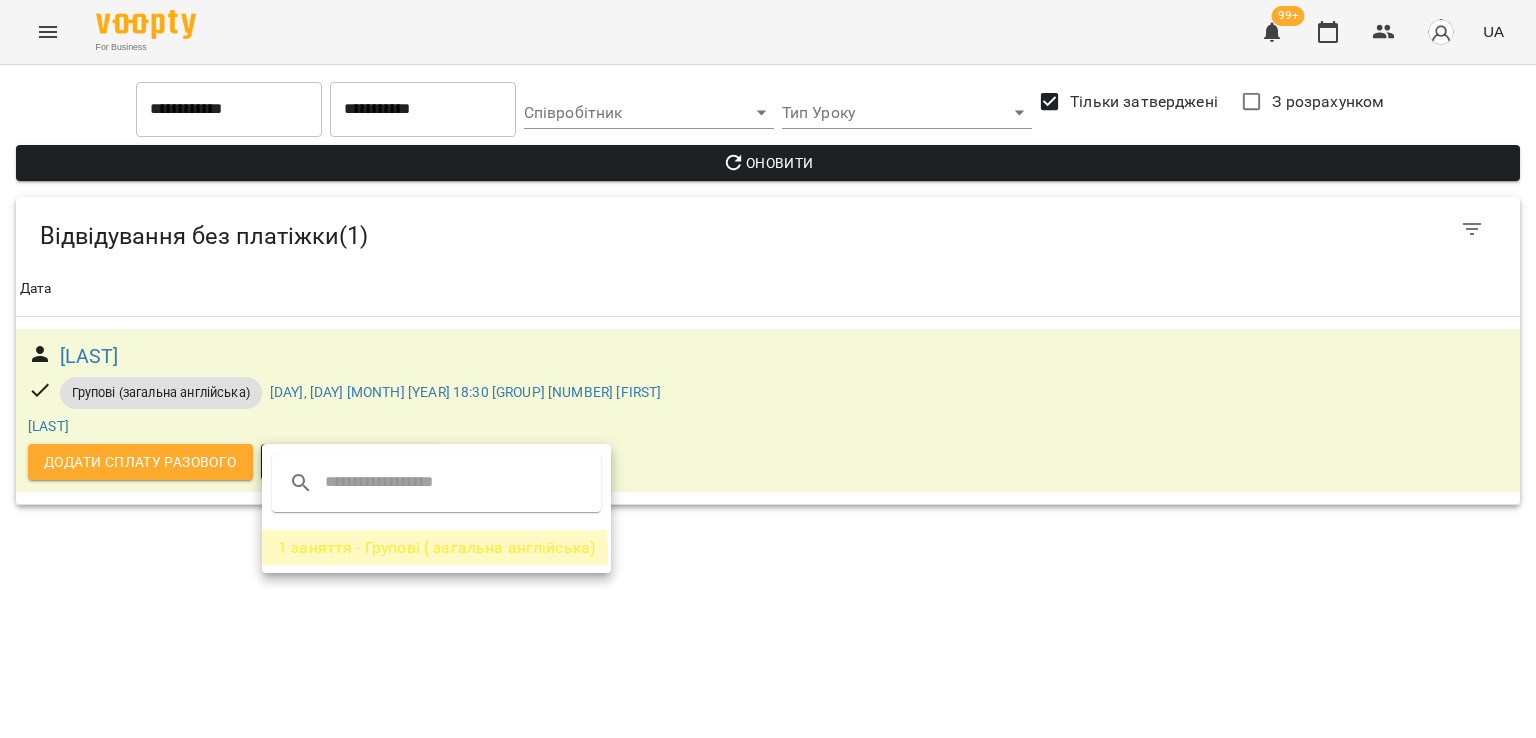 click on "1 заняття - Групові ( загальна англійська)" at bounding box center [436, 548] 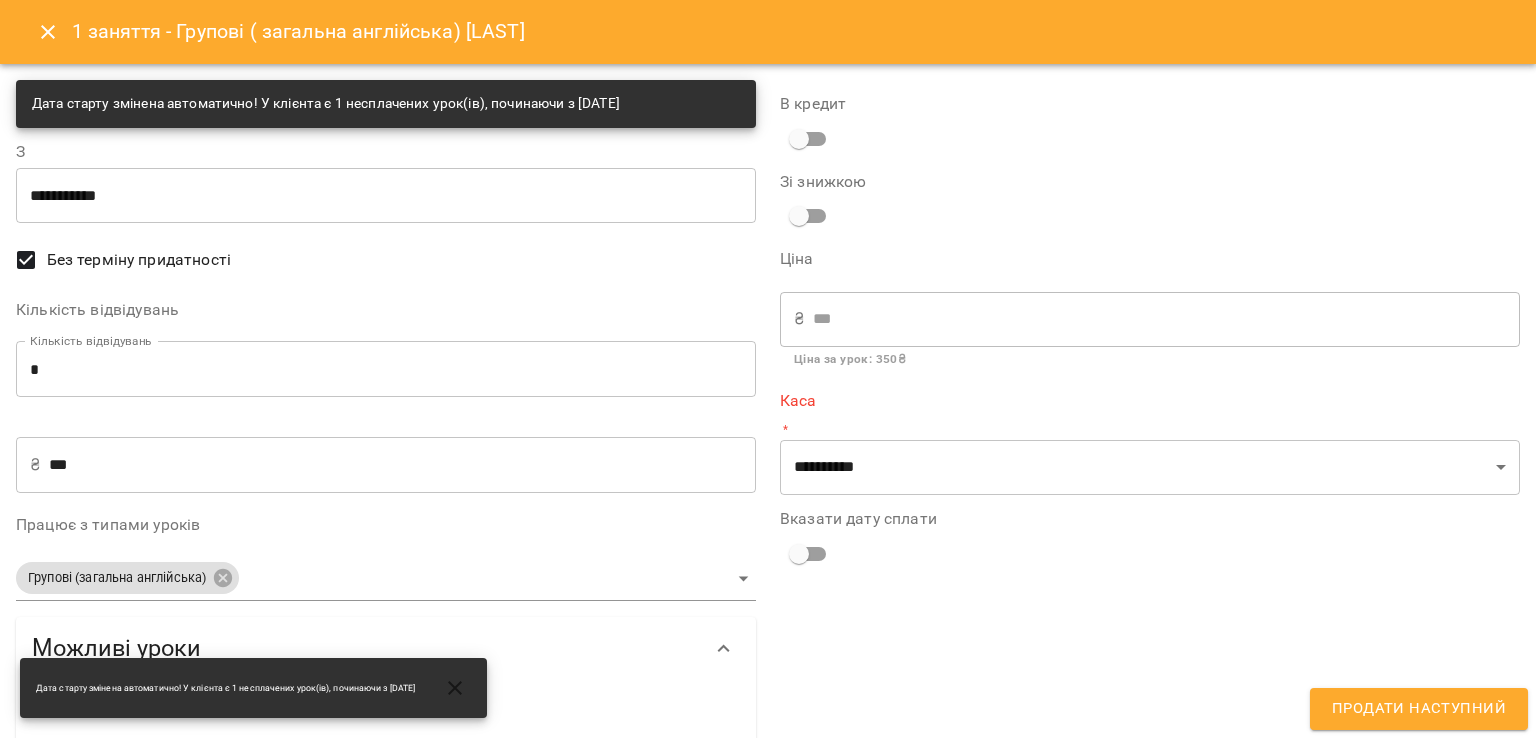 click on "***" at bounding box center (402, 465) 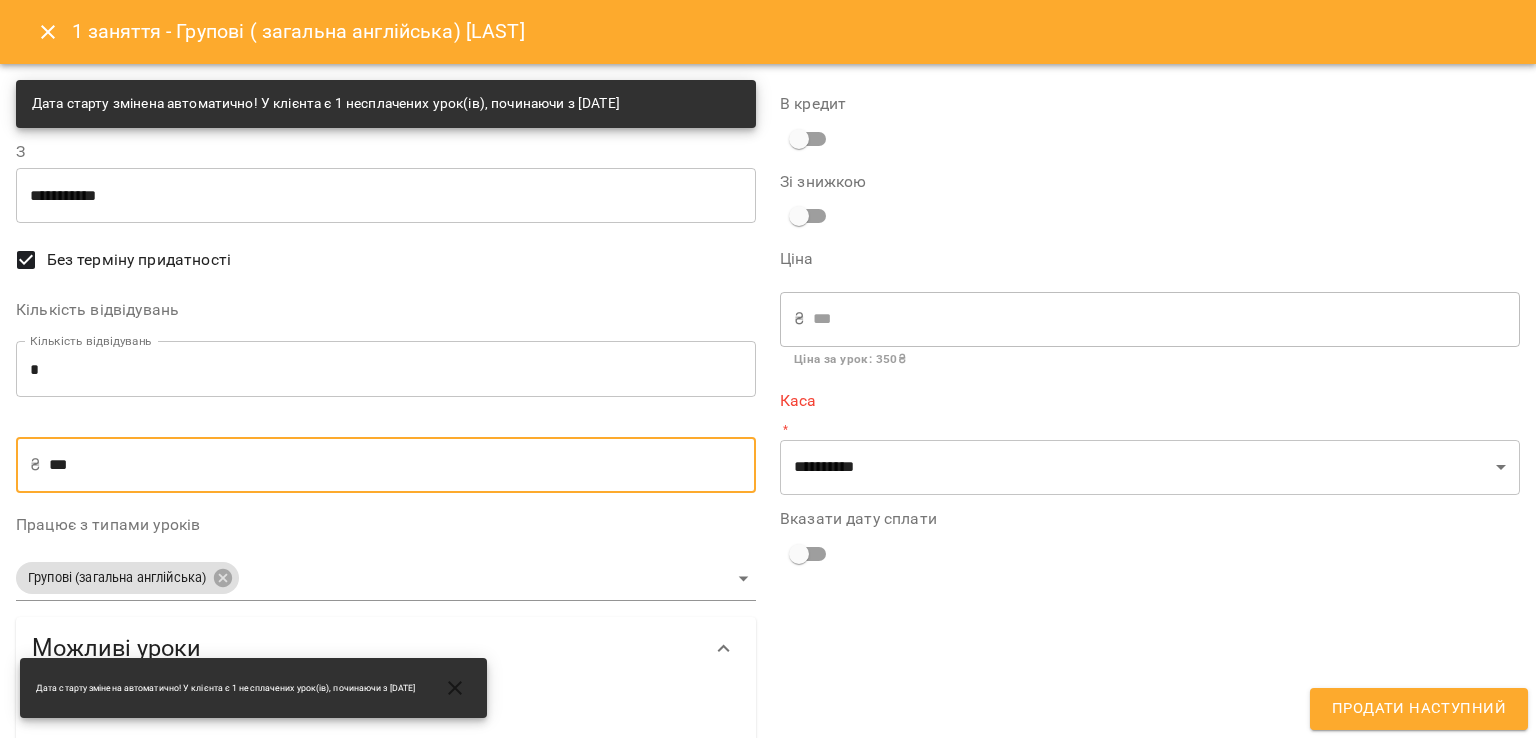 click on "***" at bounding box center [402, 465] 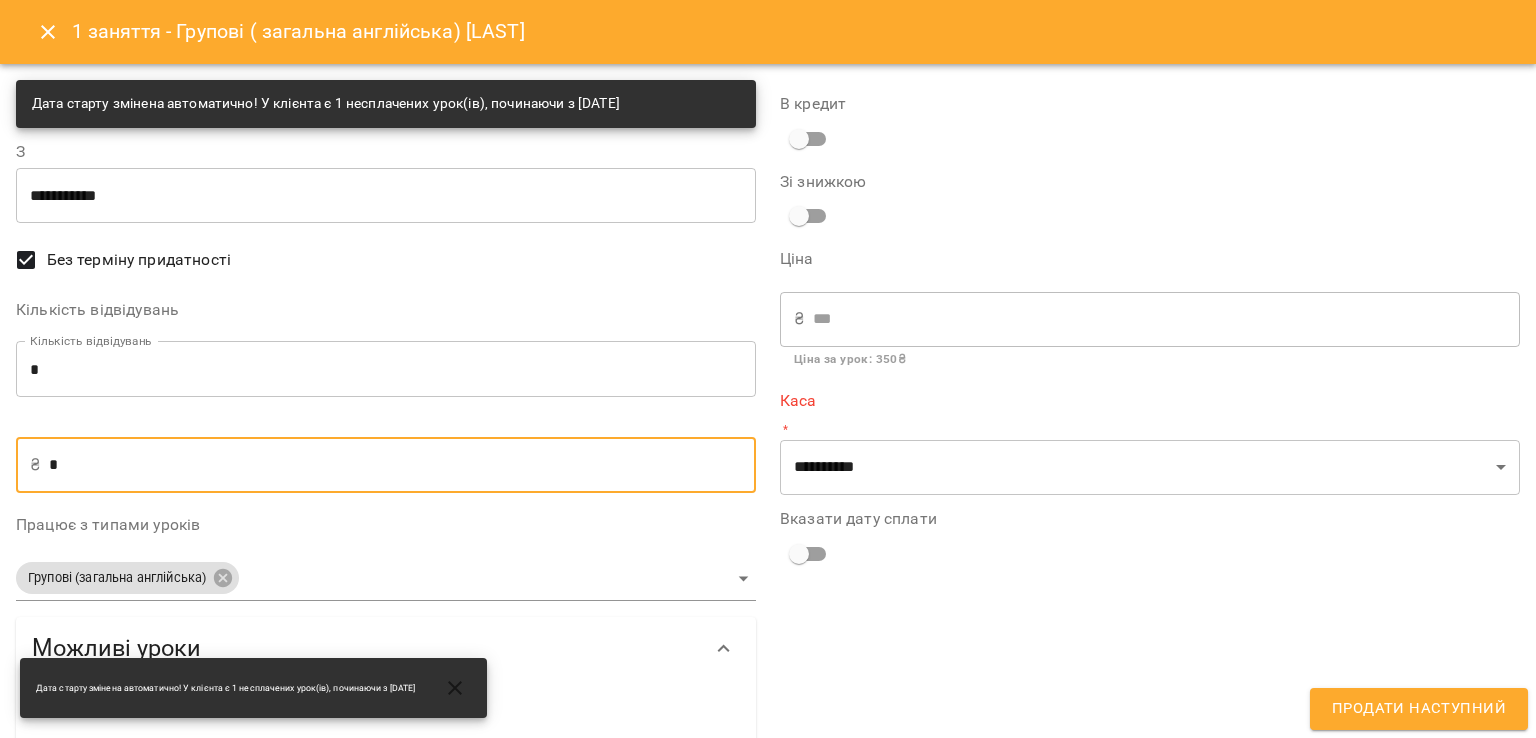 type on "*" 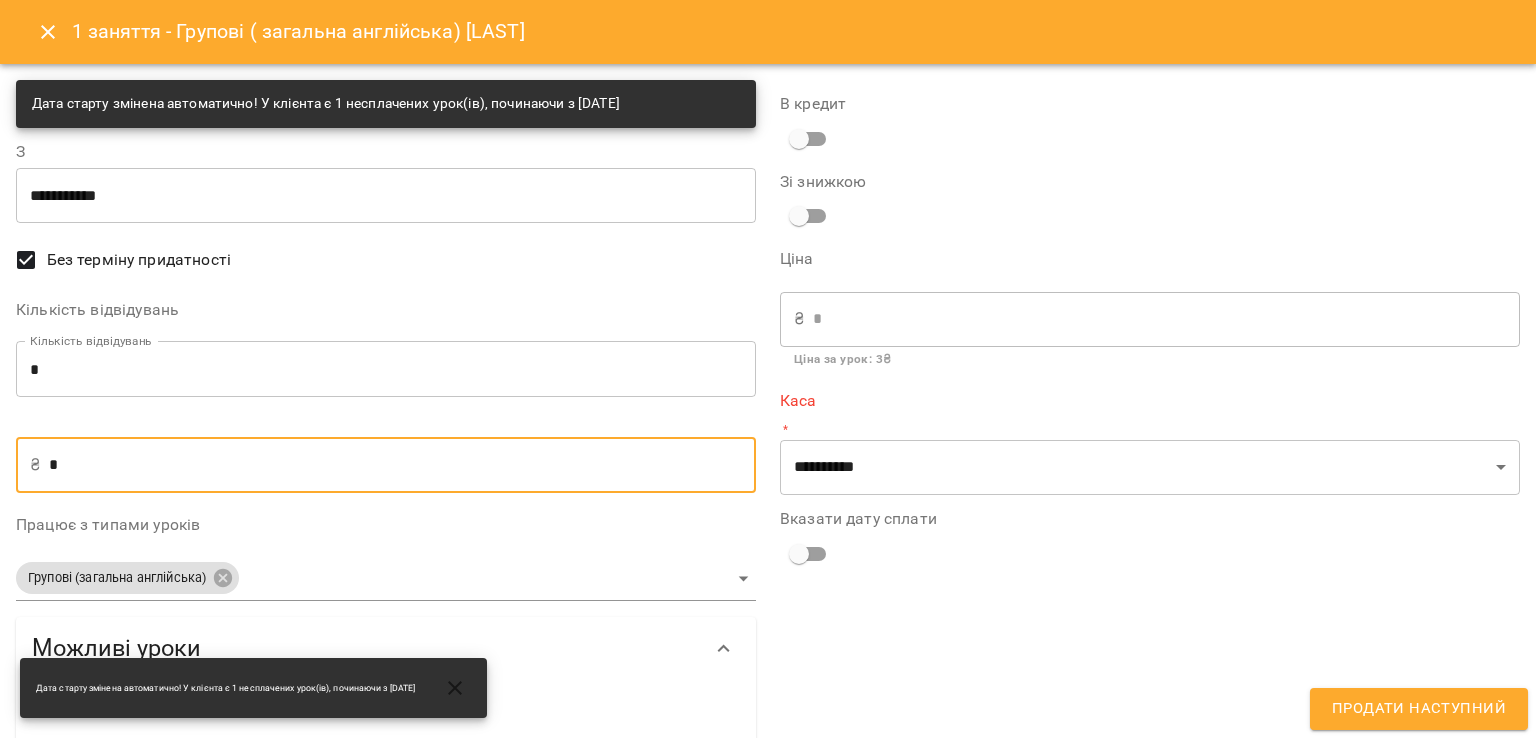 type on "**" 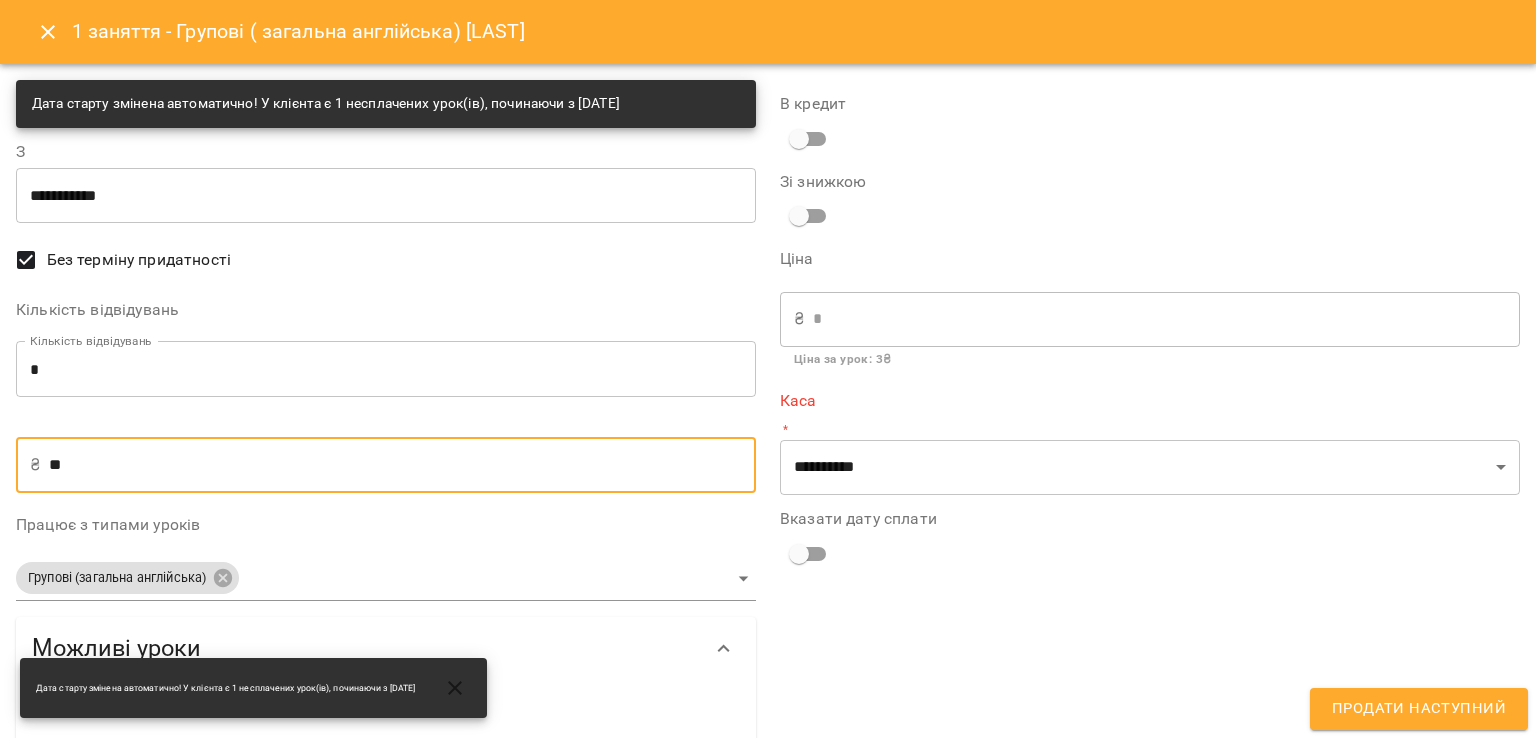 type on "**" 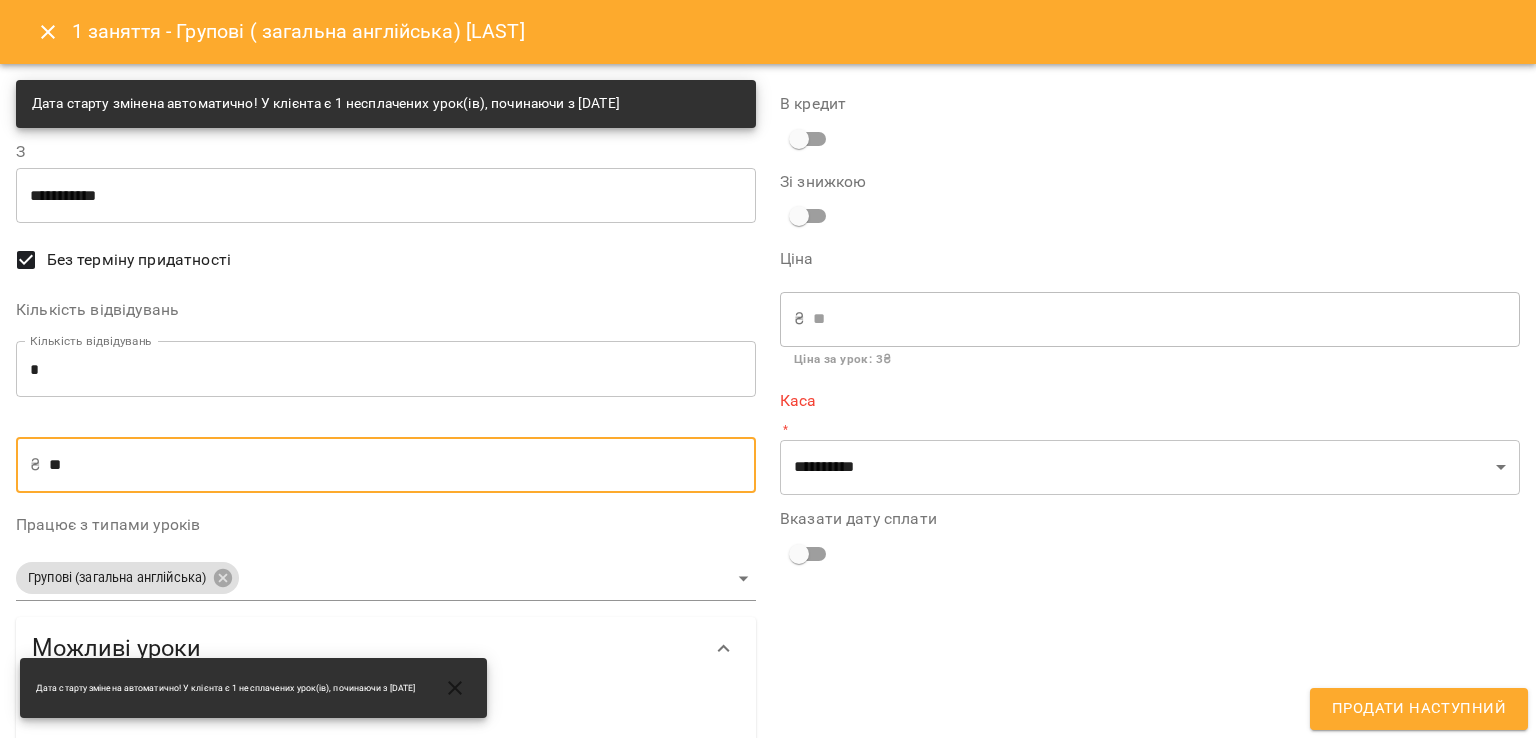 type on "***" 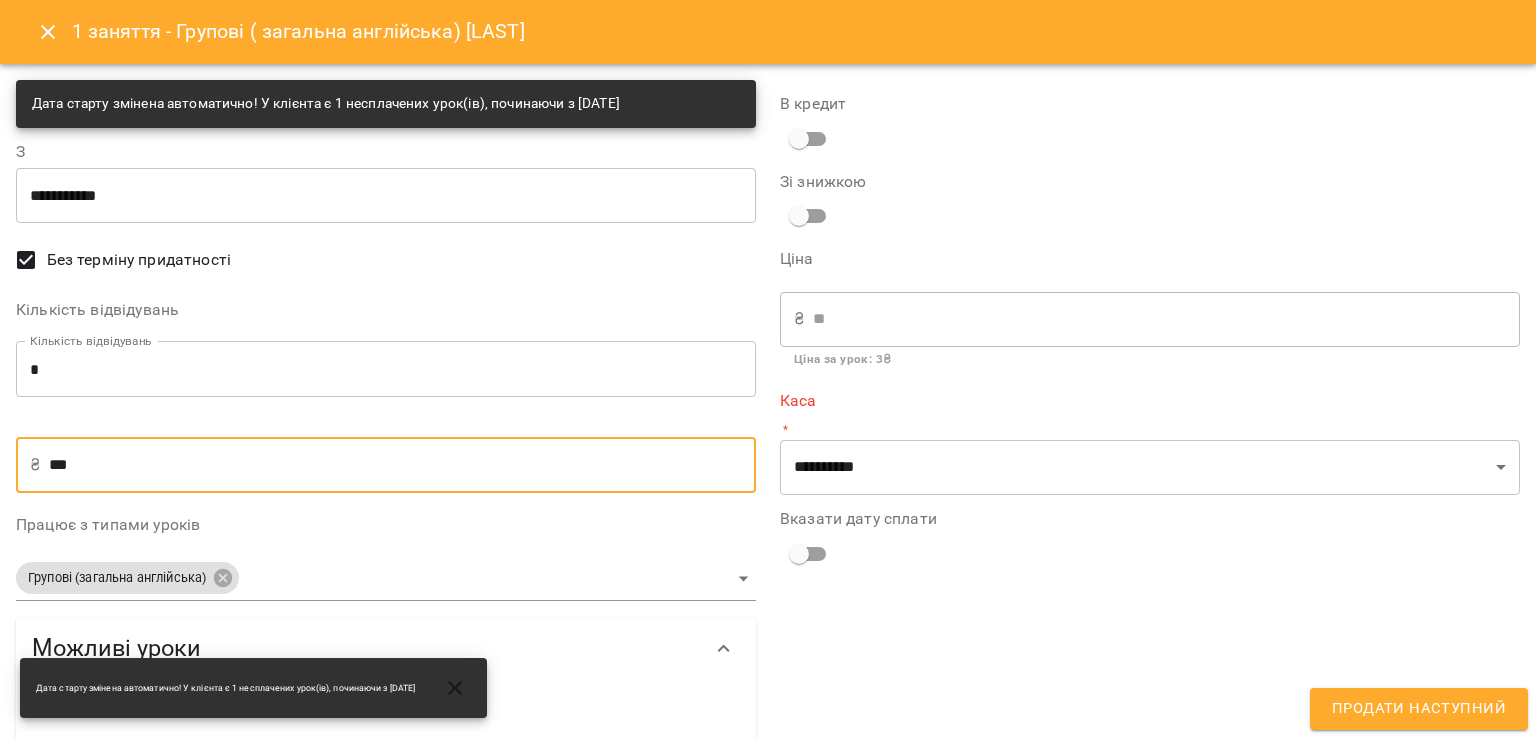 type on "***" 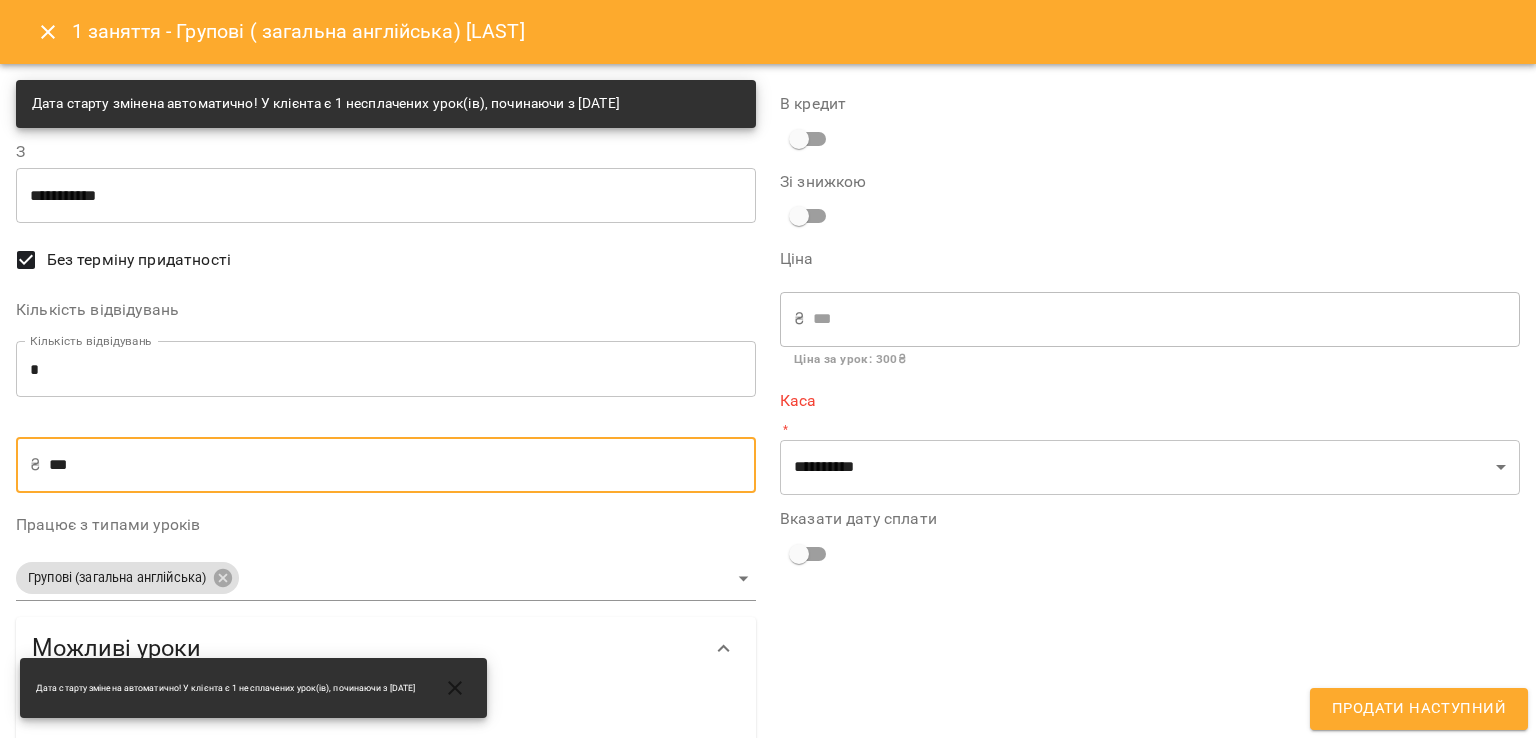 type on "***" 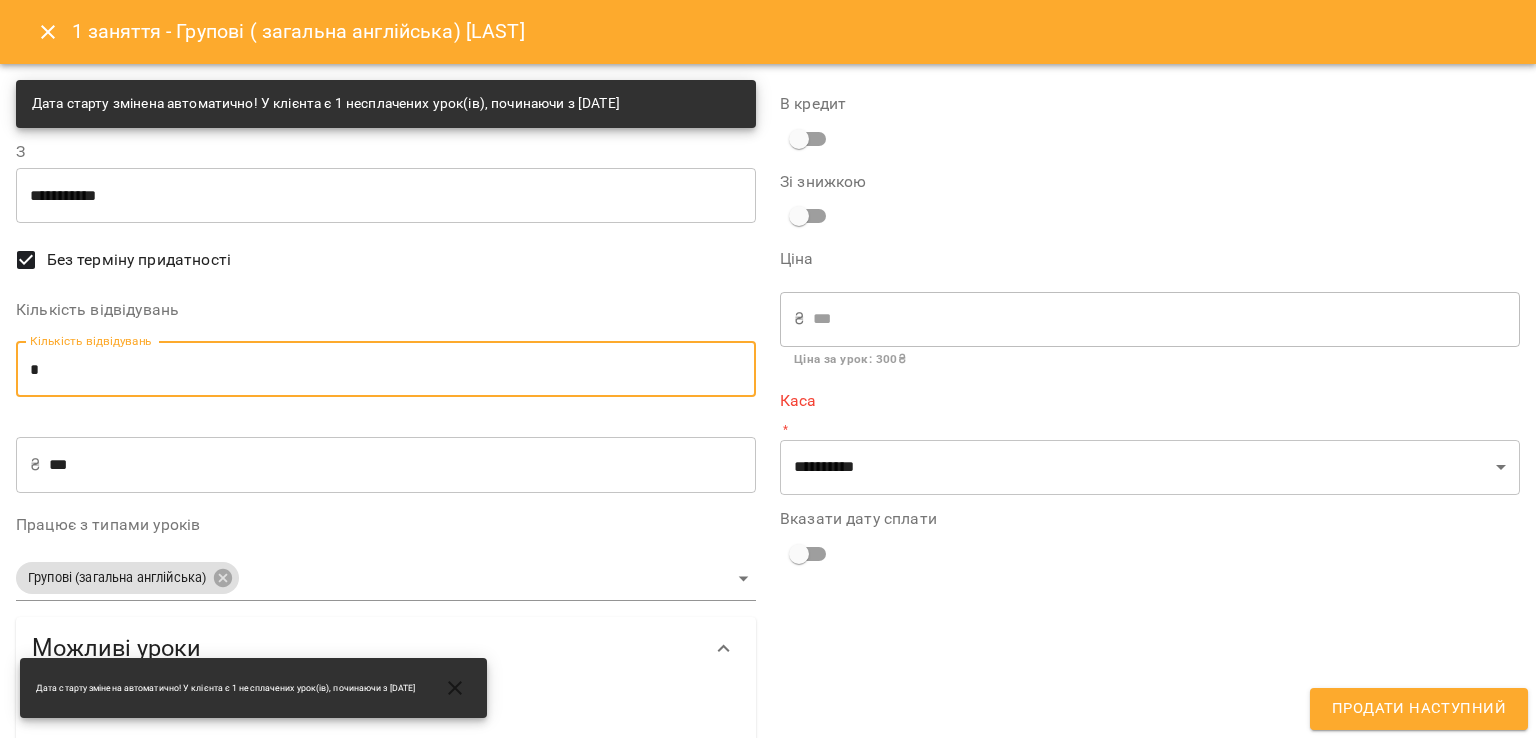 click on "*" at bounding box center [386, 369] 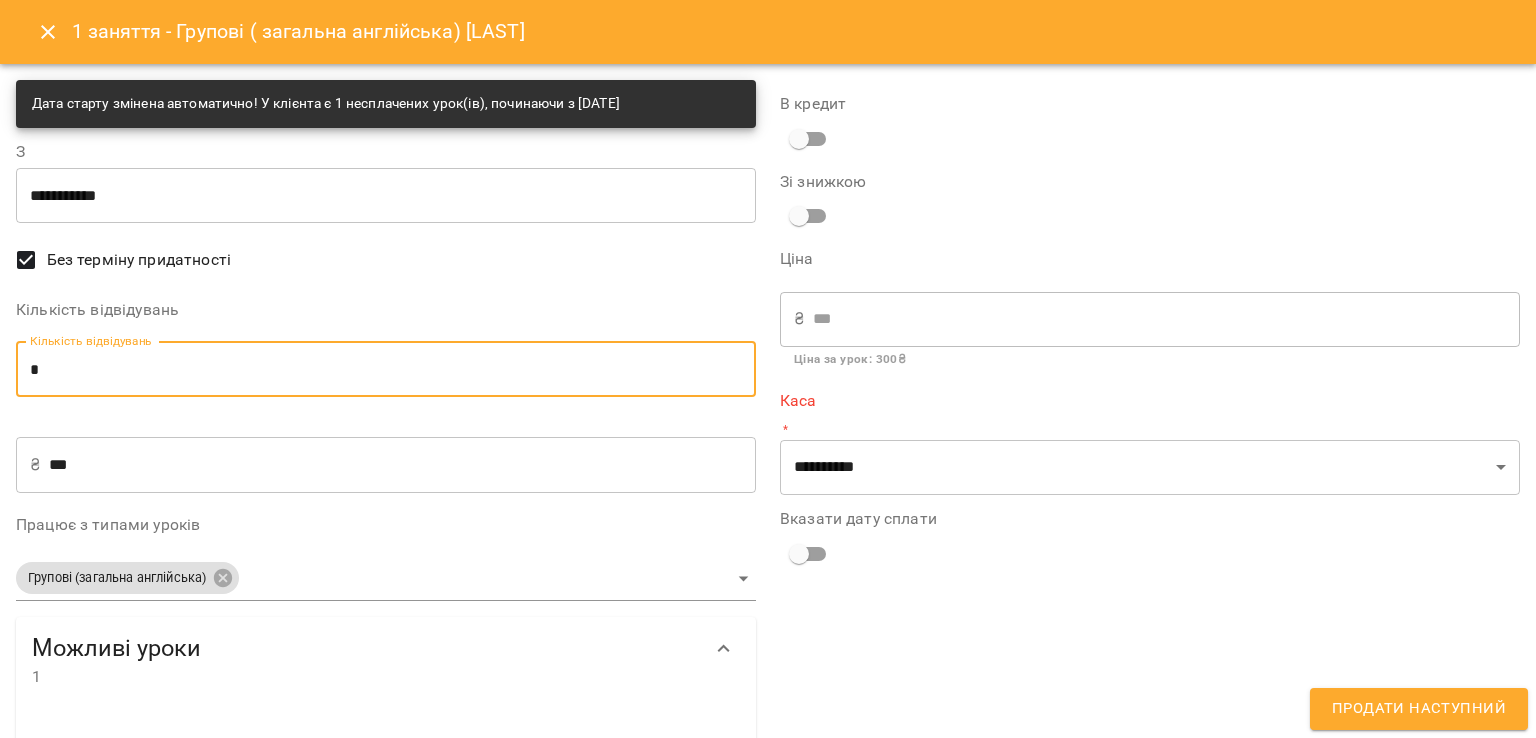 type on "*" 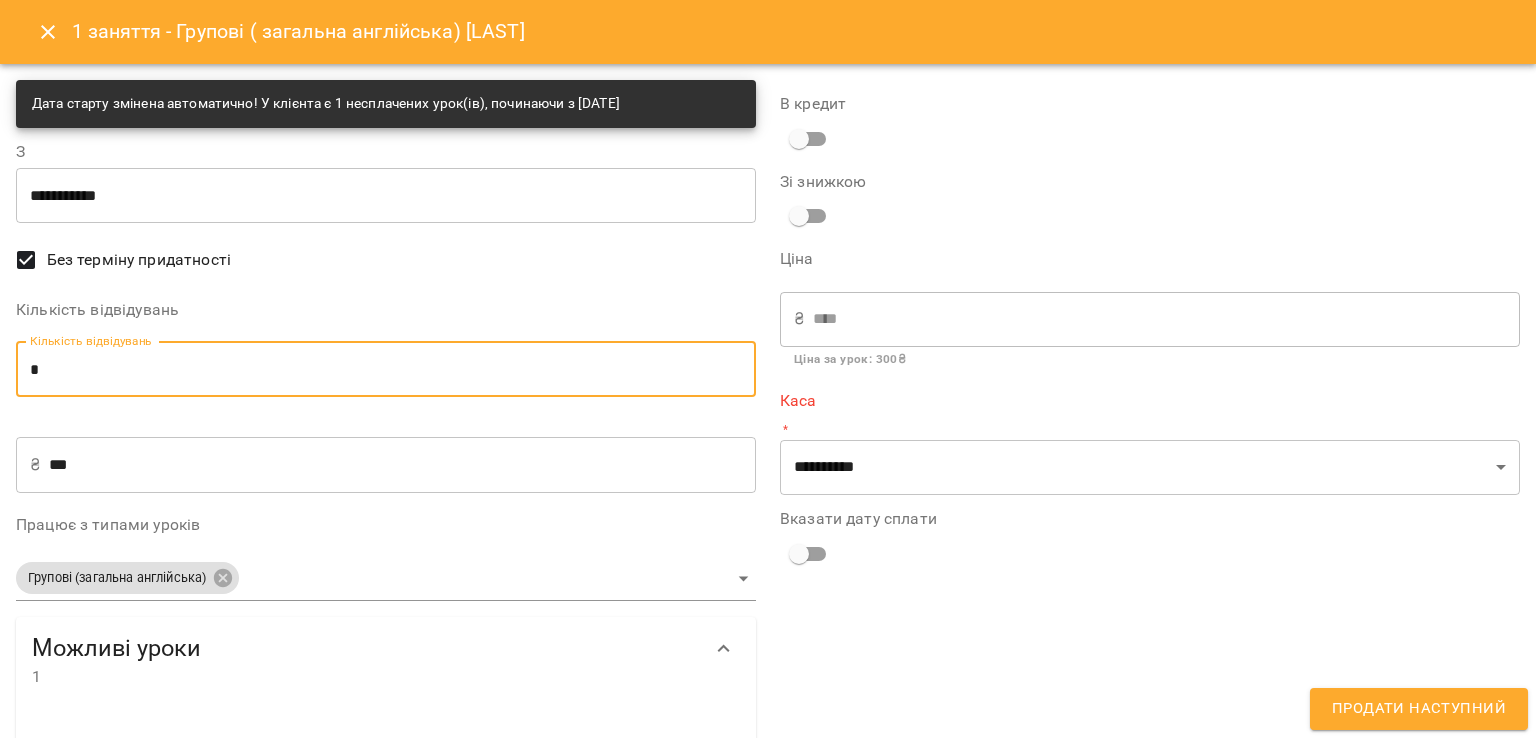 type on "*" 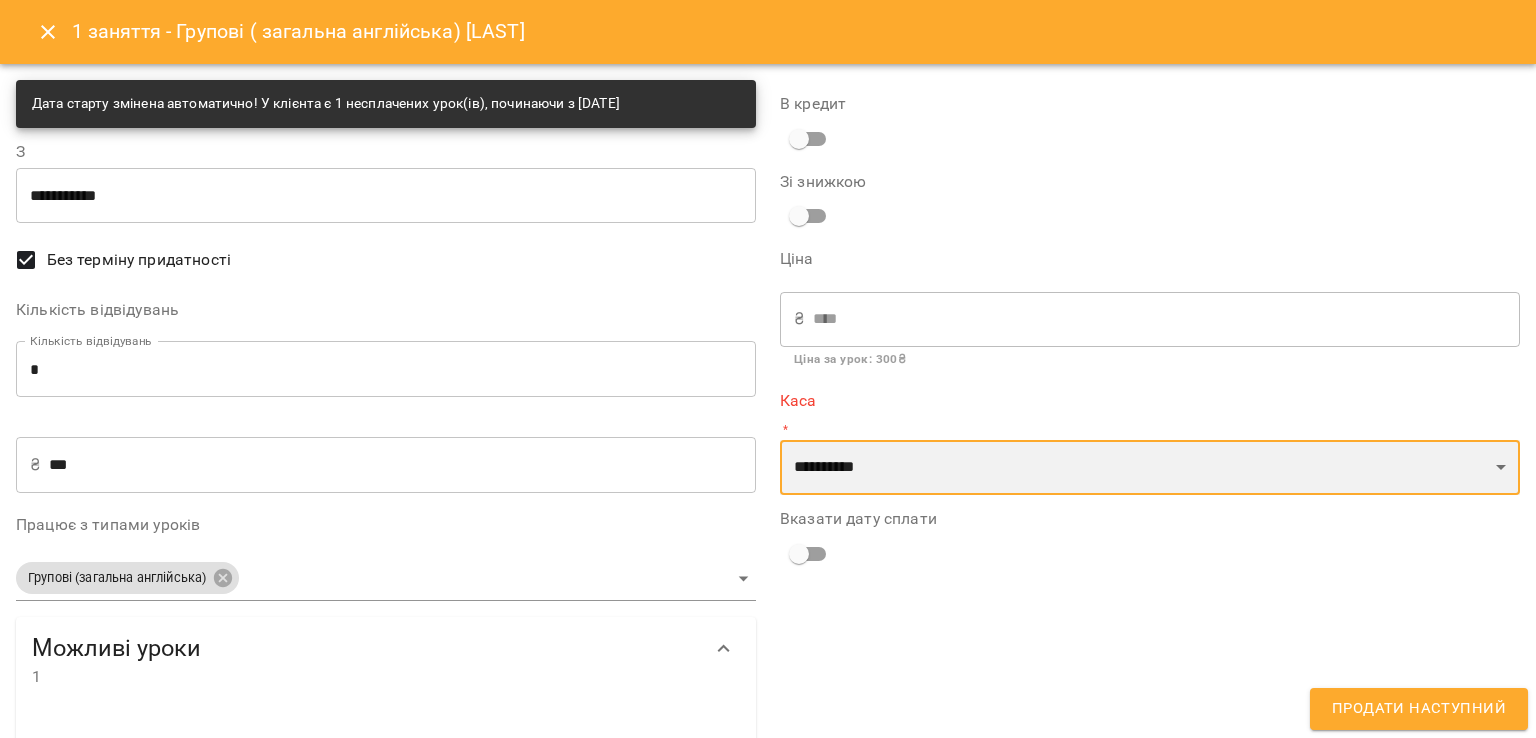 click on "**********" at bounding box center (1150, 468) 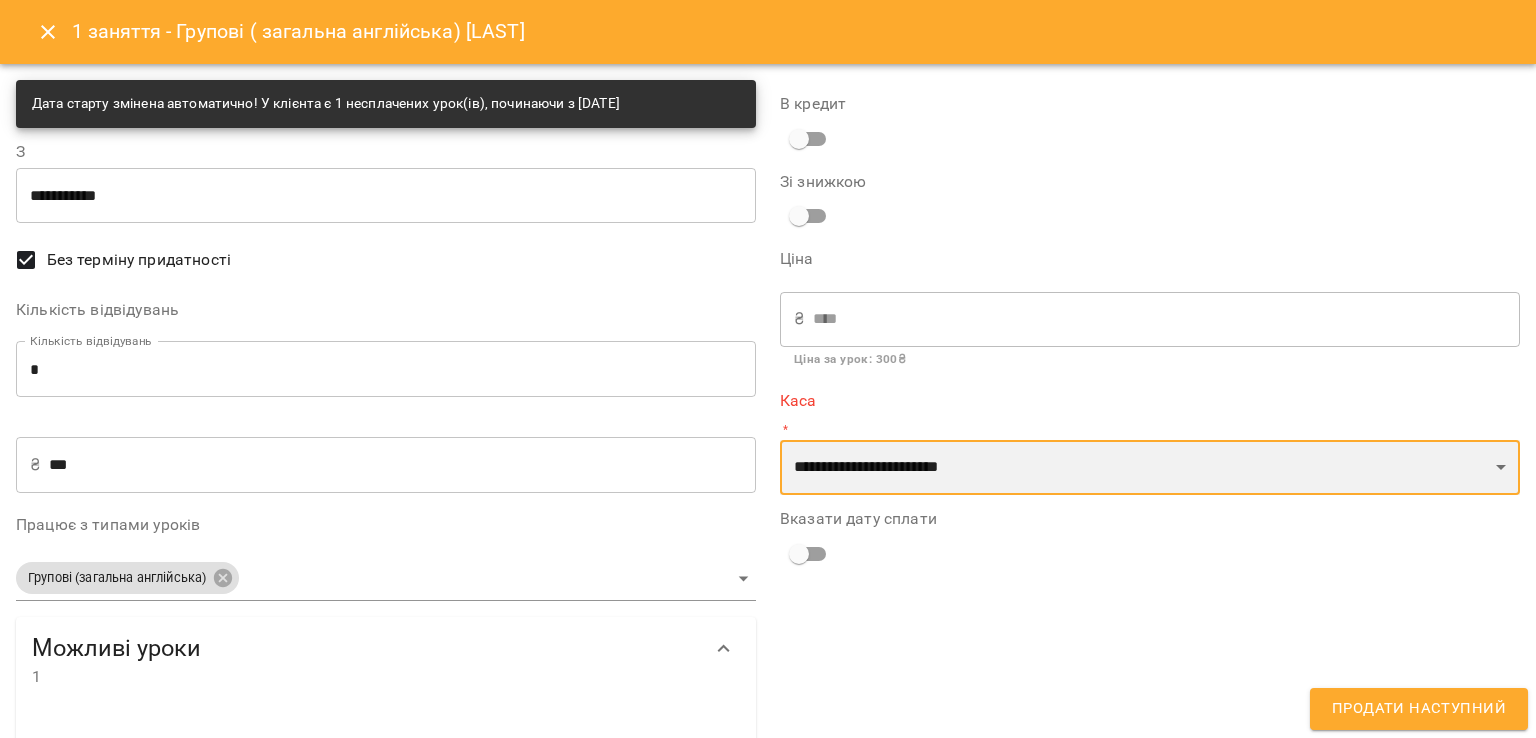 click on "**********" at bounding box center [1150, 468] 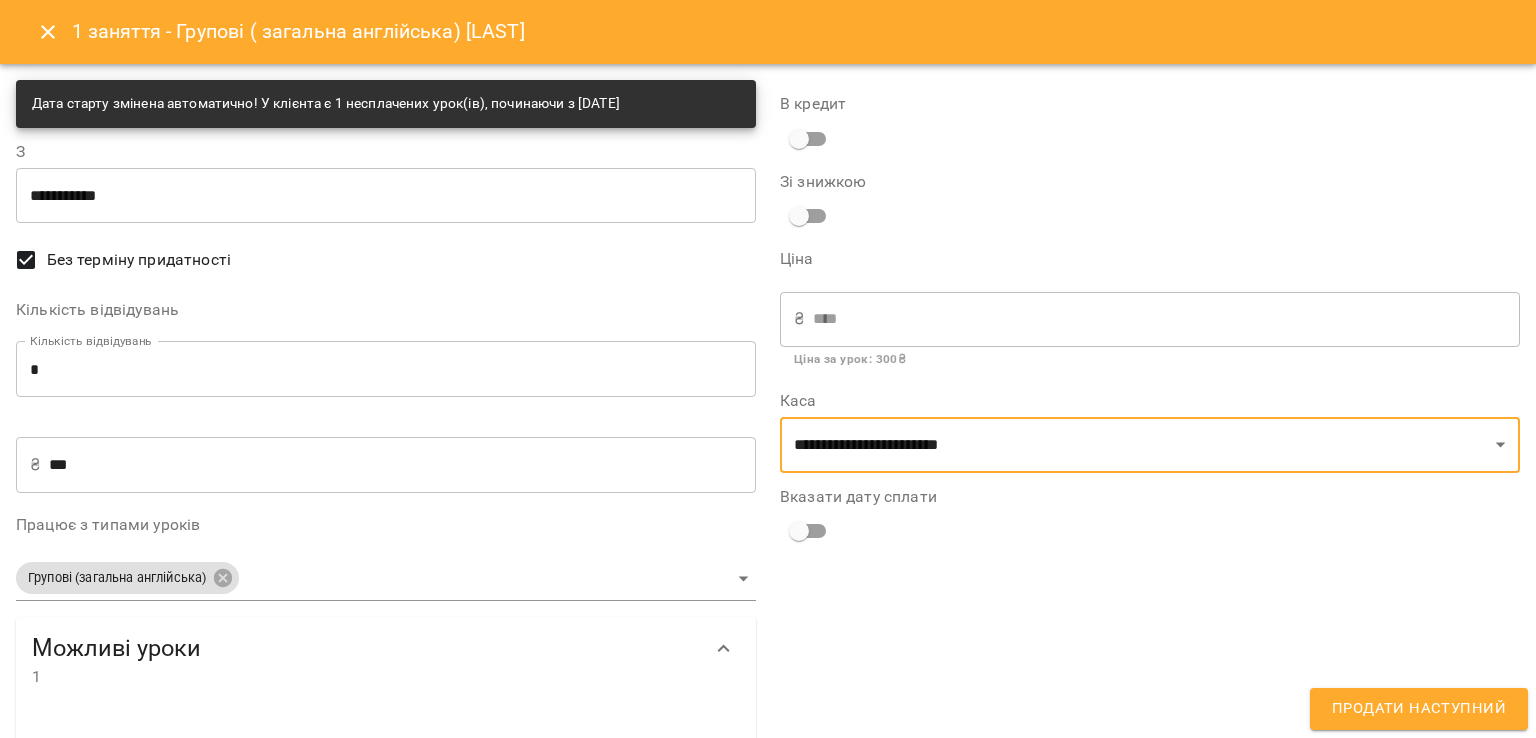 click on "Вказати дату сплати" at bounding box center (1150, 520) 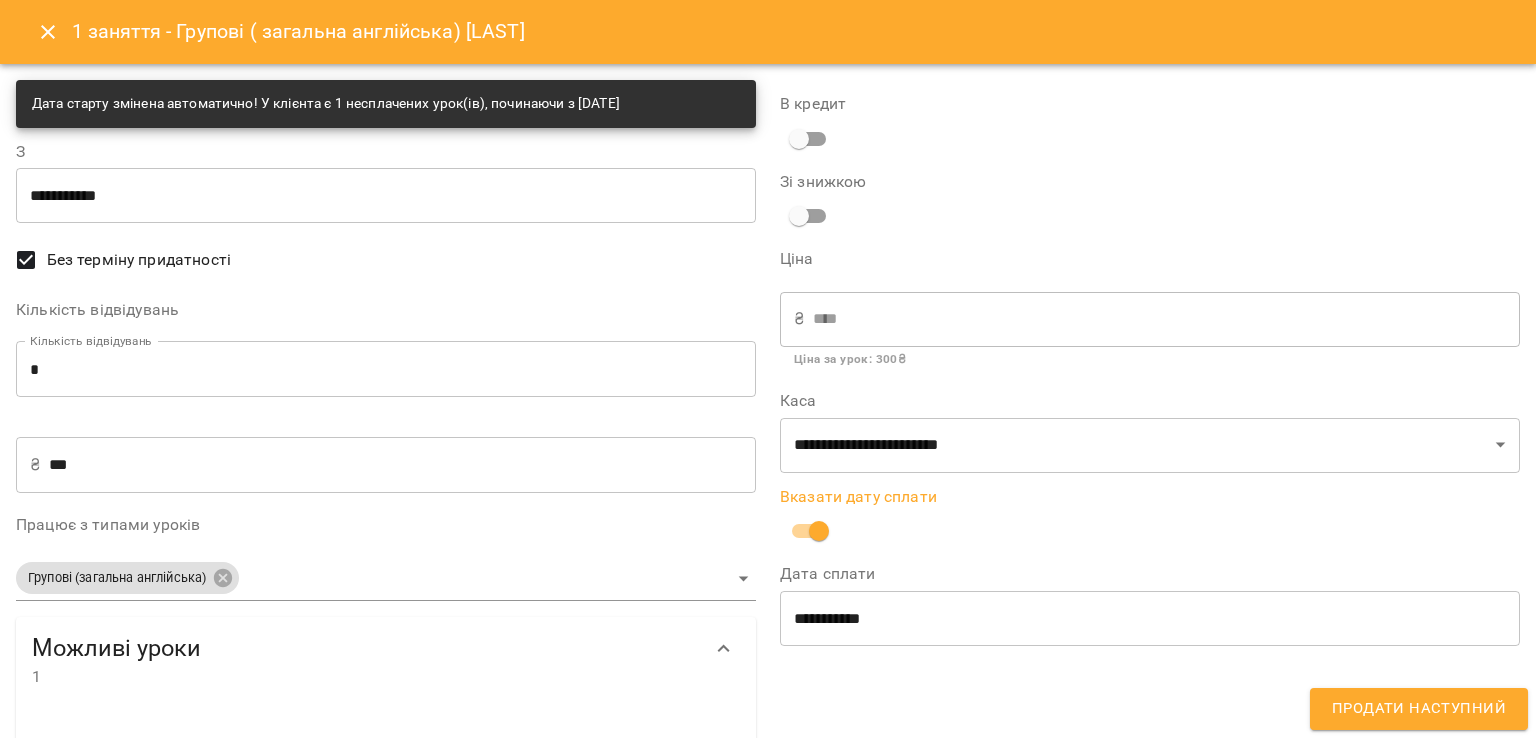 click on "Продати наступний" at bounding box center [1419, 709] 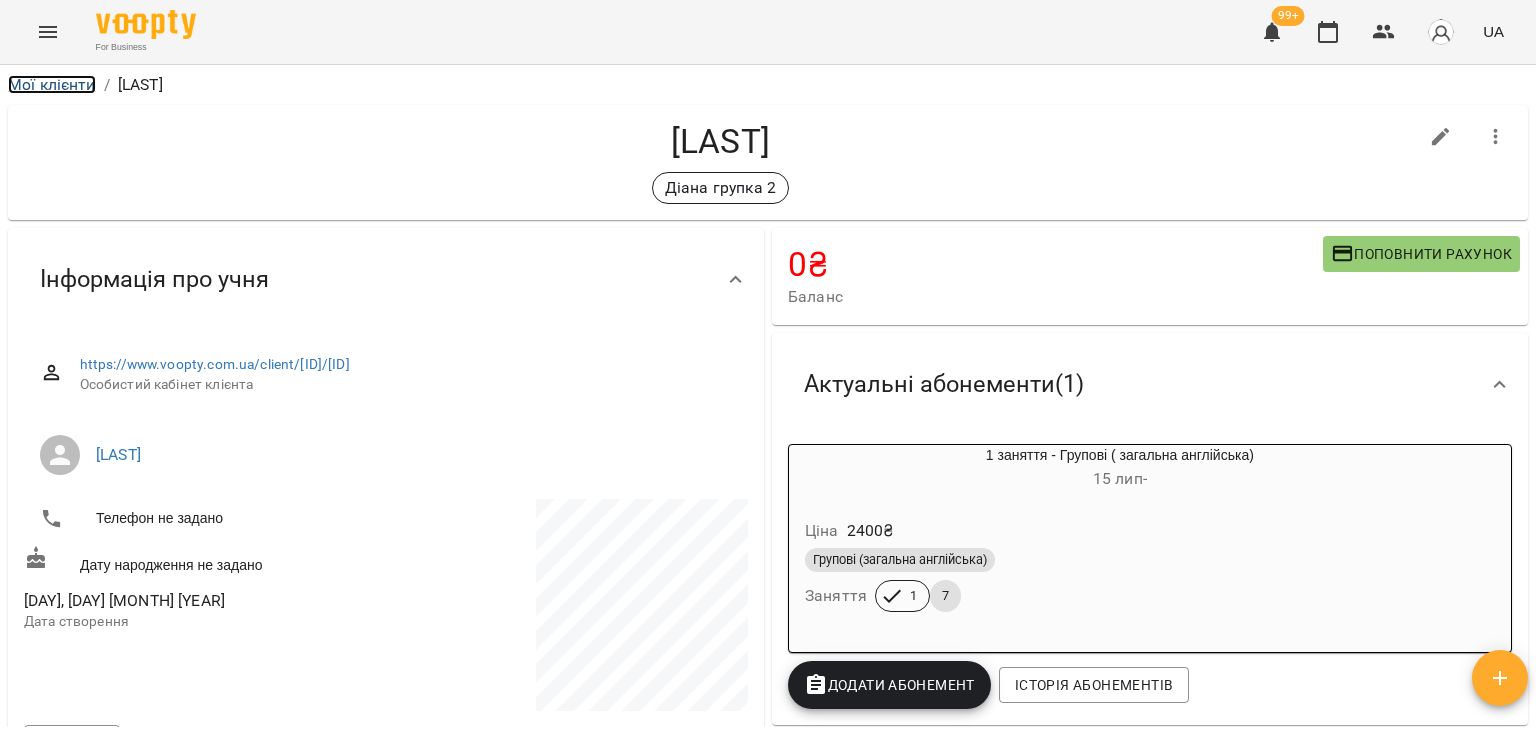 click on "Мої клієнти" at bounding box center [52, 84] 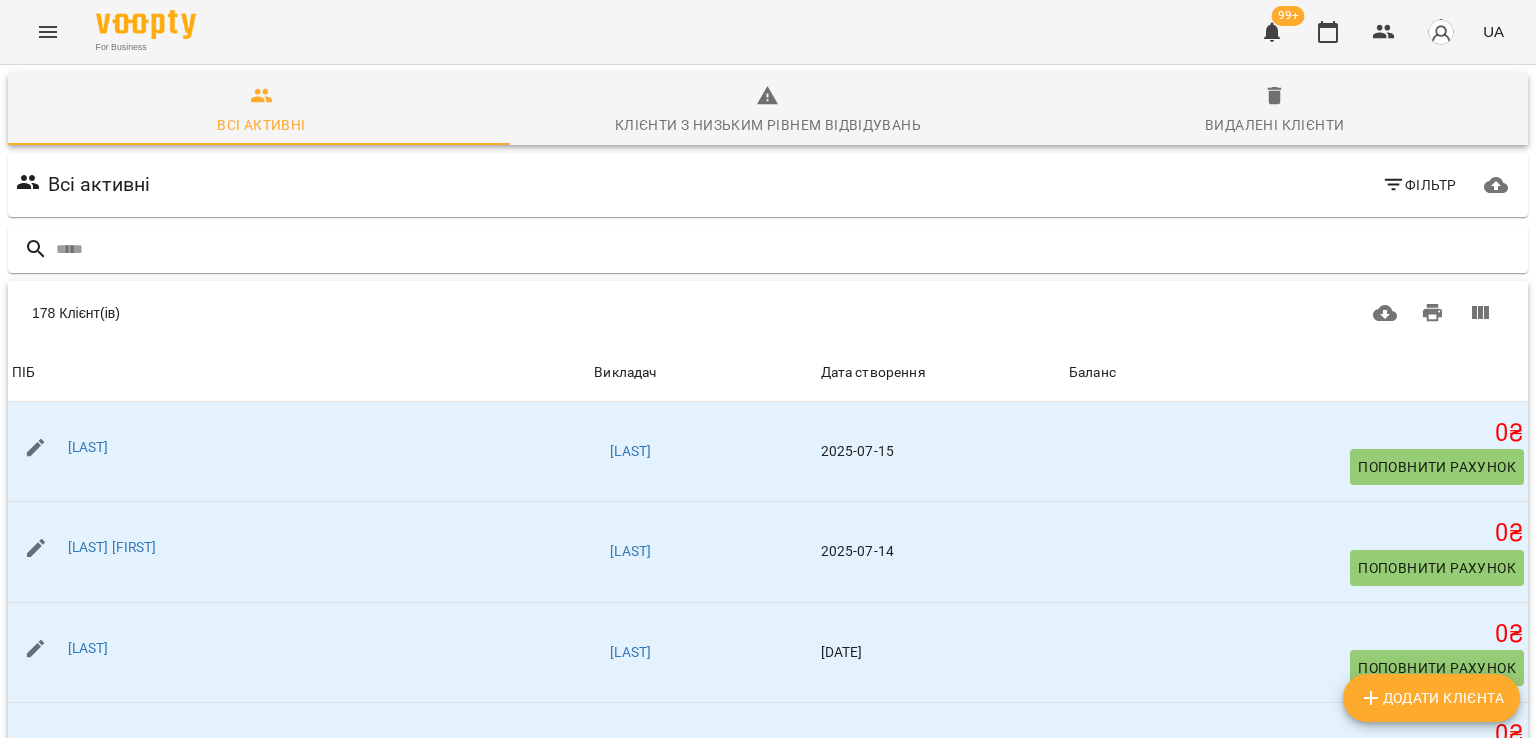click 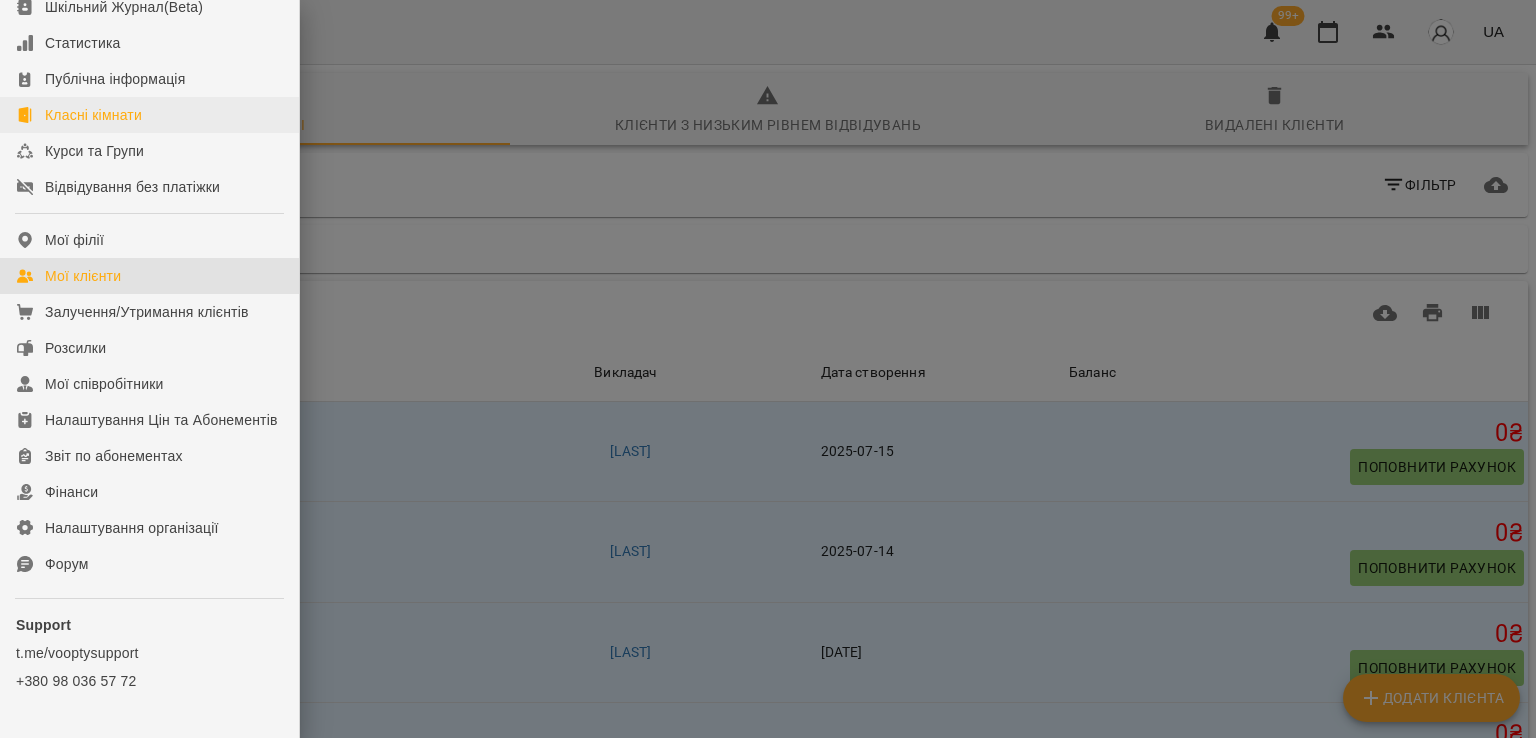 scroll, scrollTop: 200, scrollLeft: 0, axis: vertical 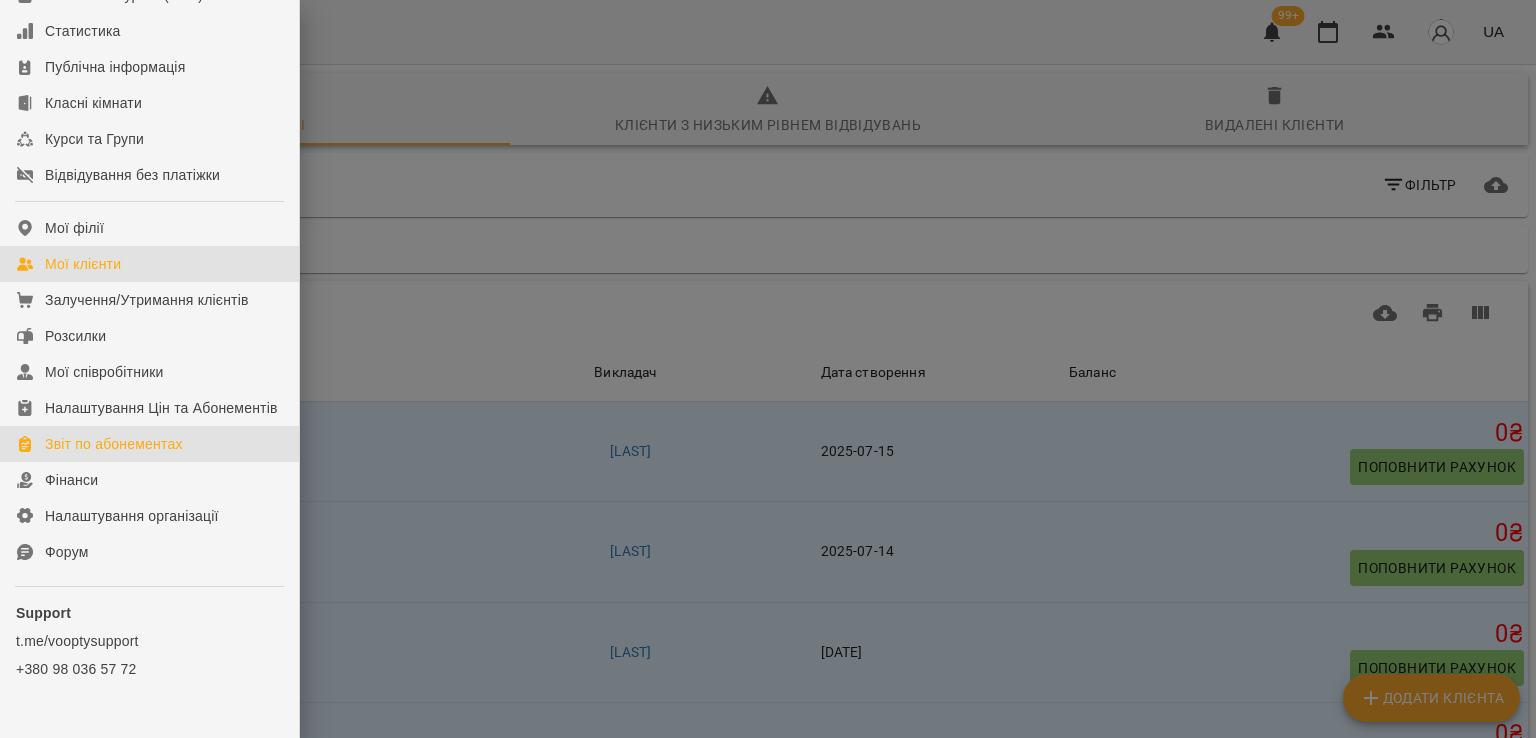 click on "Звіт по абонементах" at bounding box center [114, 444] 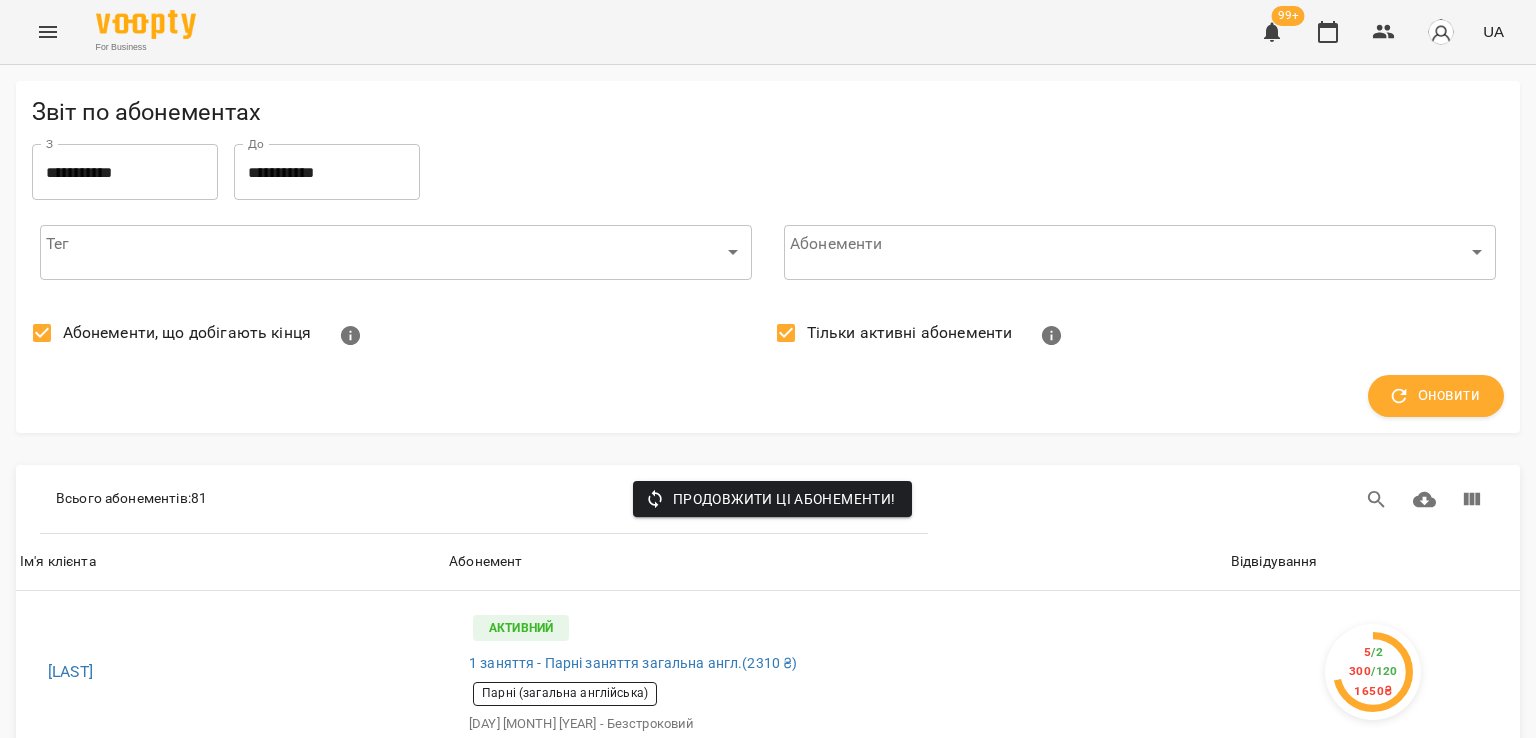 click on "Абонементи, що добігають кінця" at bounding box center (187, 333) 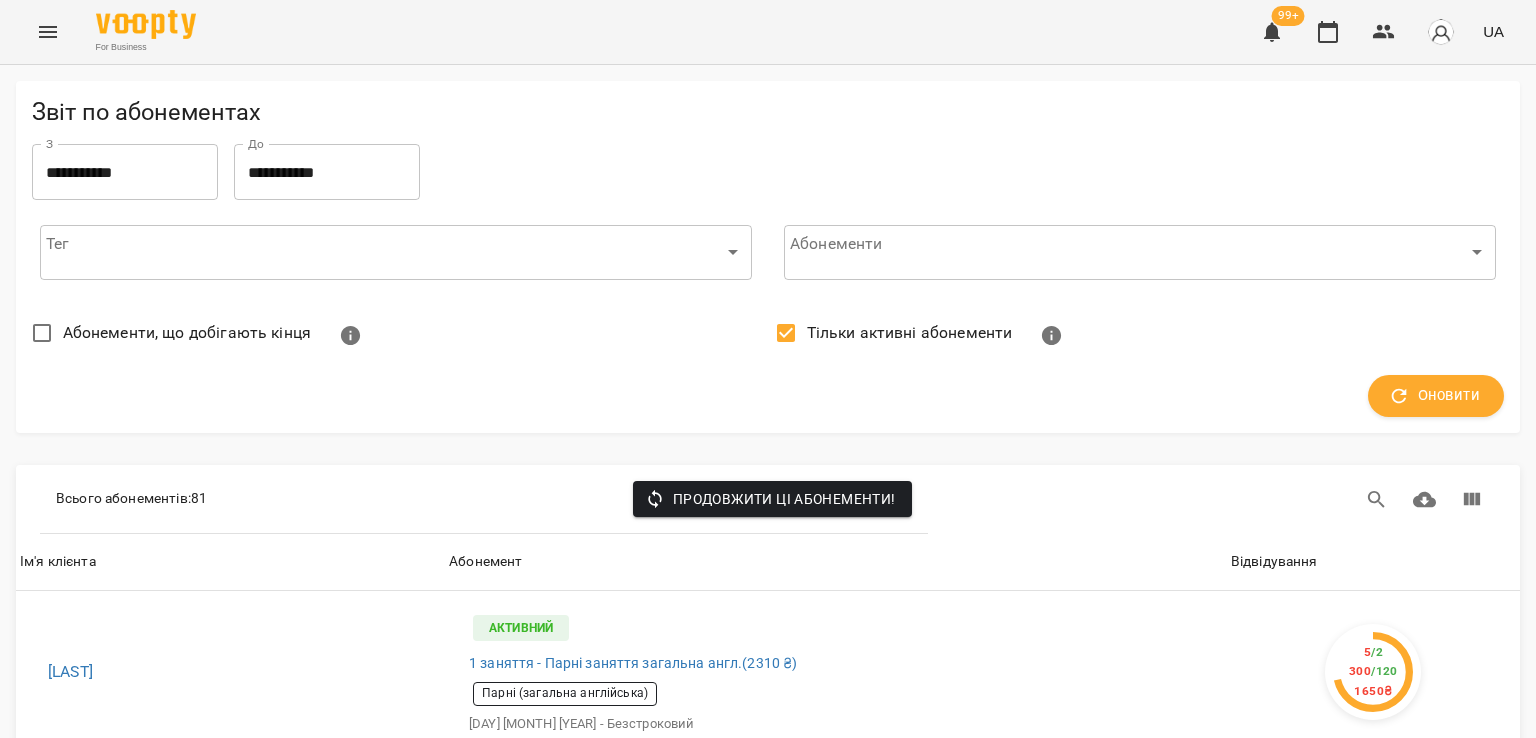 click on "Тільки активні абонементи" at bounding box center (888, 333) 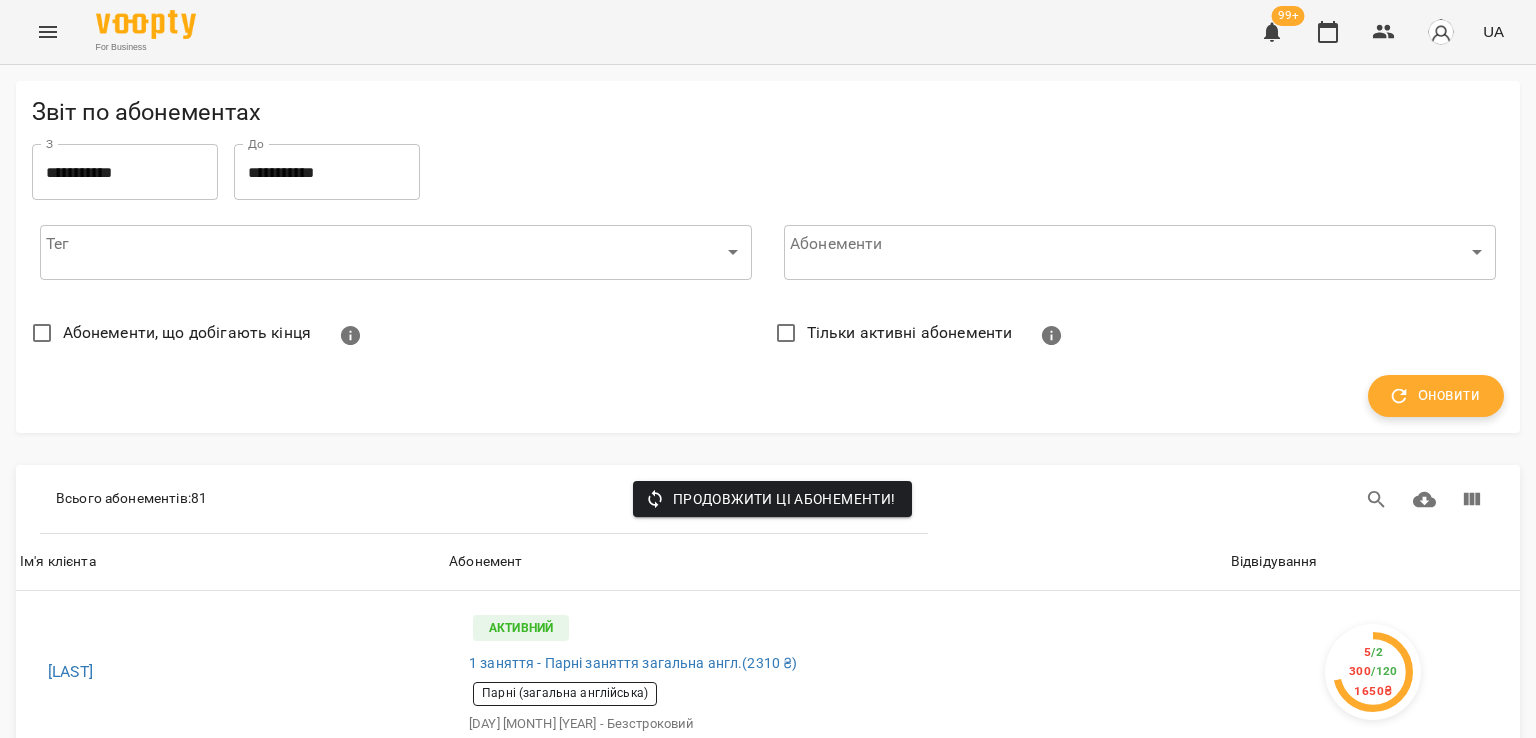 click on "Оновити" at bounding box center [1436, 396] 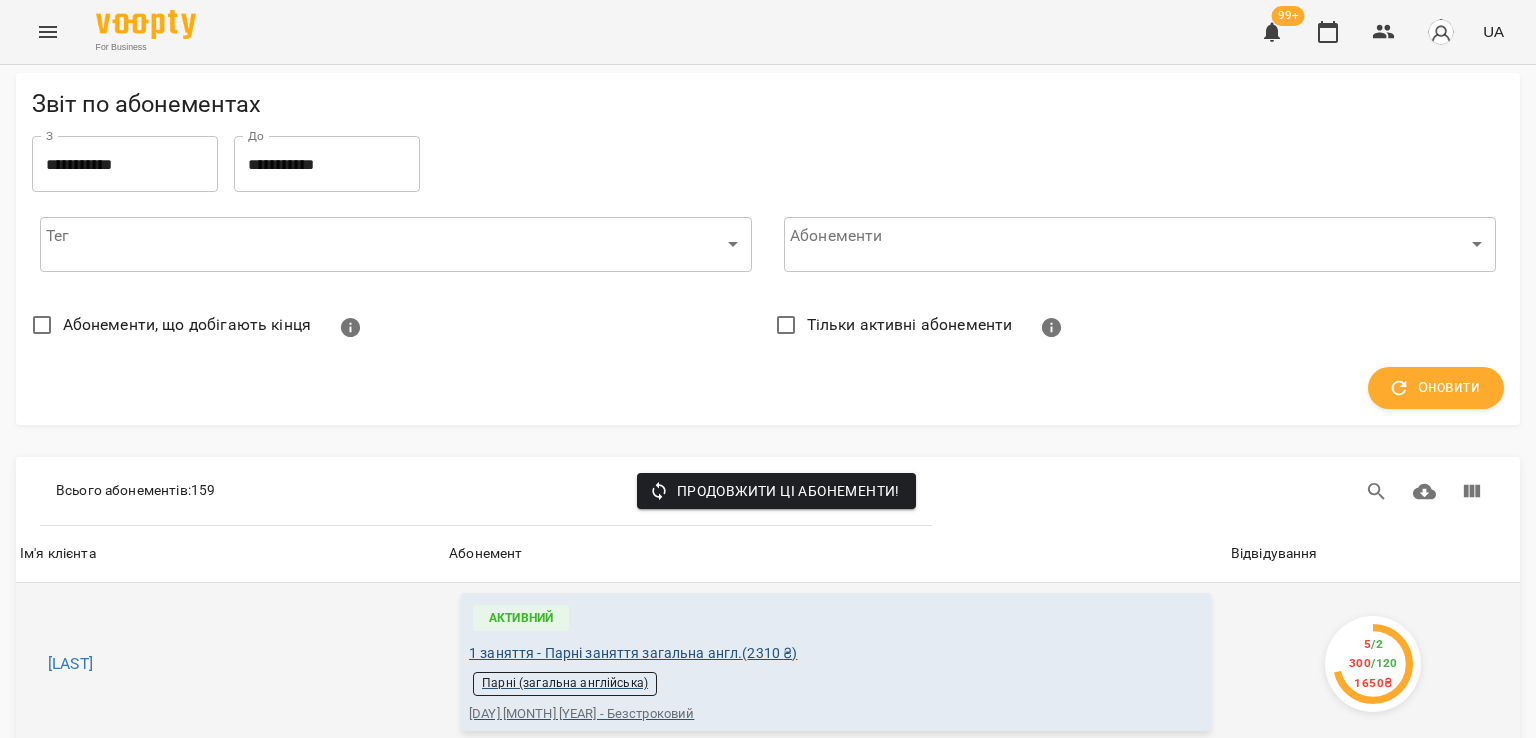 scroll, scrollTop: 300, scrollLeft: 0, axis: vertical 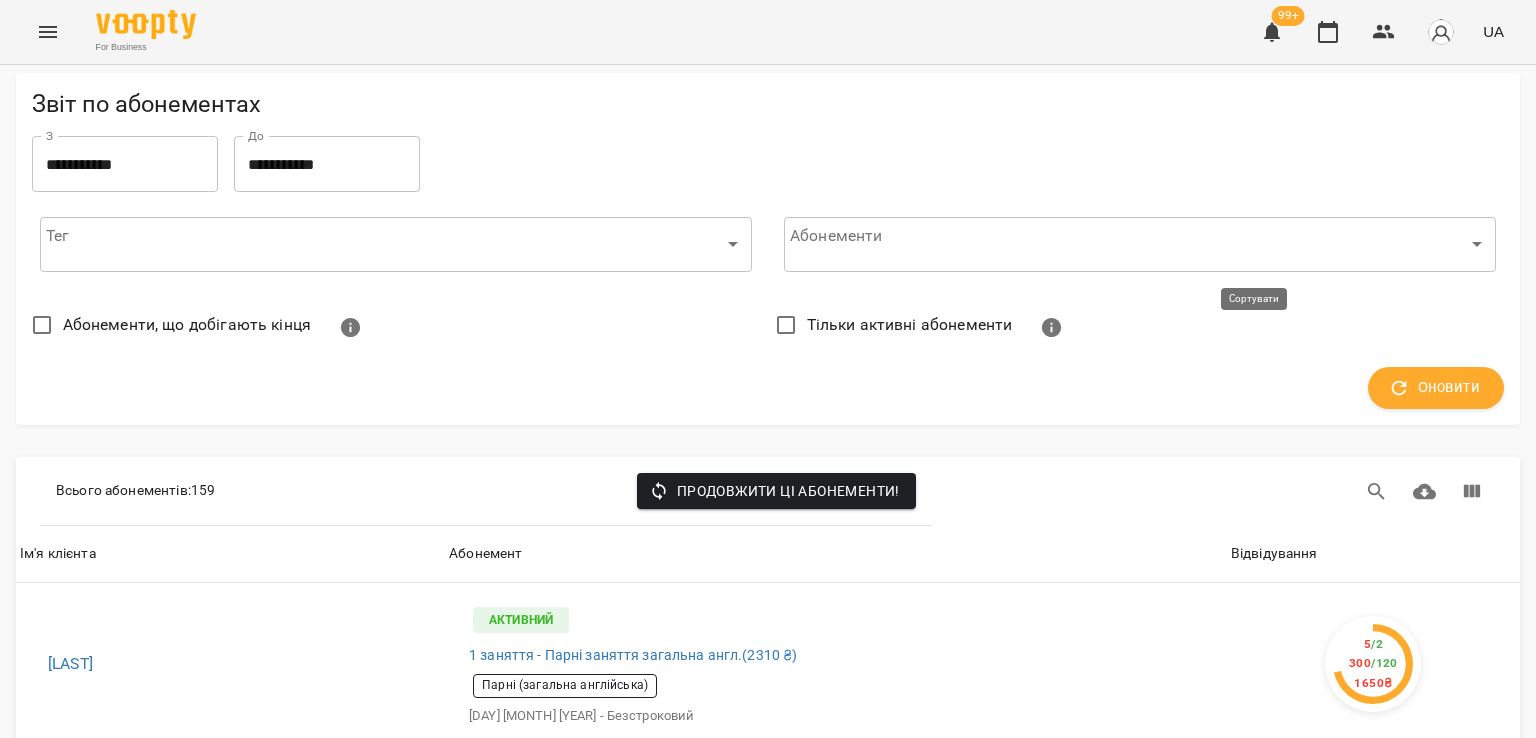 click on "Відвідування" at bounding box center (1274, 554) 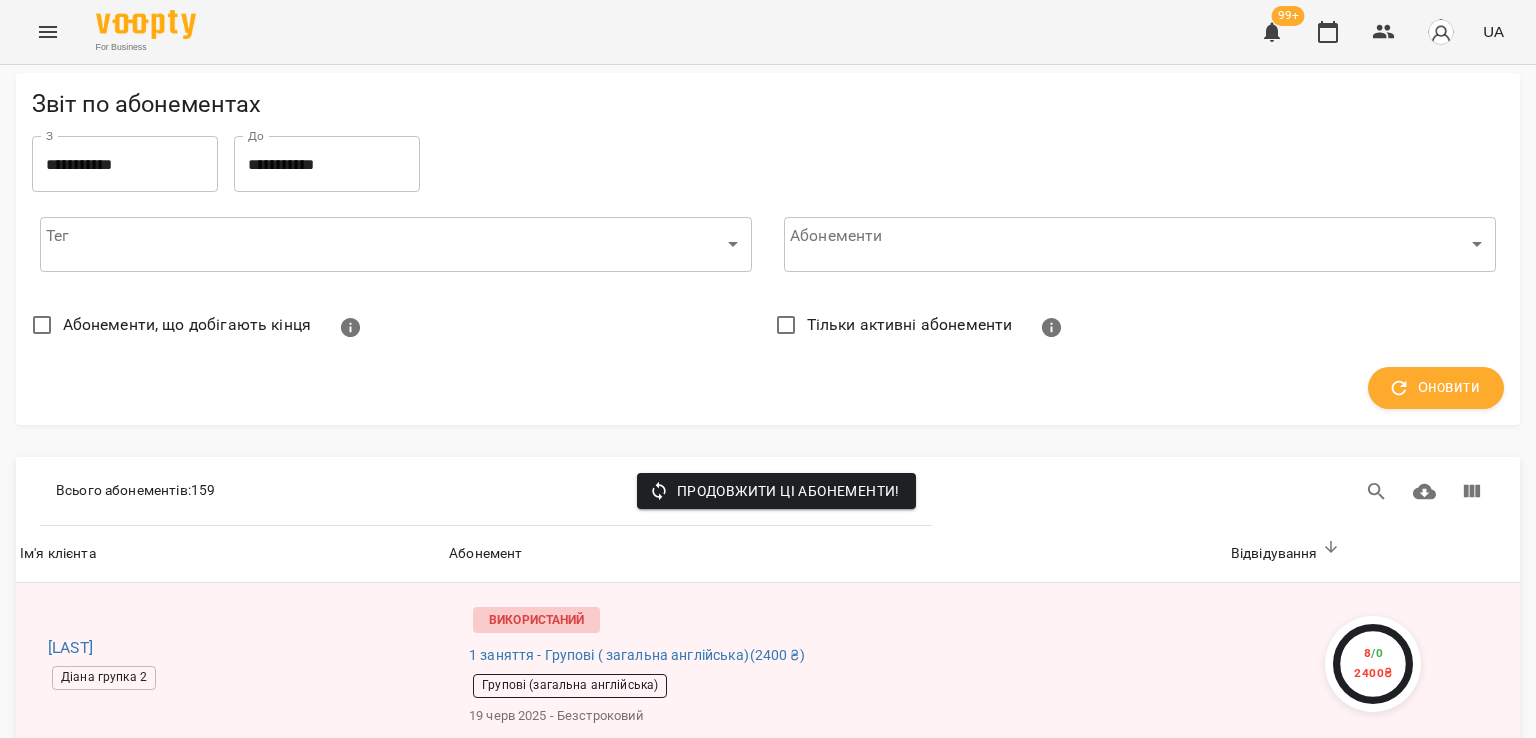 scroll, scrollTop: 700, scrollLeft: 0, axis: vertical 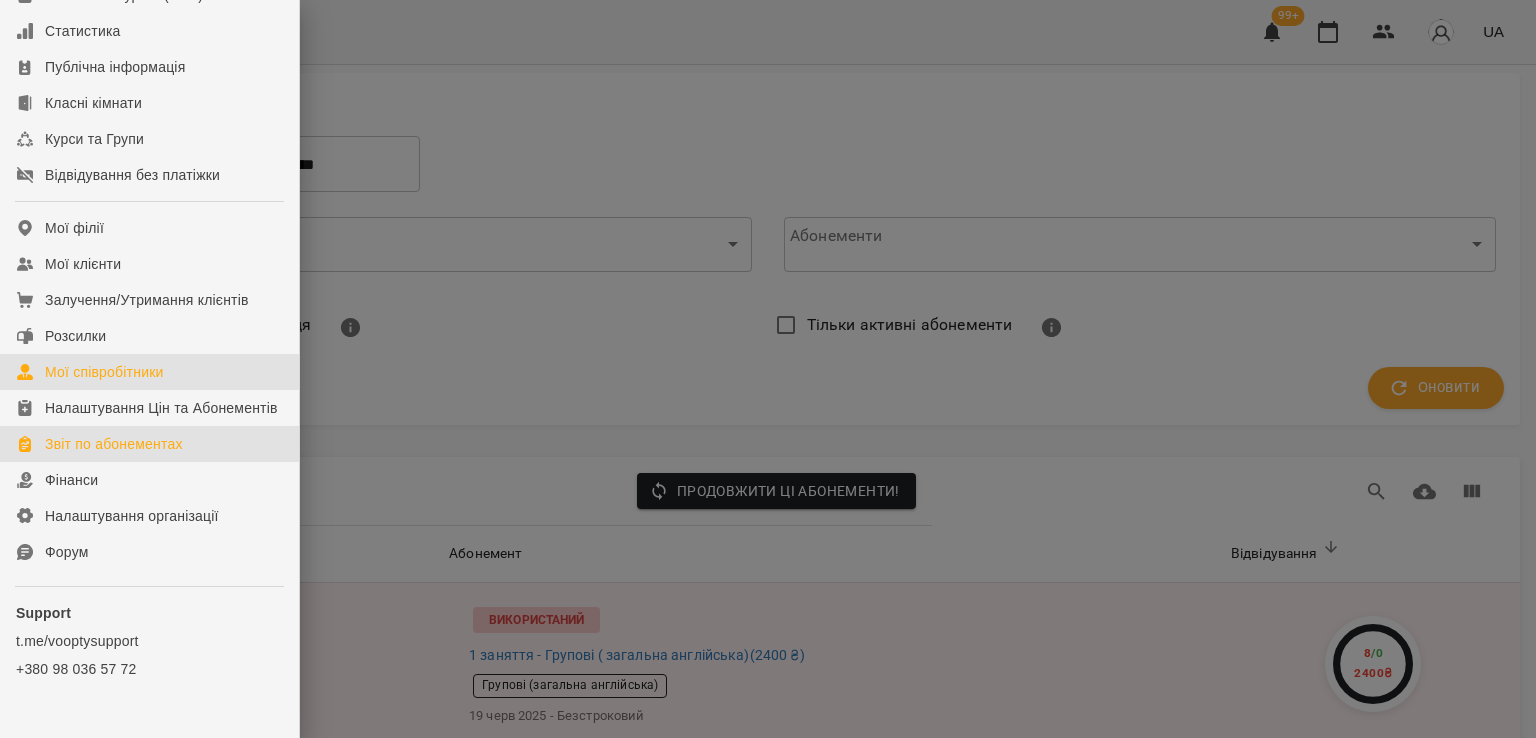 click on "Мої співробітники" at bounding box center [149, 372] 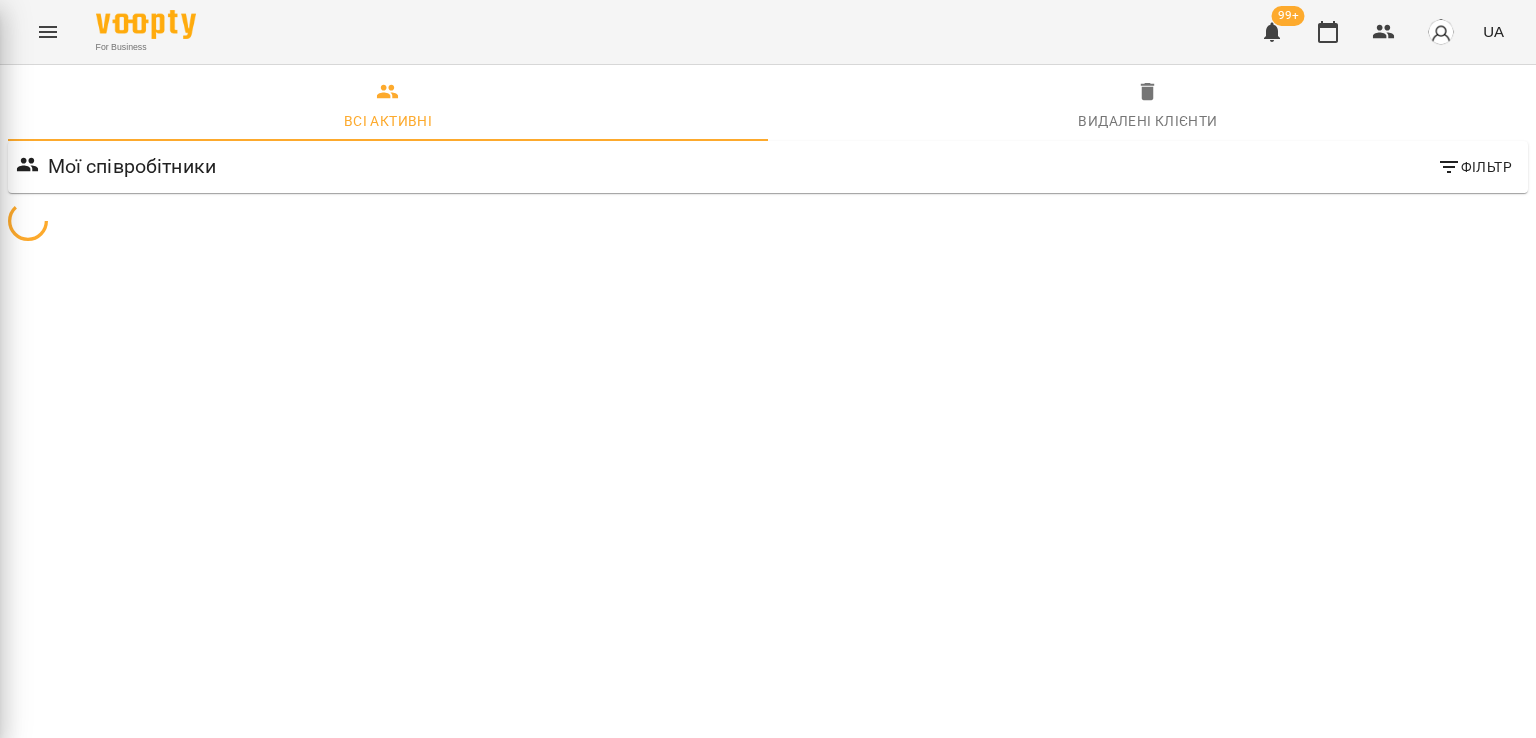 scroll, scrollTop: 0, scrollLeft: 0, axis: both 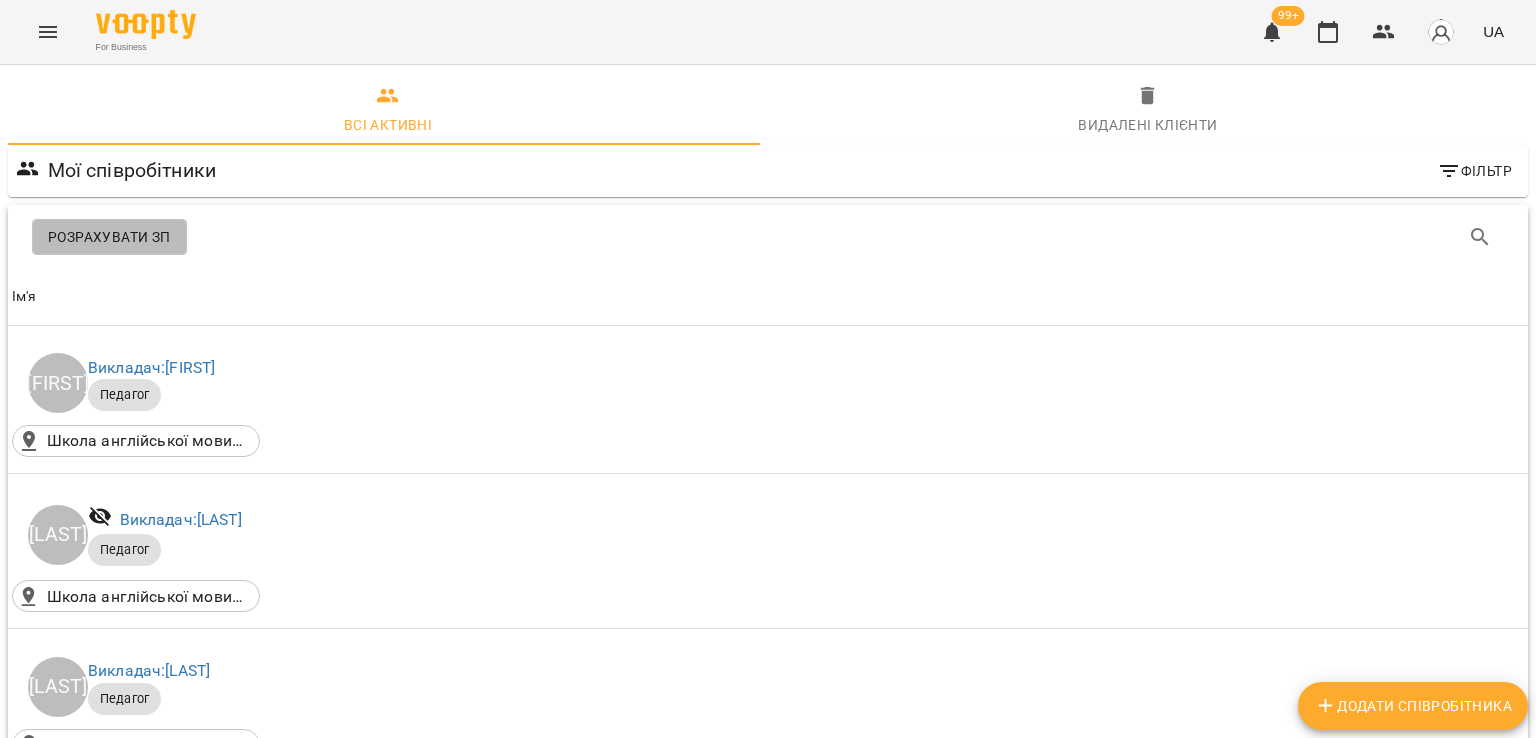 click on "Розрахувати ЗП" at bounding box center (109, 237) 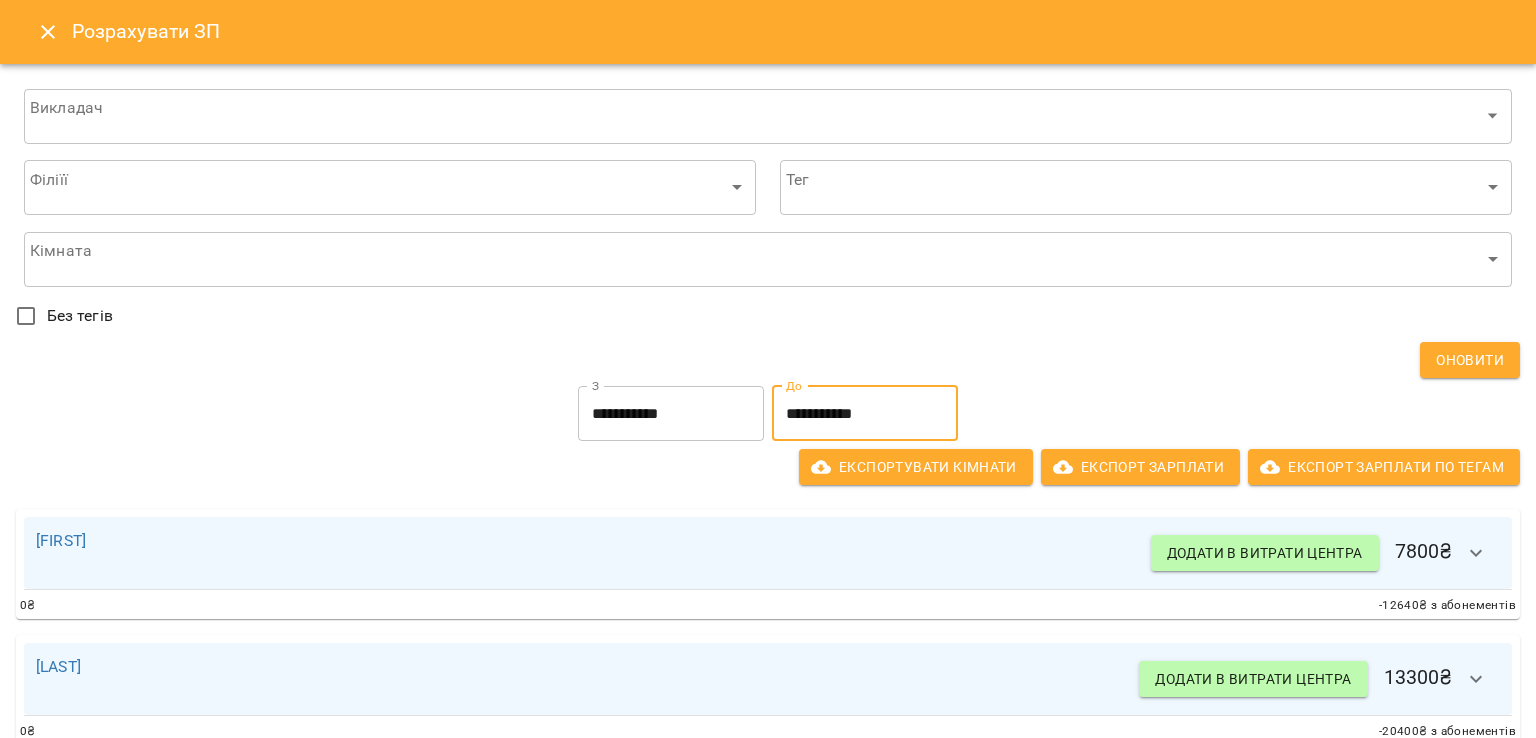 click on "**********" at bounding box center (865, 414) 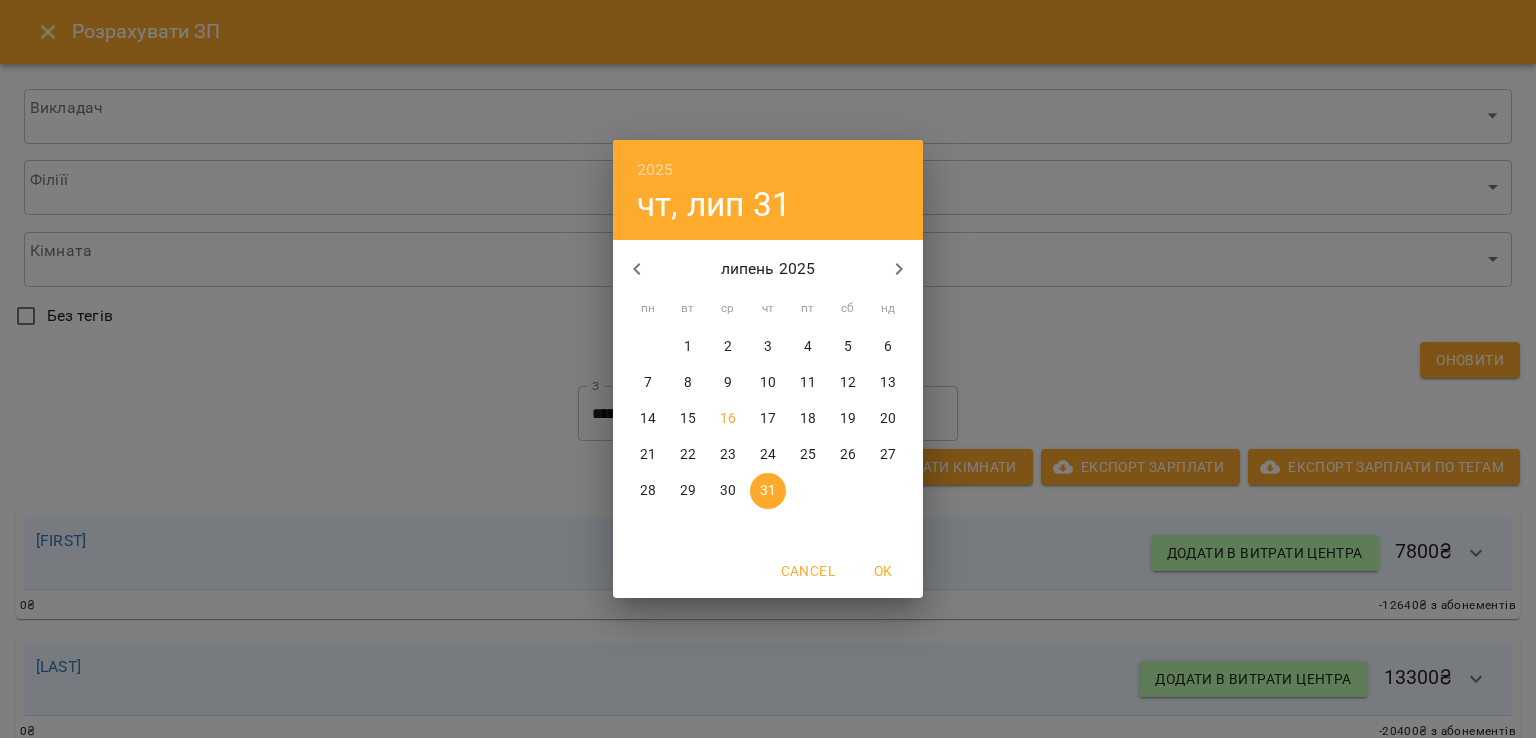 click on "15" at bounding box center [688, 419] 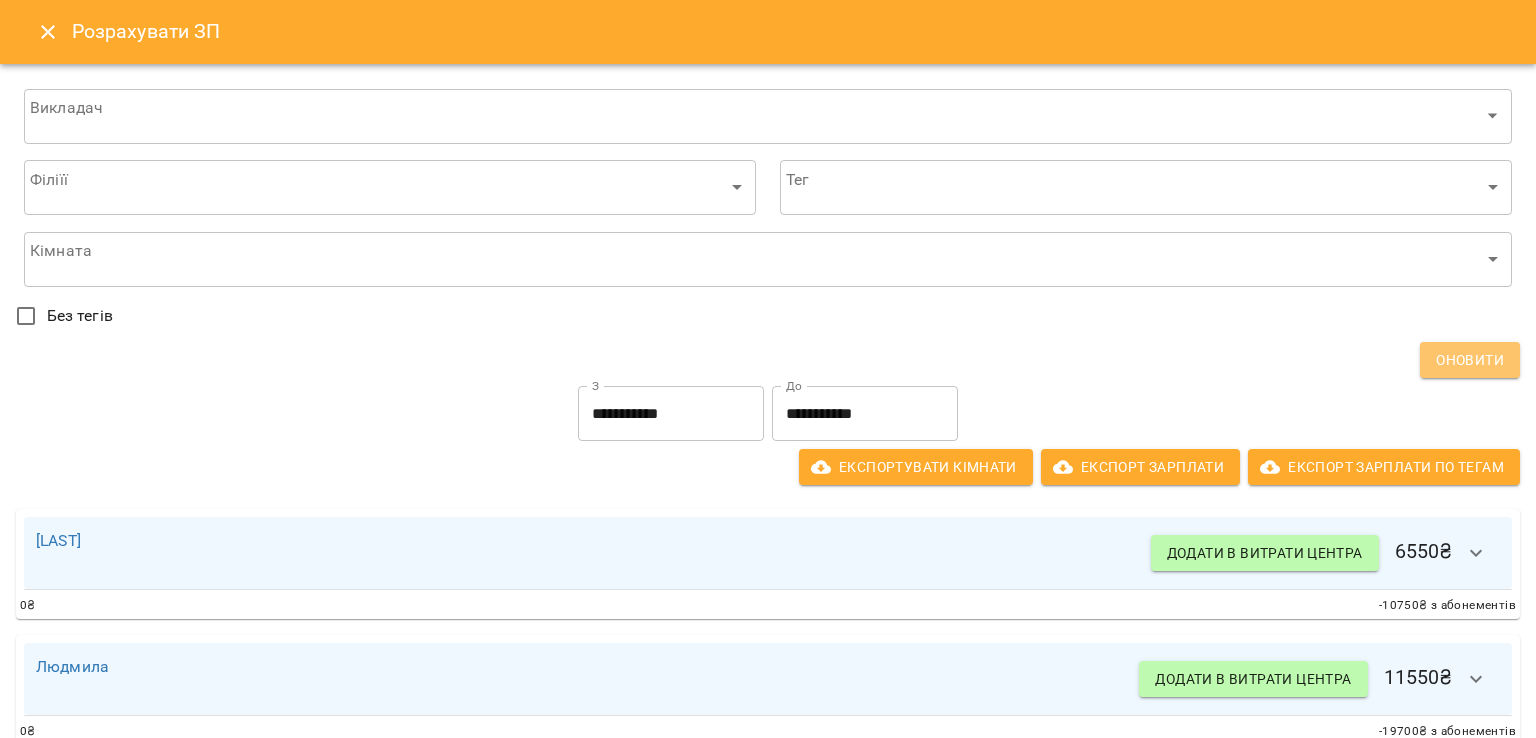 click on "Оновити" at bounding box center [1470, 360] 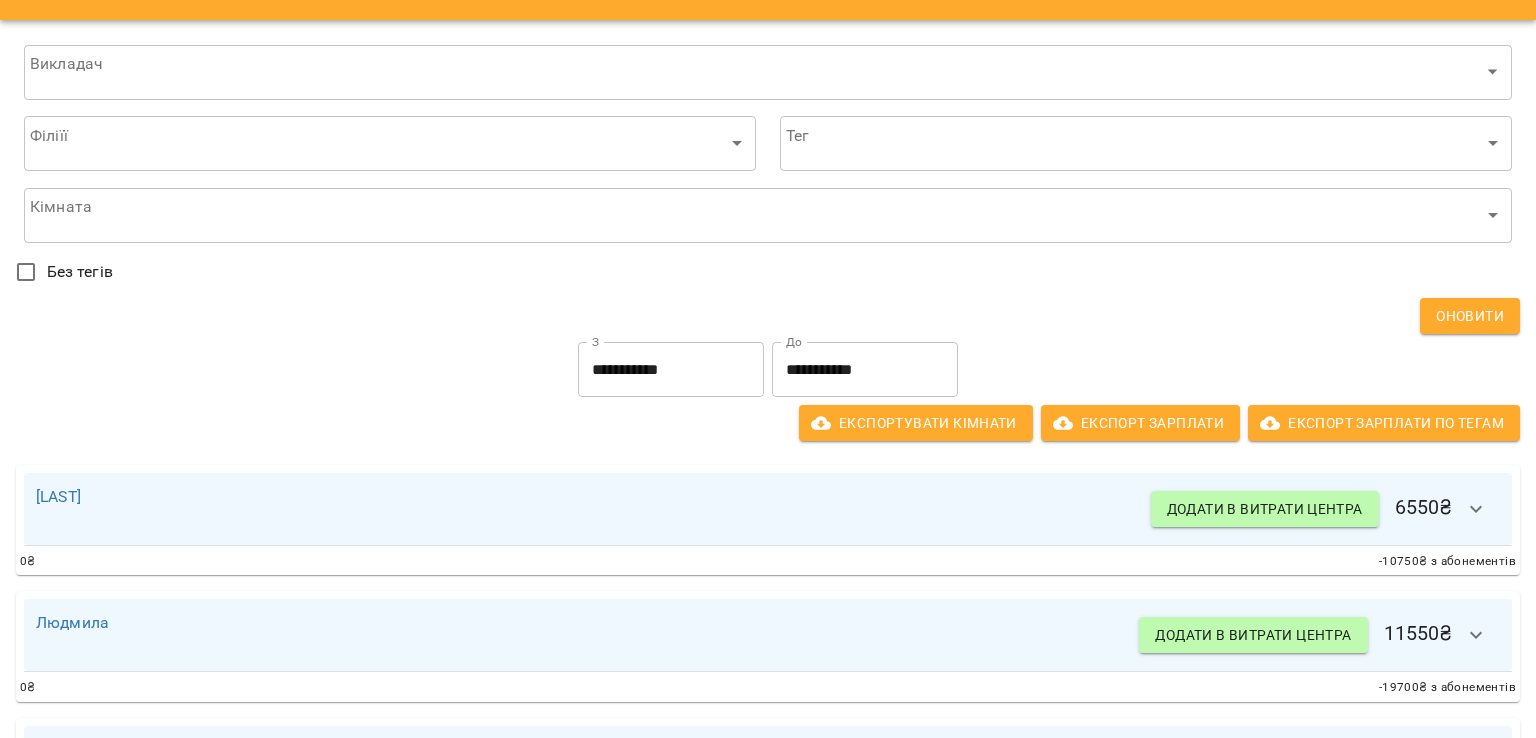 scroll, scrollTop: 103, scrollLeft: 0, axis: vertical 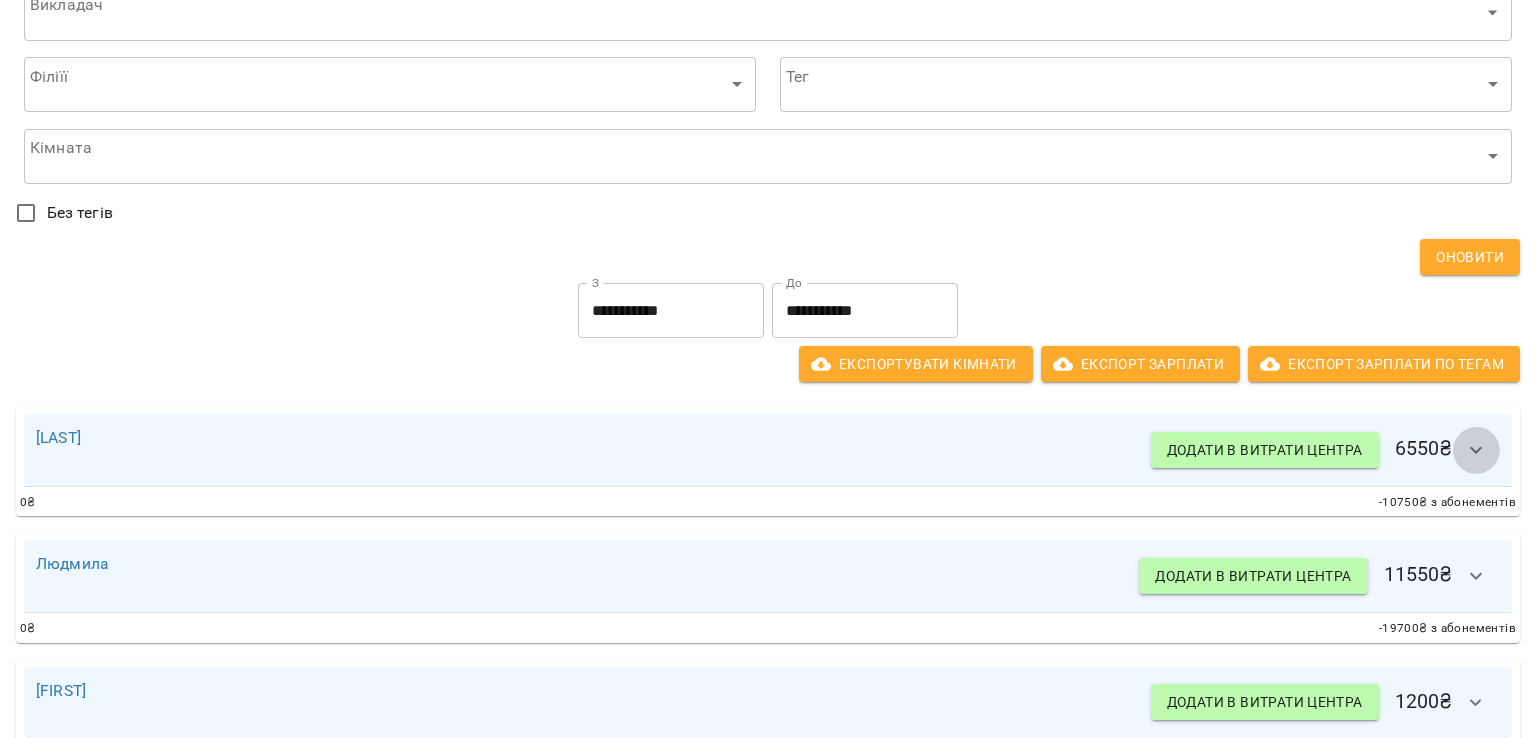 click 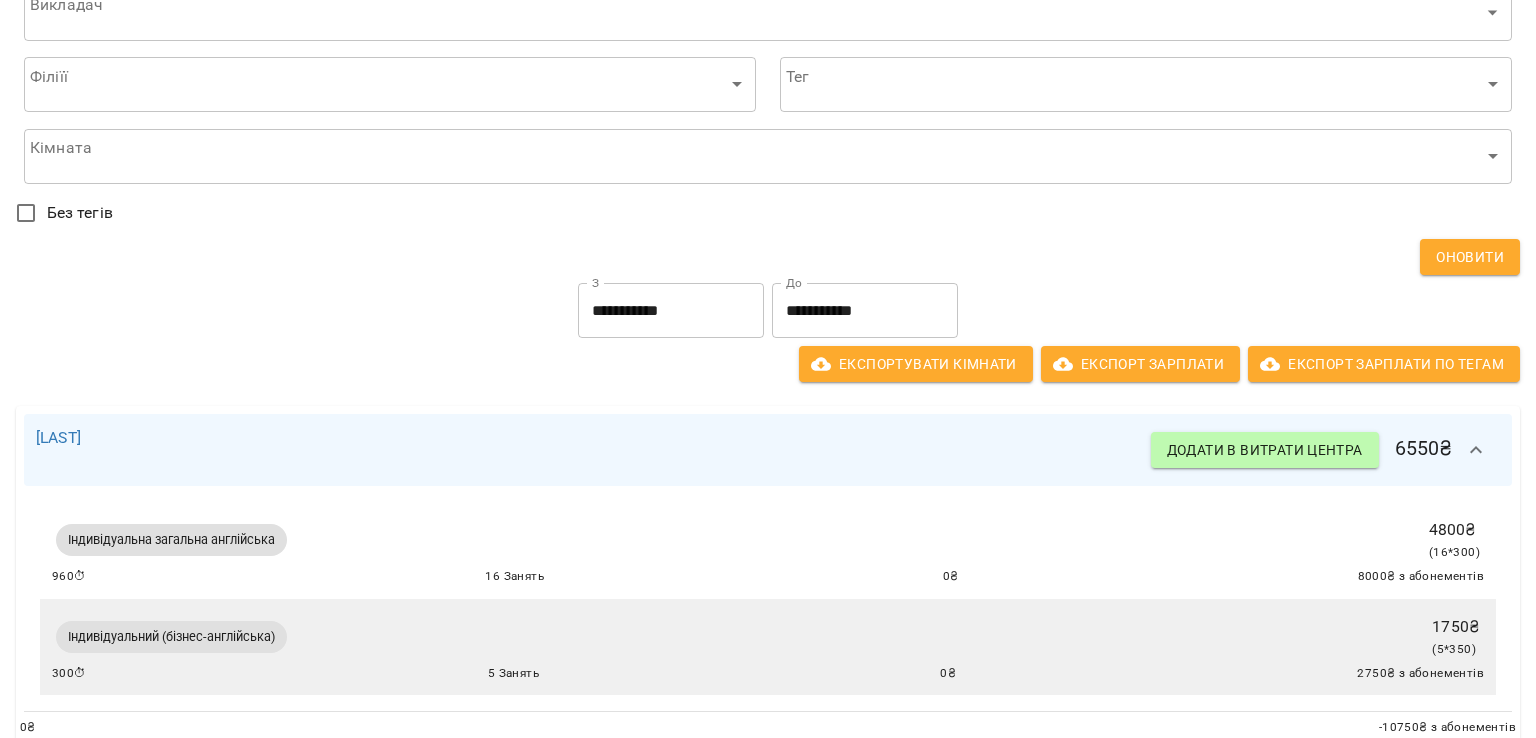 scroll, scrollTop: 303, scrollLeft: 0, axis: vertical 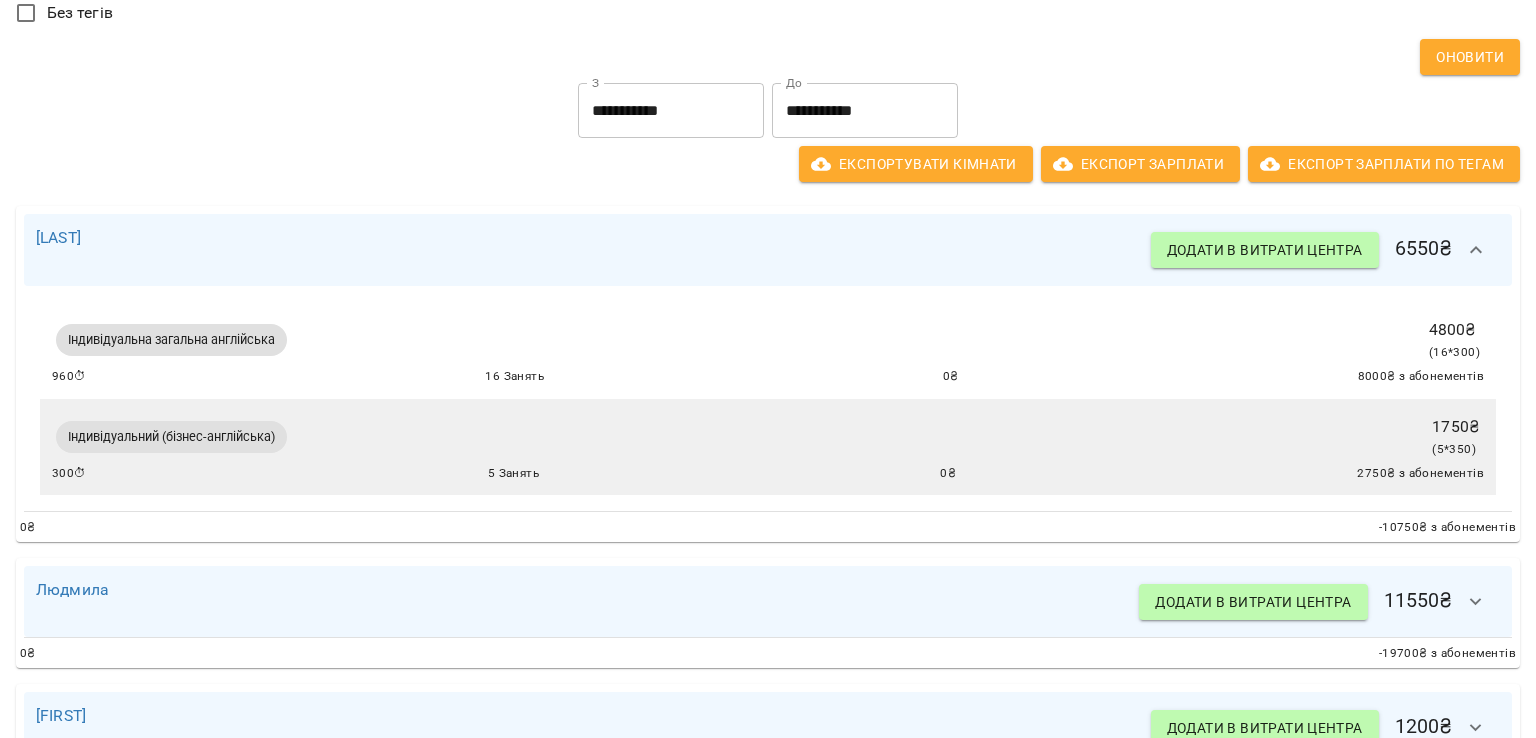 click 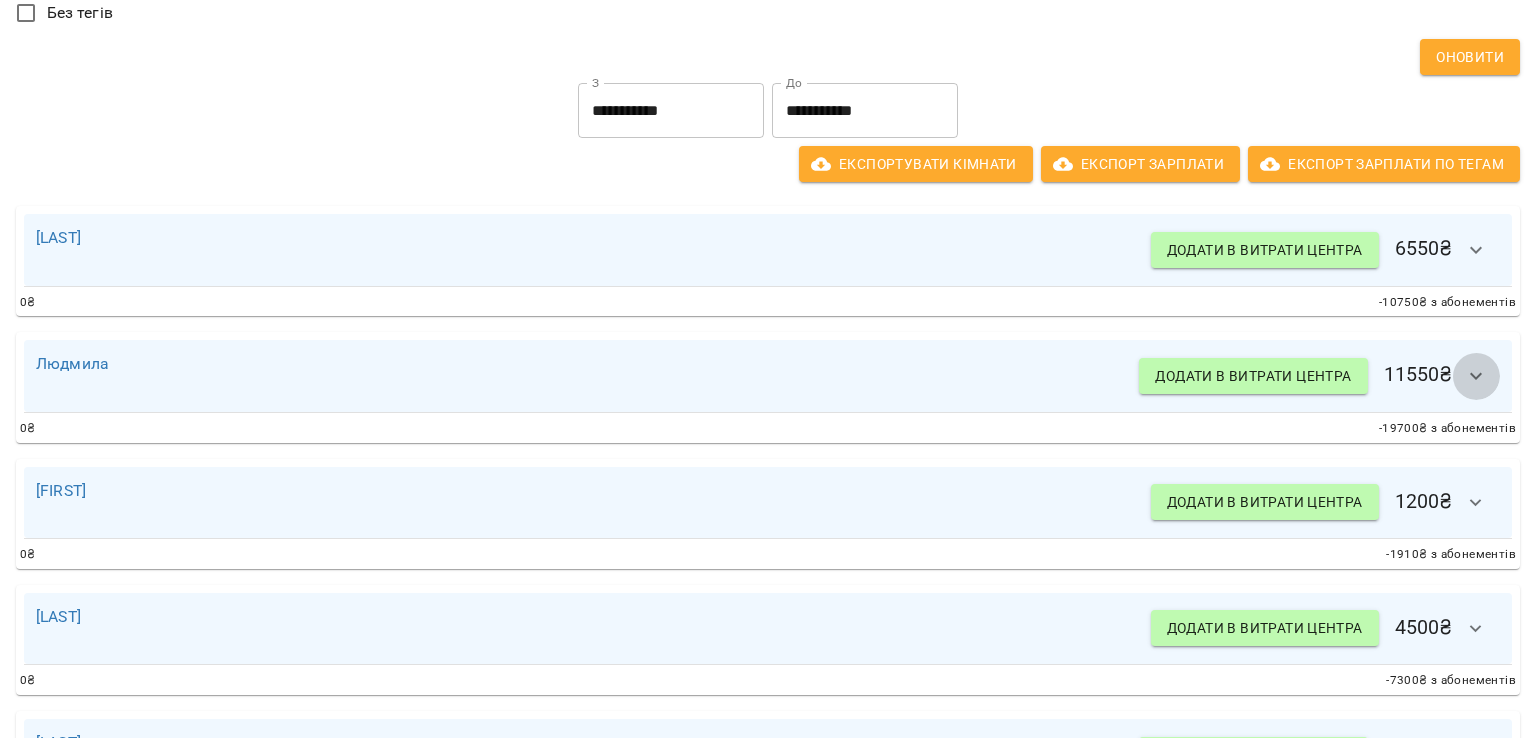 click at bounding box center (1476, 376) 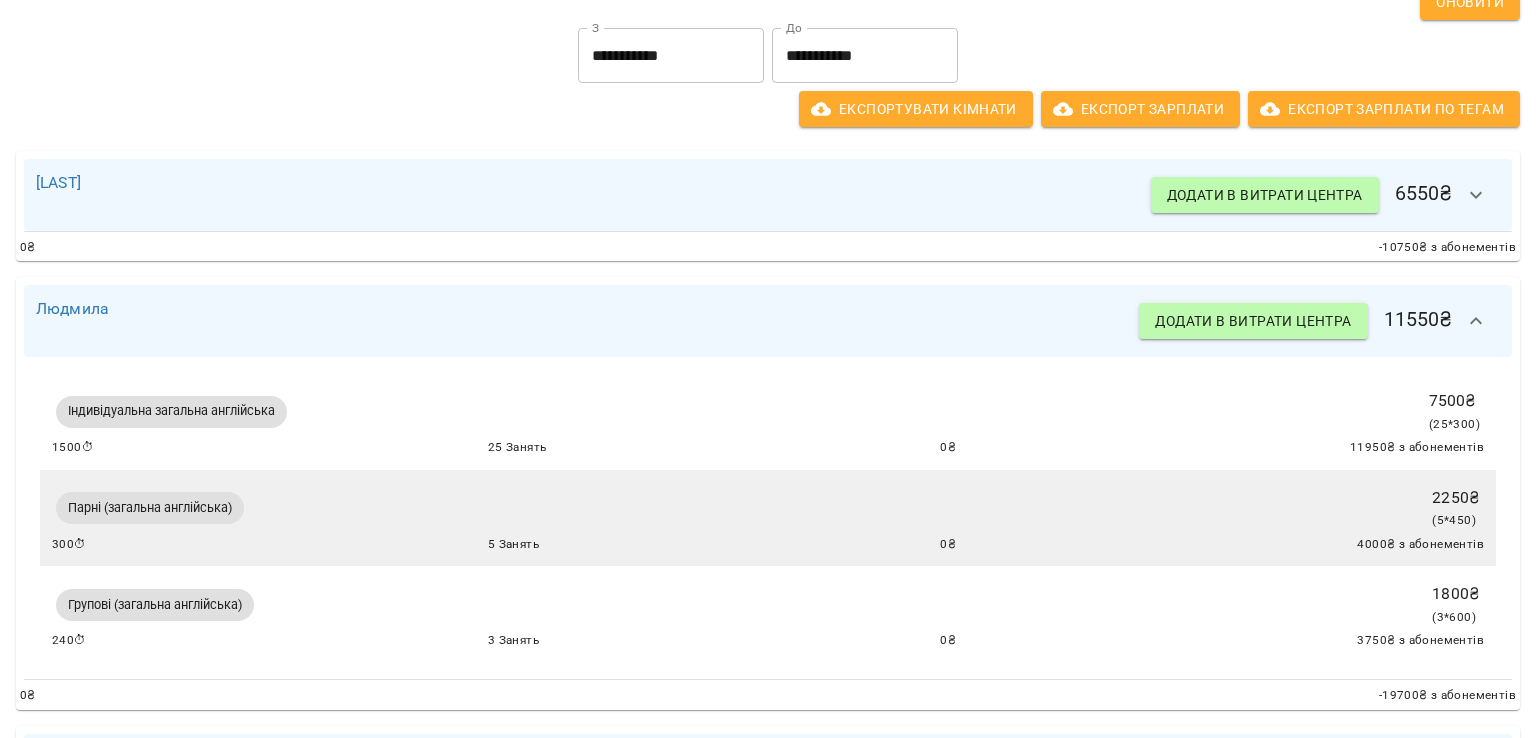 scroll, scrollTop: 403, scrollLeft: 0, axis: vertical 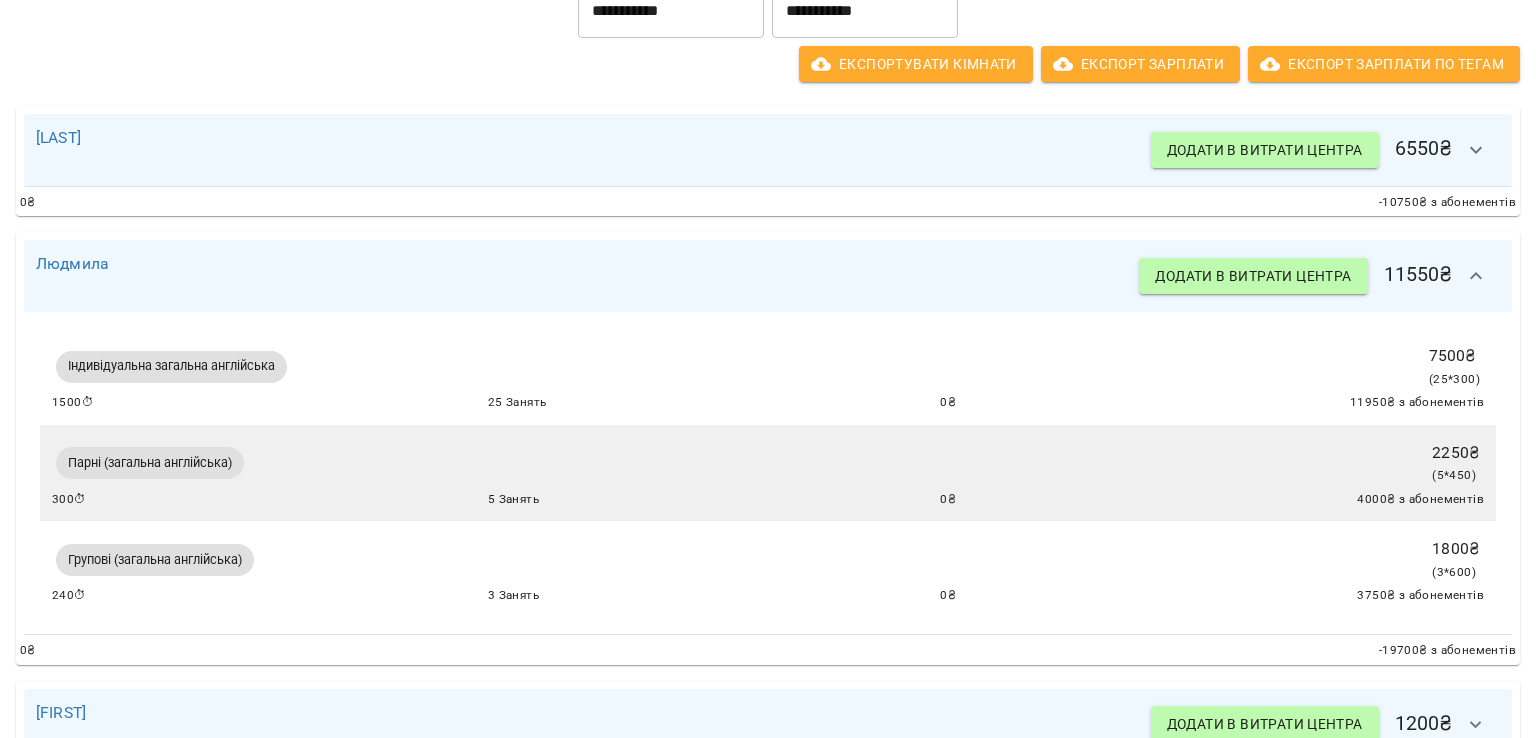 click at bounding box center (1476, 276) 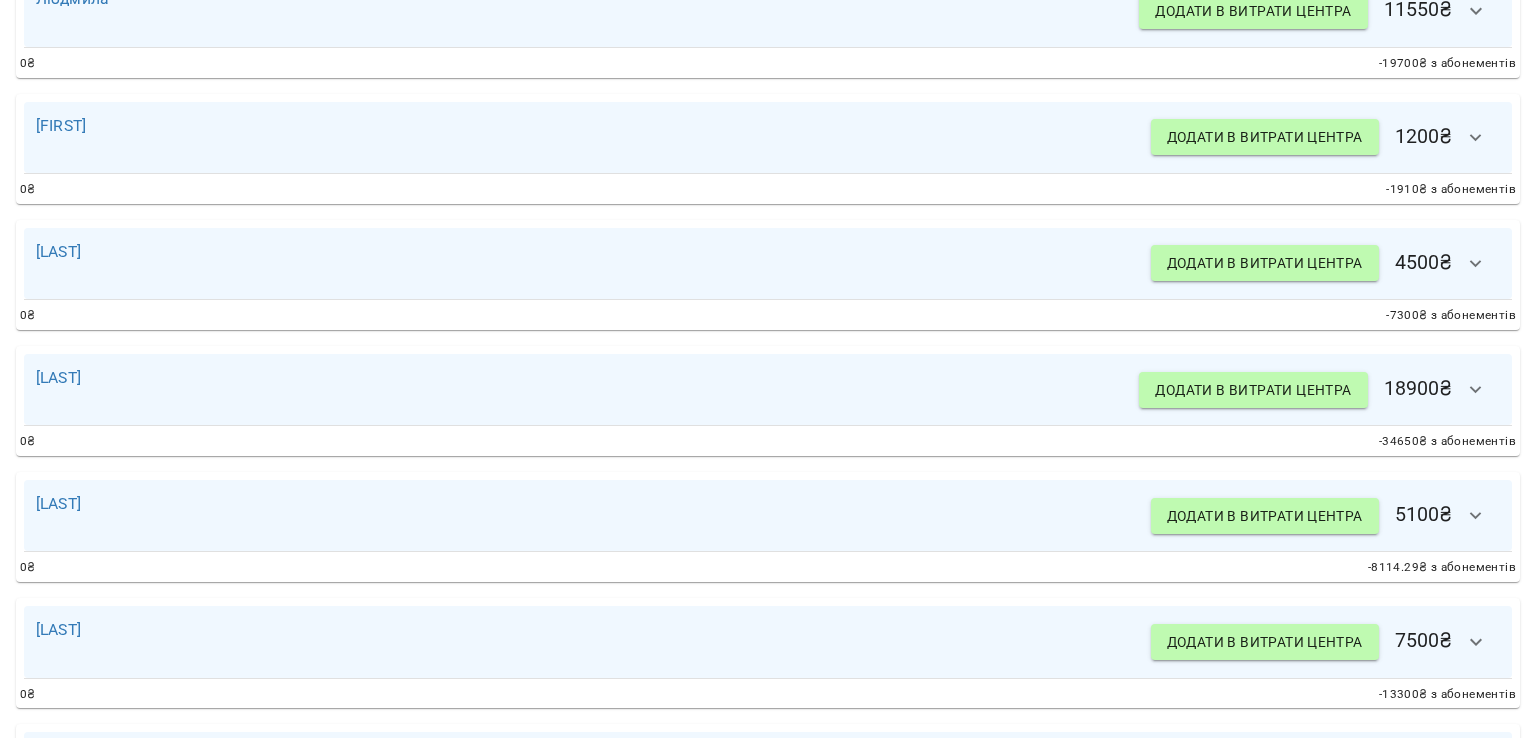 scroll, scrollTop: 703, scrollLeft: 0, axis: vertical 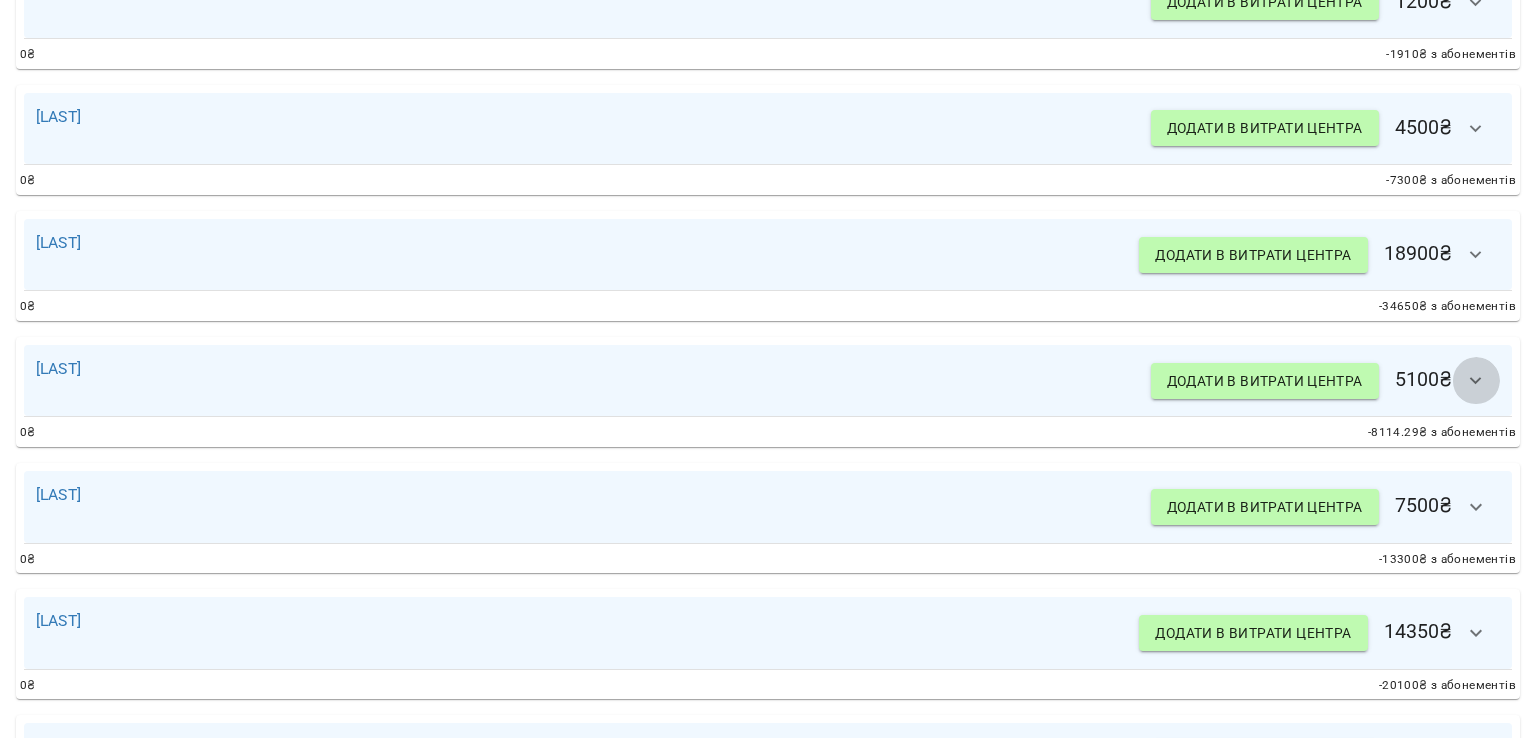 click 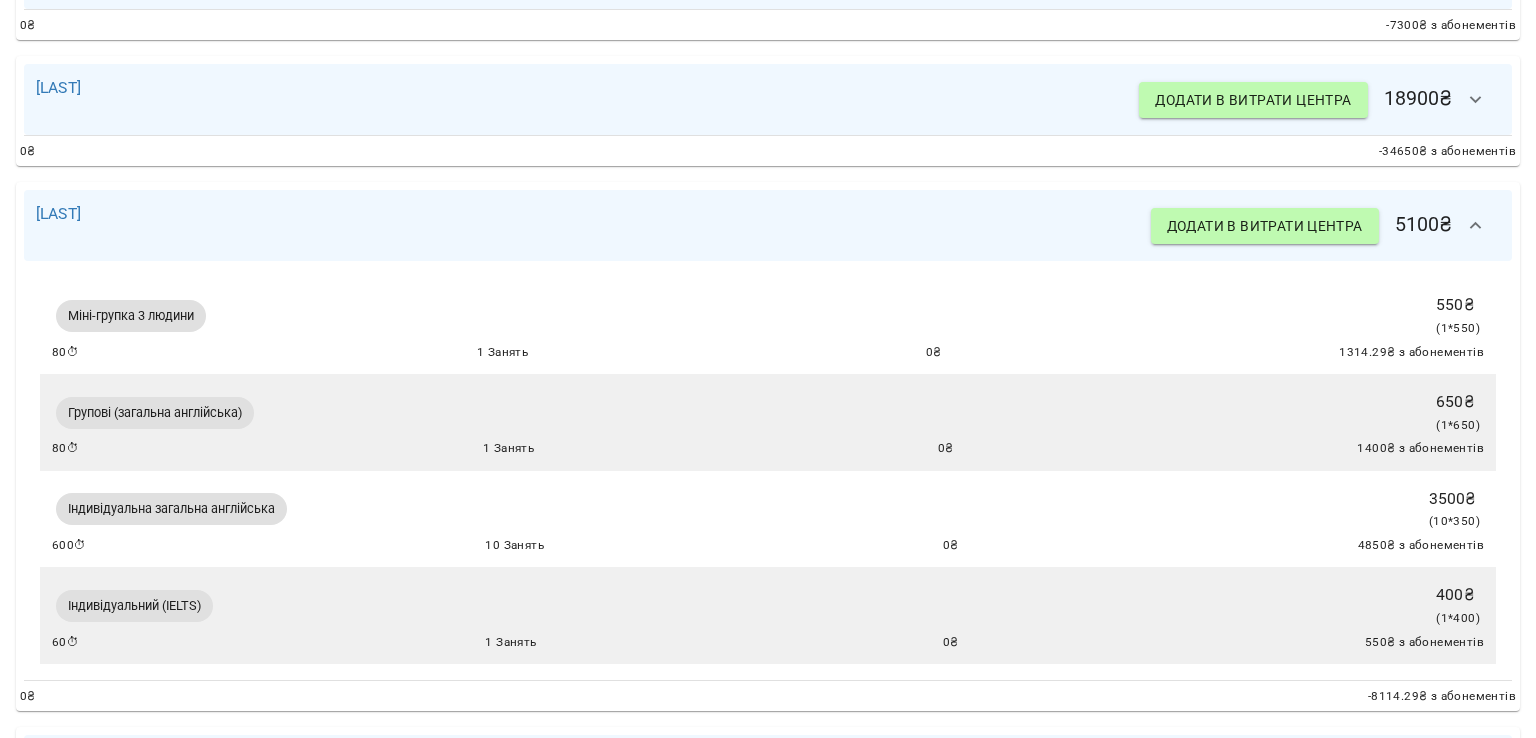 scroll, scrollTop: 1003, scrollLeft: 0, axis: vertical 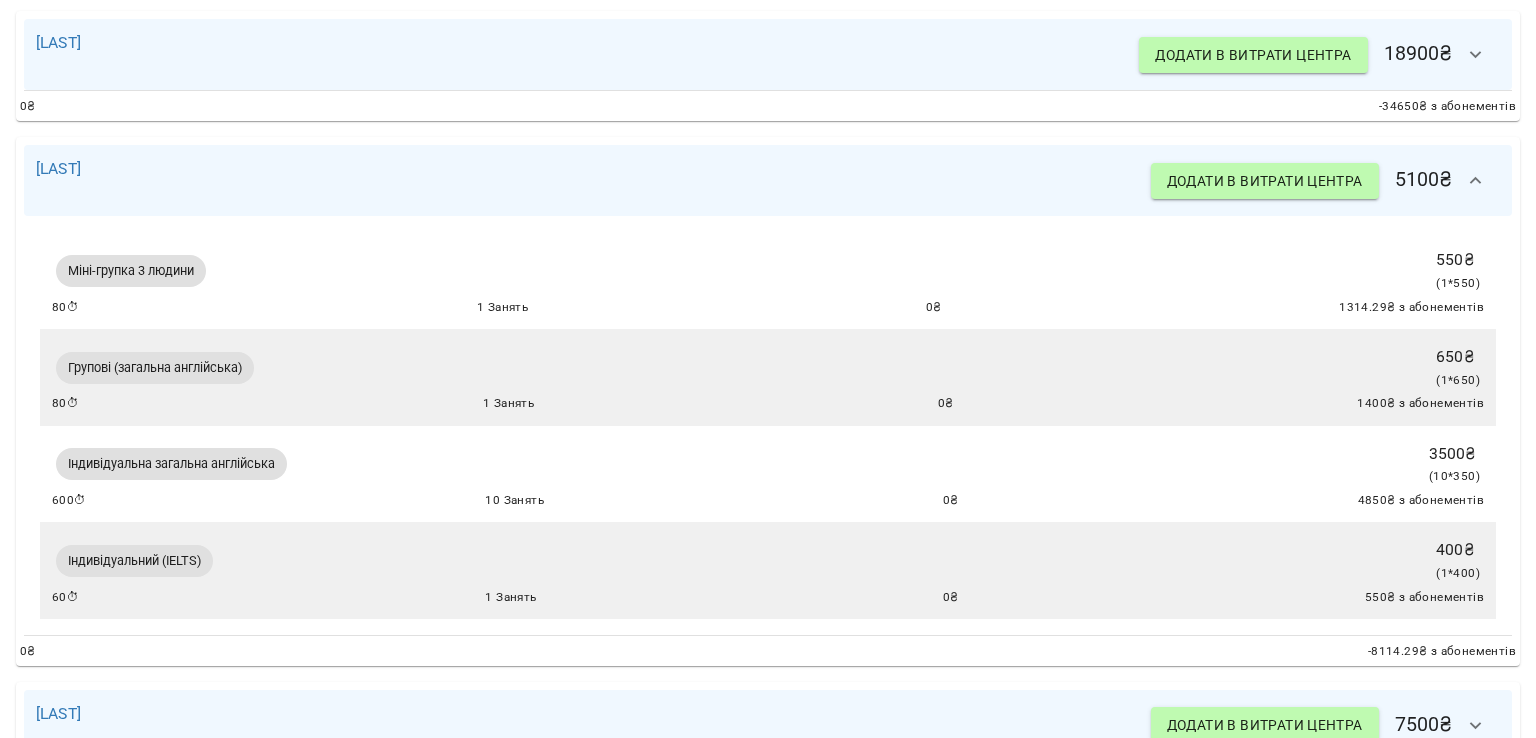 click 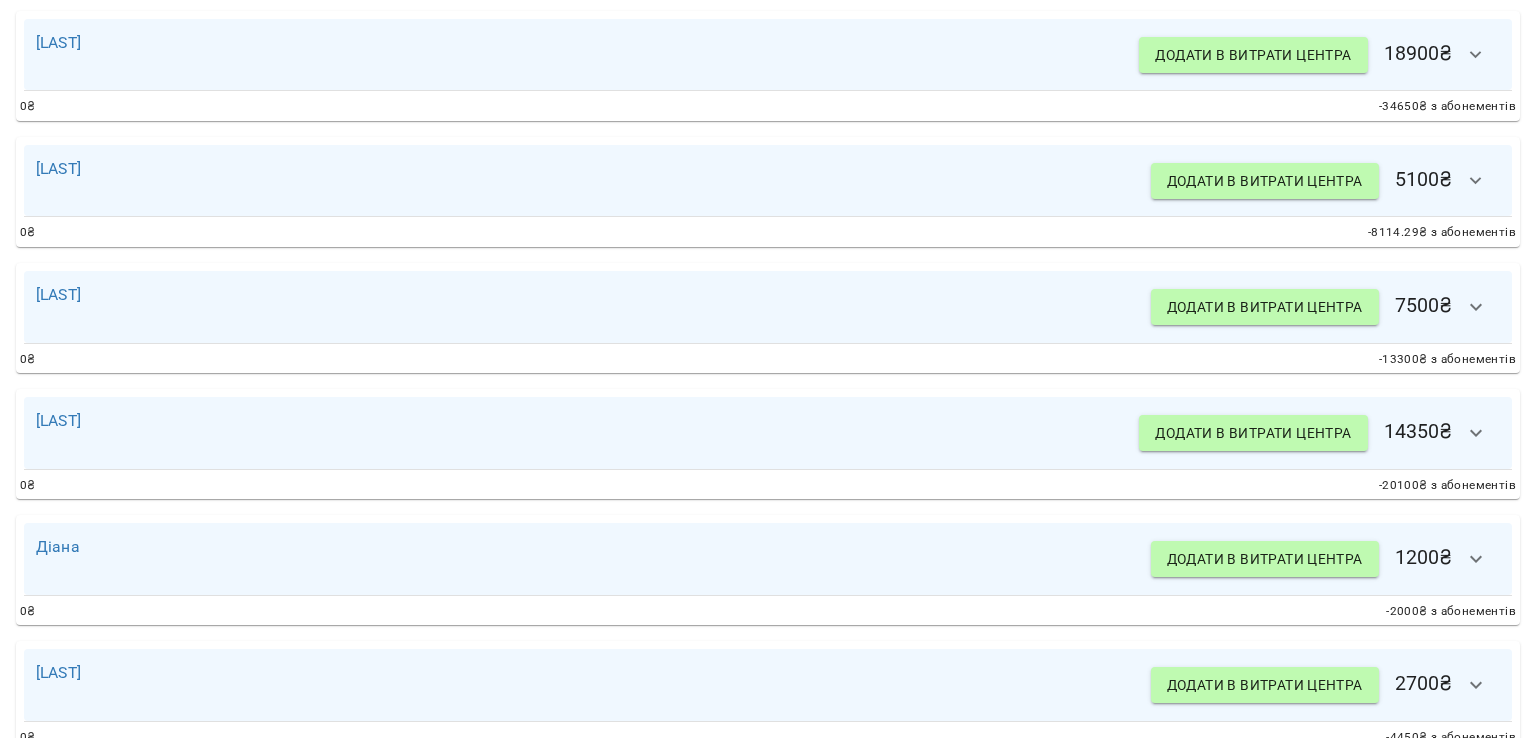 click at bounding box center (1476, 307) 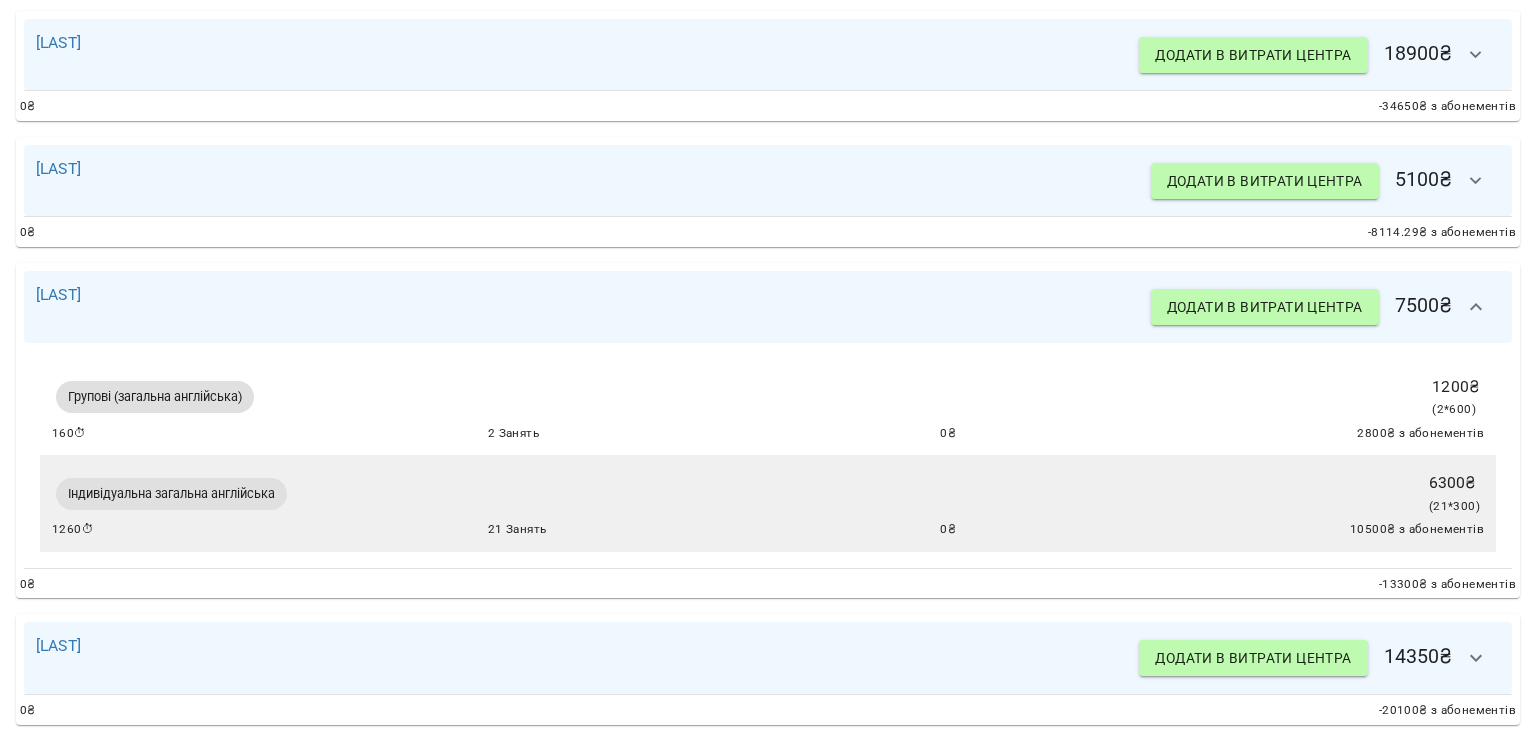 click at bounding box center [1476, 307] 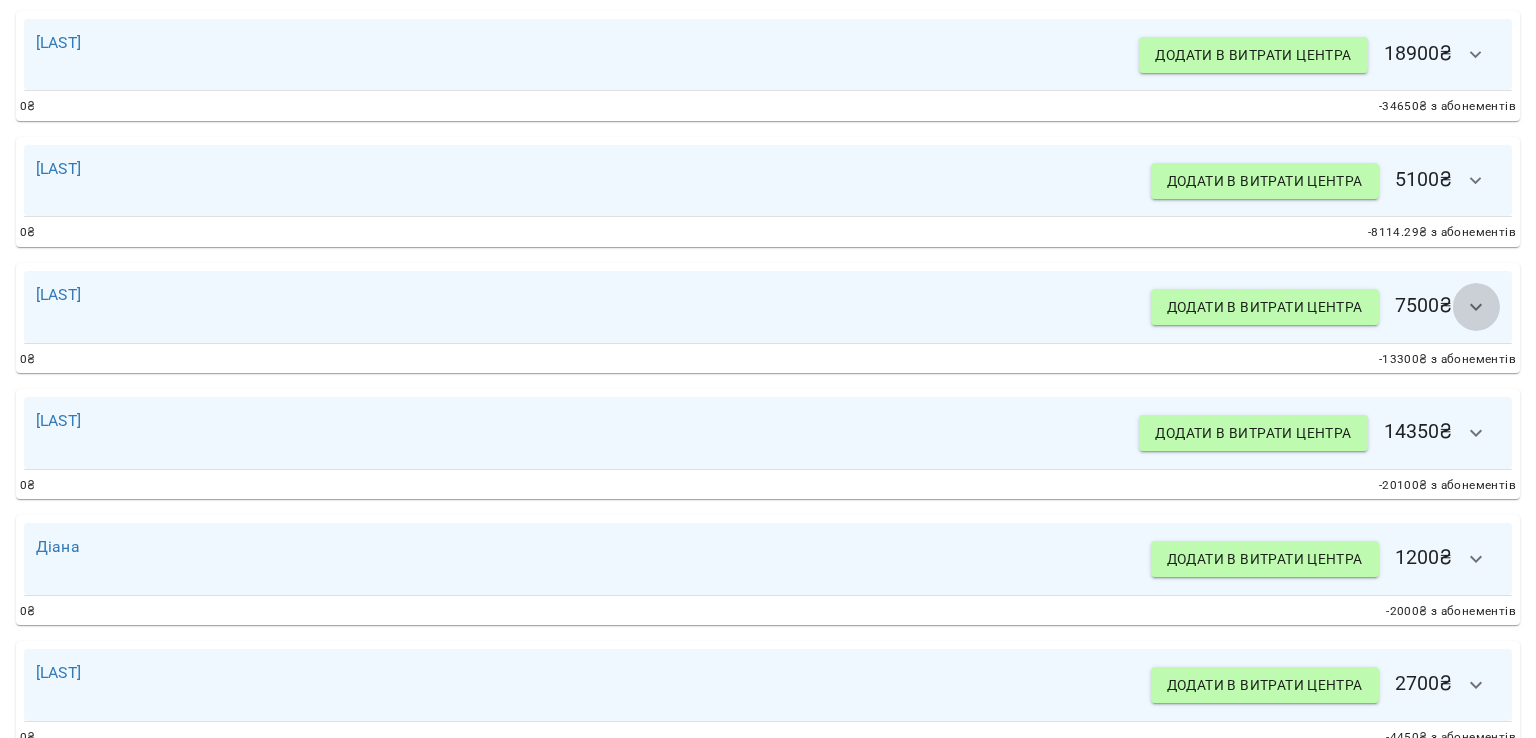 click at bounding box center (1476, 307) 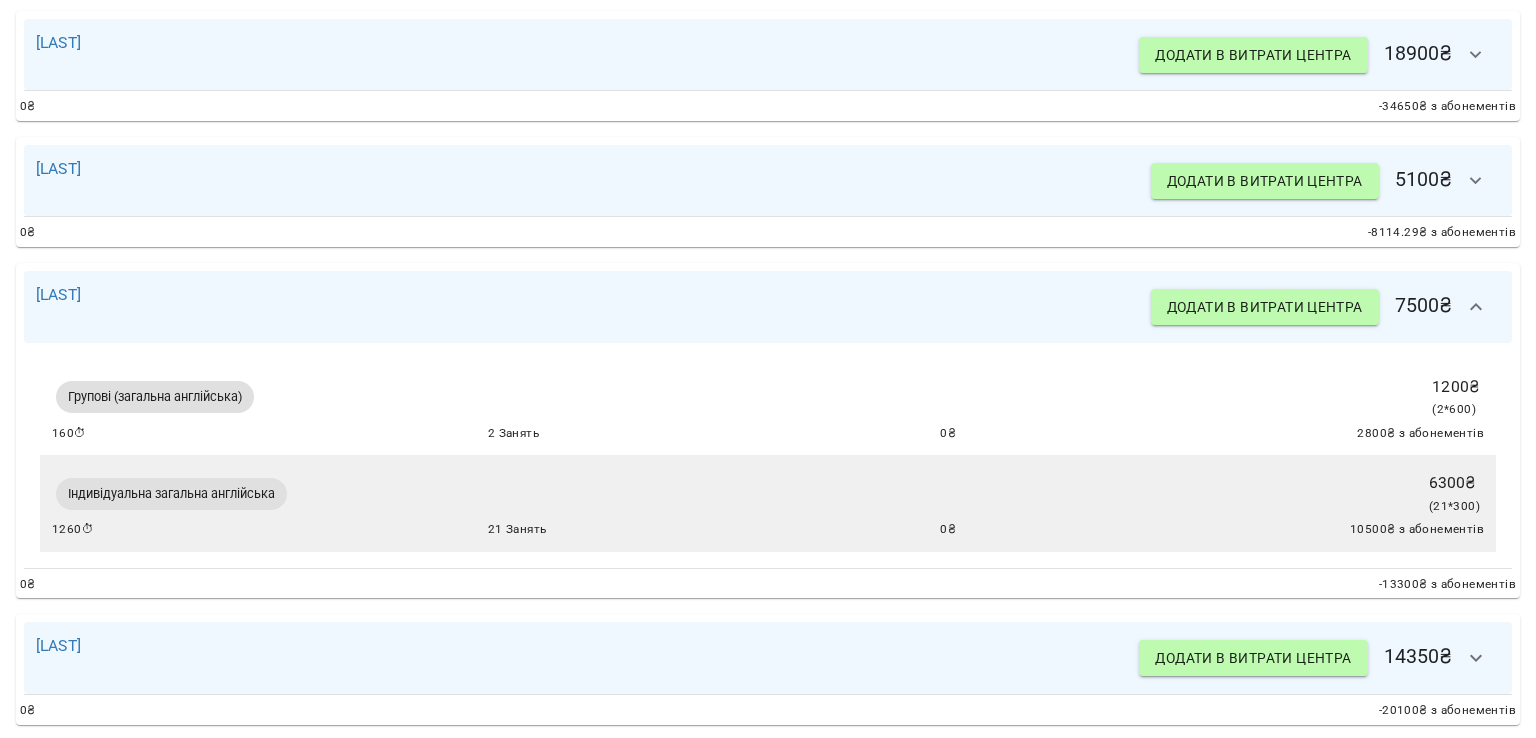 click at bounding box center [1476, 307] 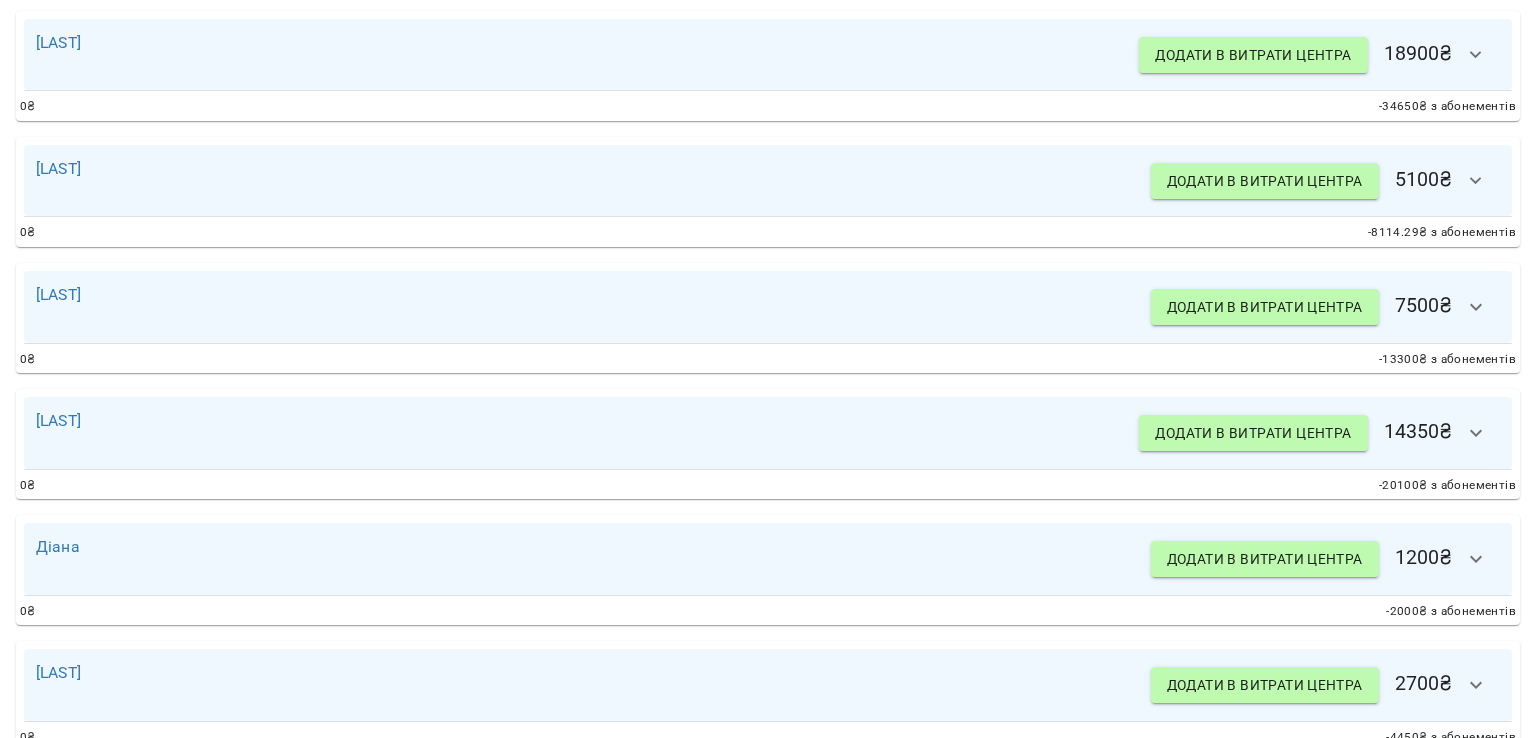 drag, startPoint x: 94, startPoint y: 286, endPoint x: 120, endPoint y: 305, distance: 32.202484 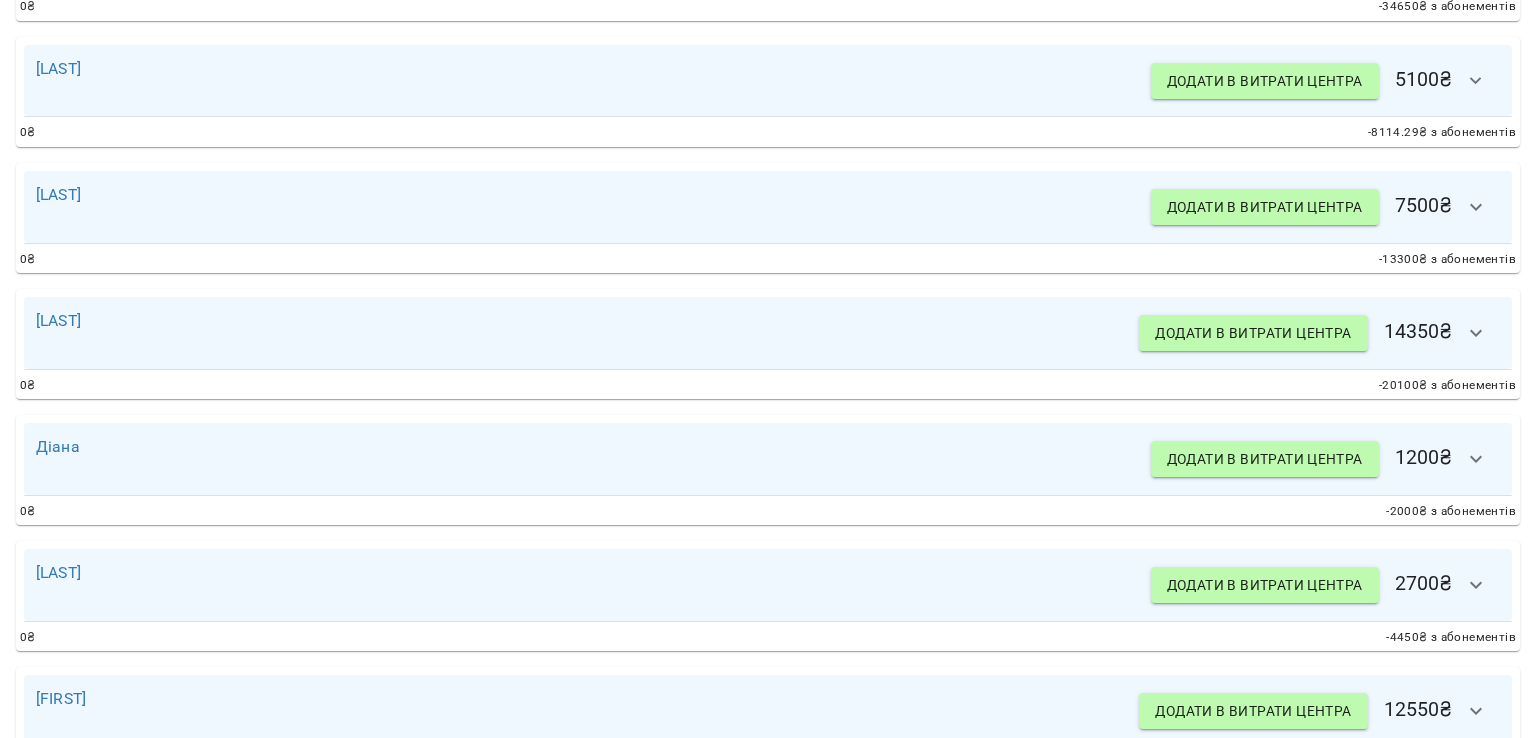 scroll, scrollTop: 1203, scrollLeft: 0, axis: vertical 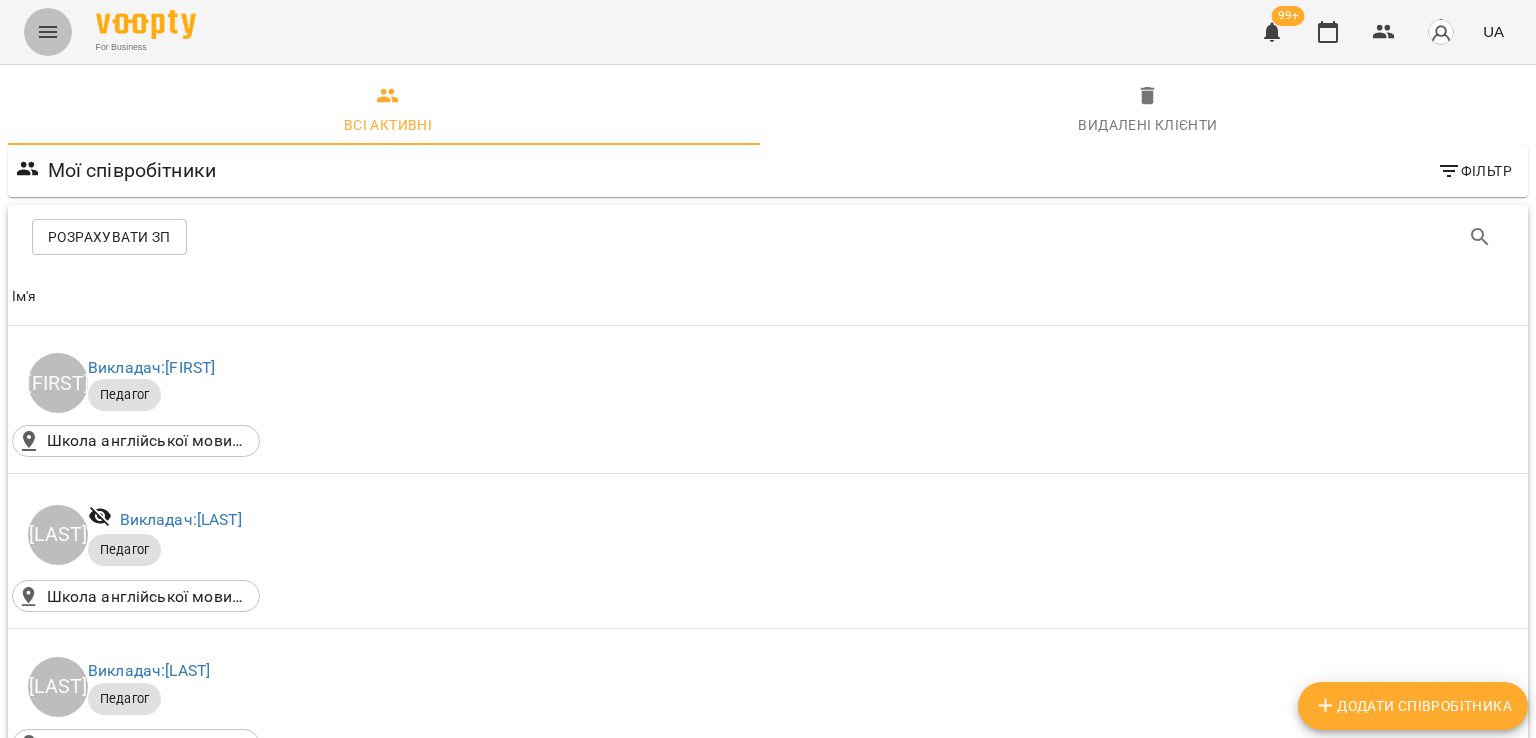 click 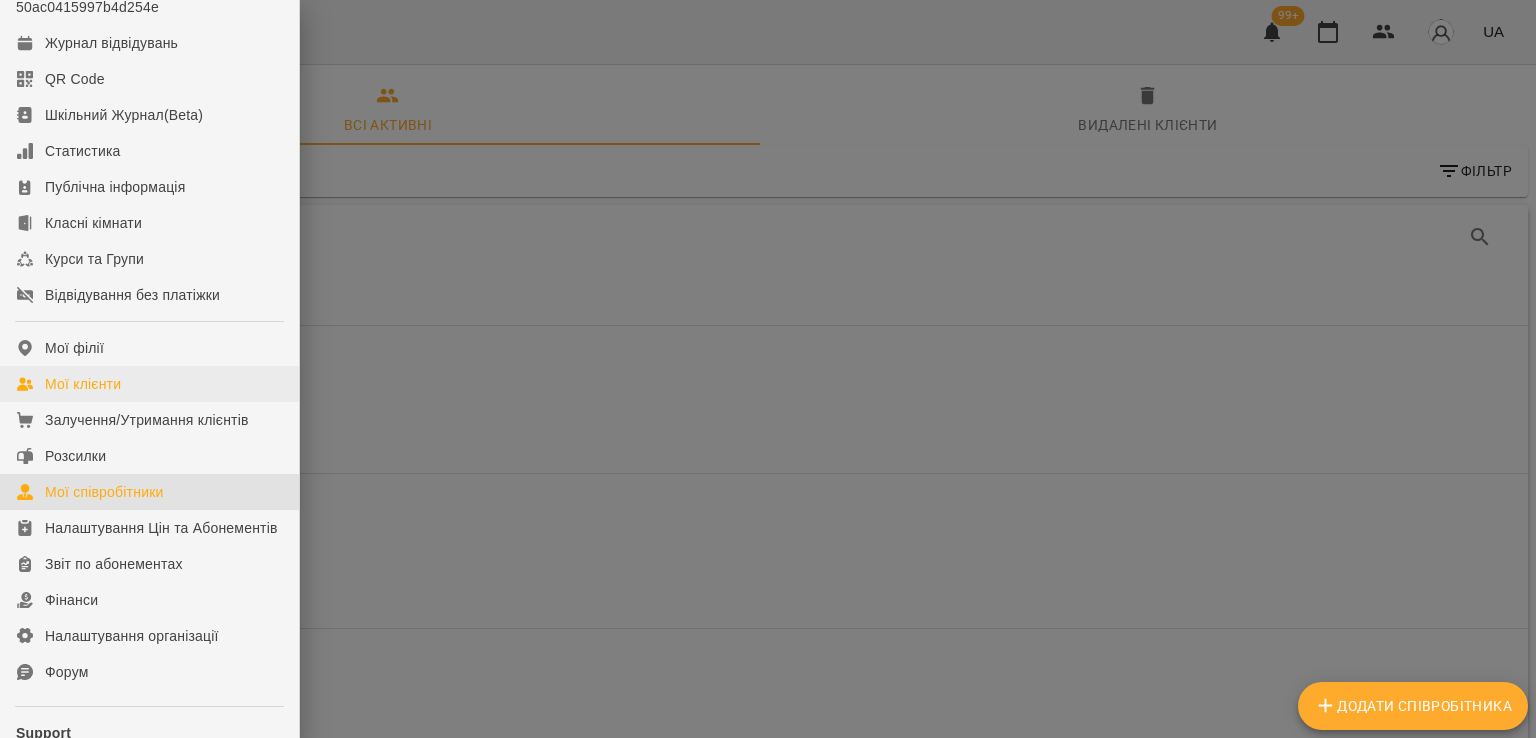 scroll, scrollTop: 200, scrollLeft: 0, axis: vertical 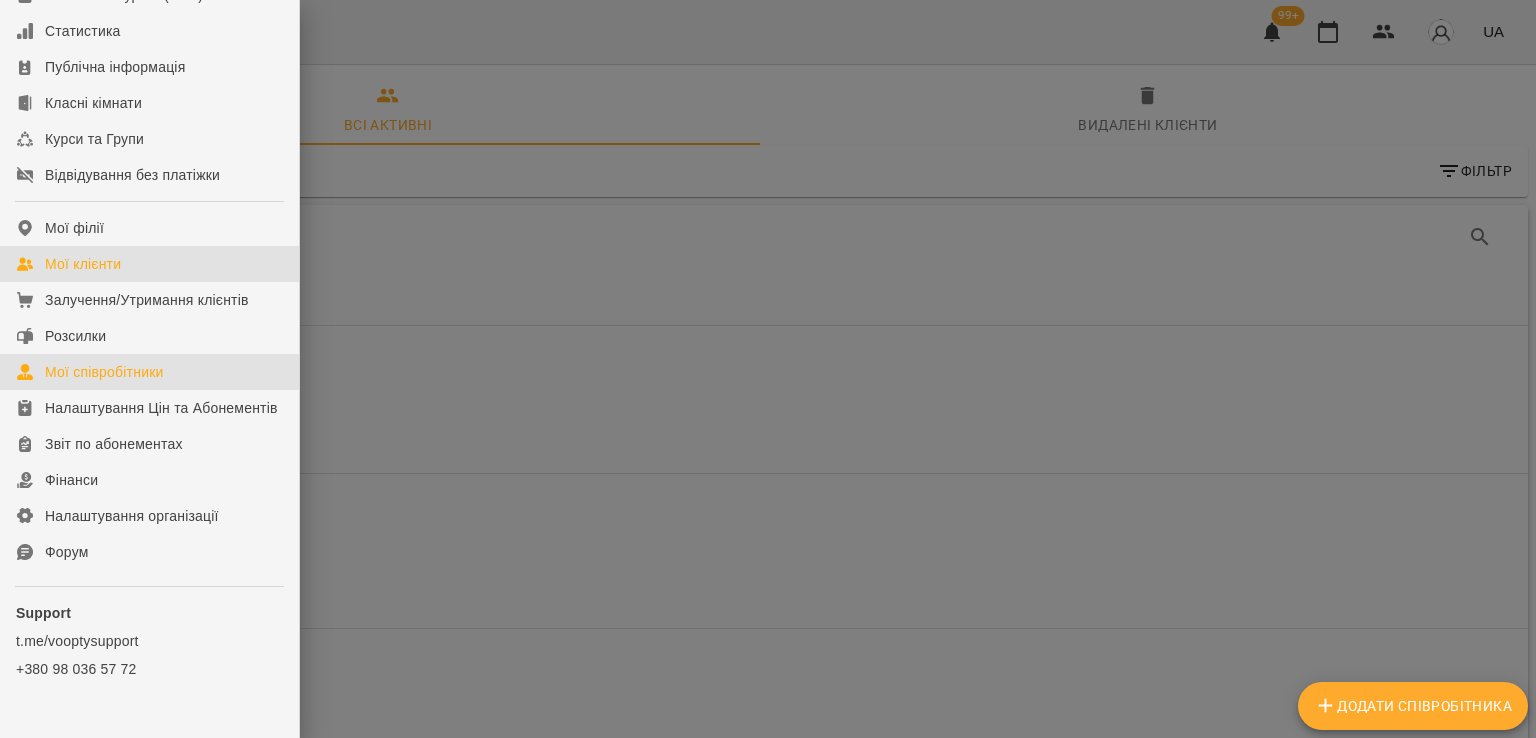 click on "Мої клієнти" at bounding box center (83, 264) 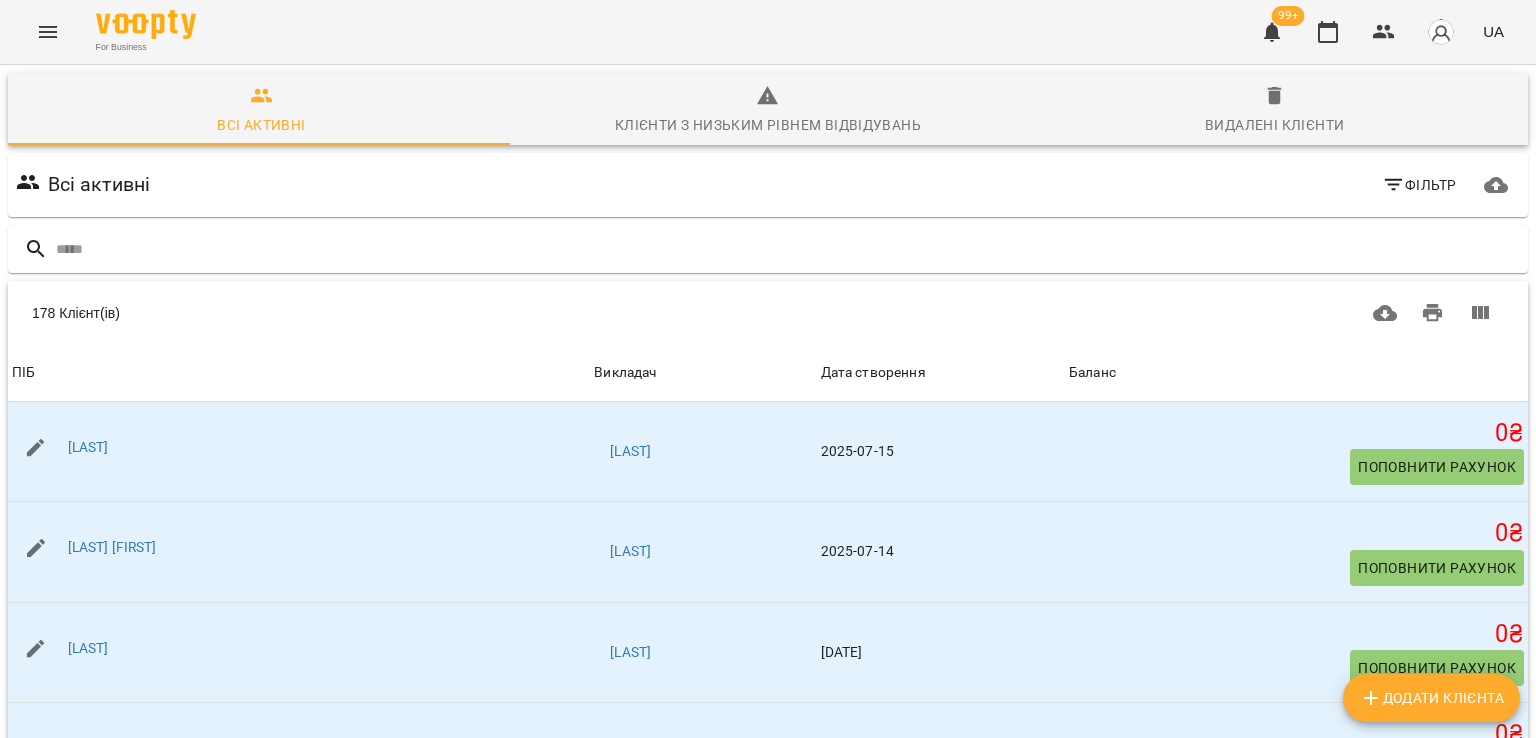 scroll, scrollTop: 200, scrollLeft: 0, axis: vertical 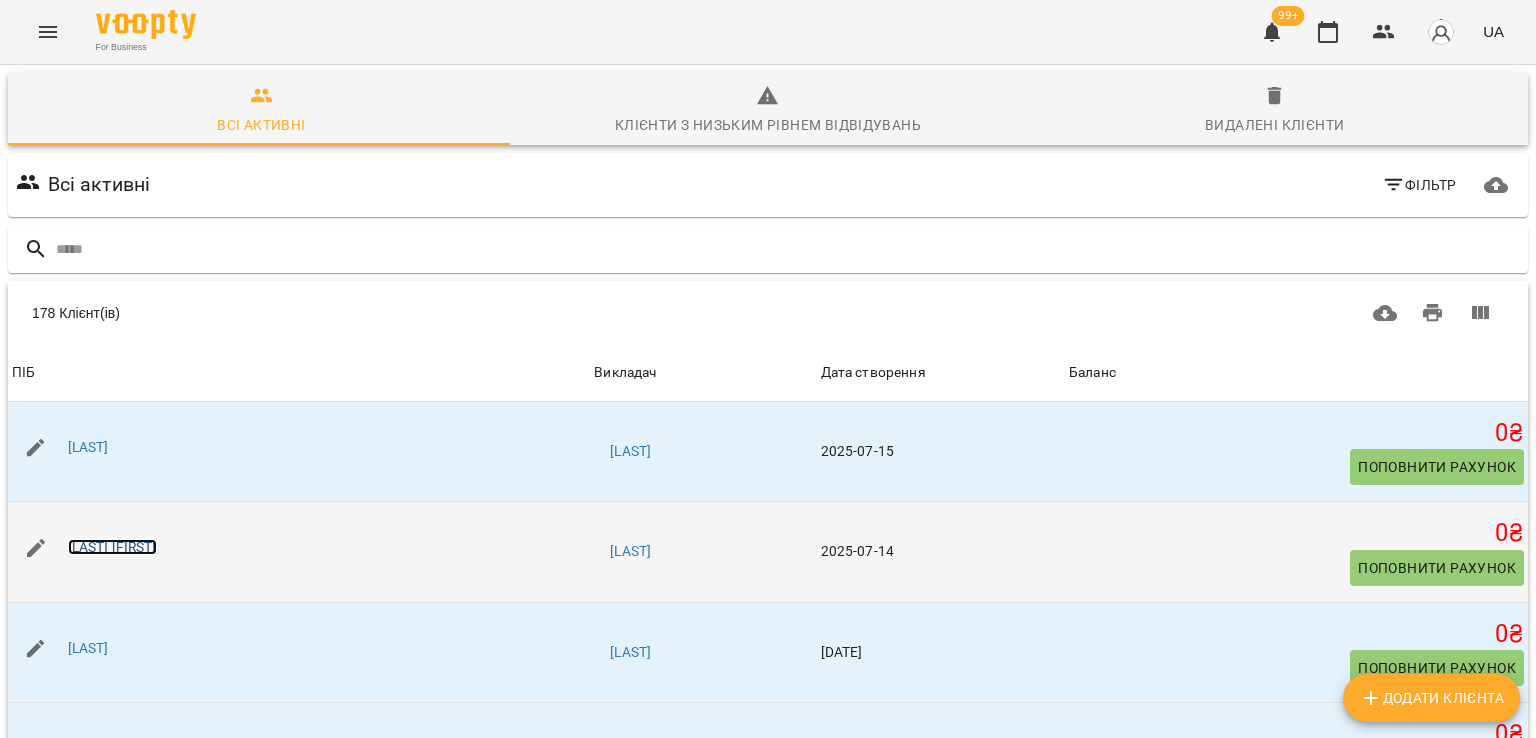 click on "Світлана Светлашка" at bounding box center (112, 547) 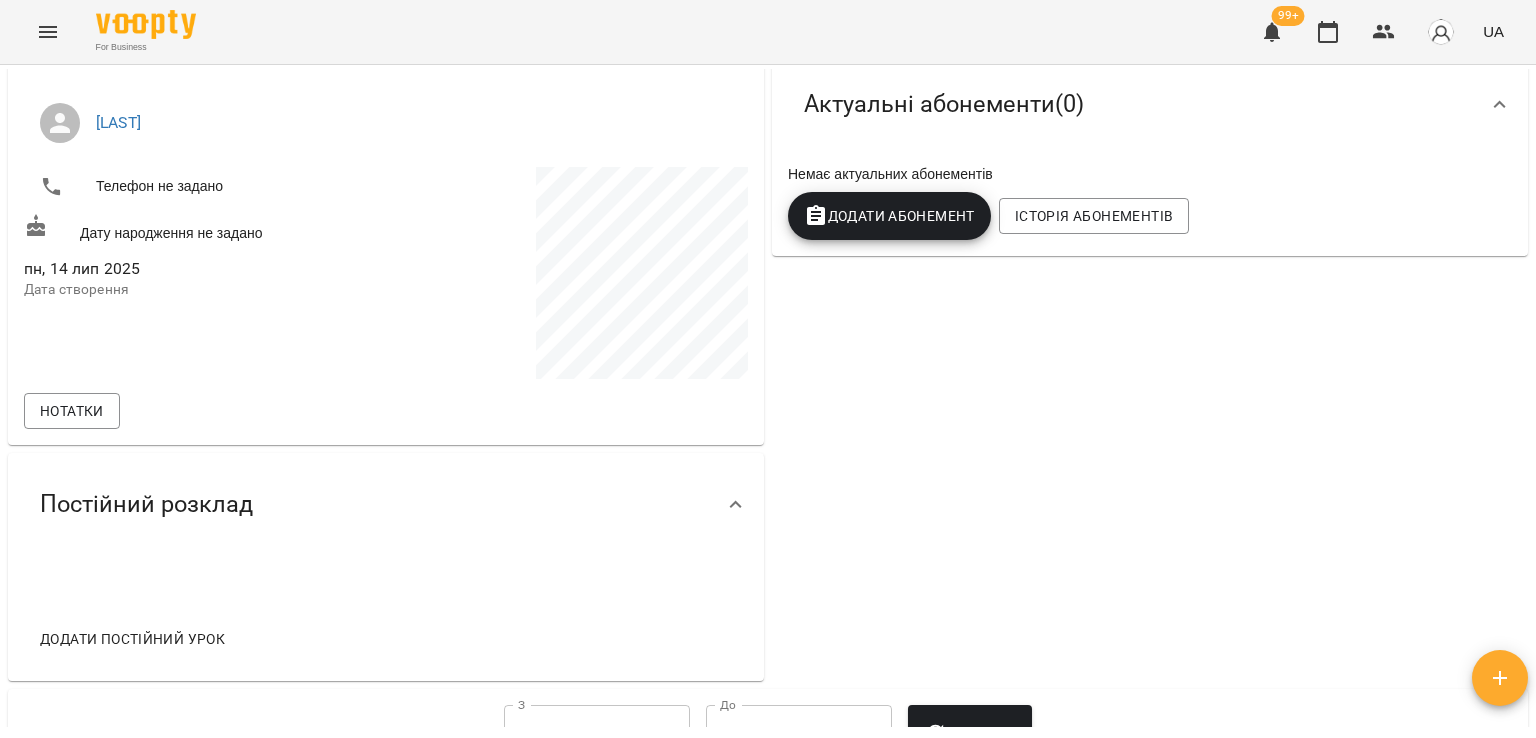 scroll, scrollTop: 0, scrollLeft: 0, axis: both 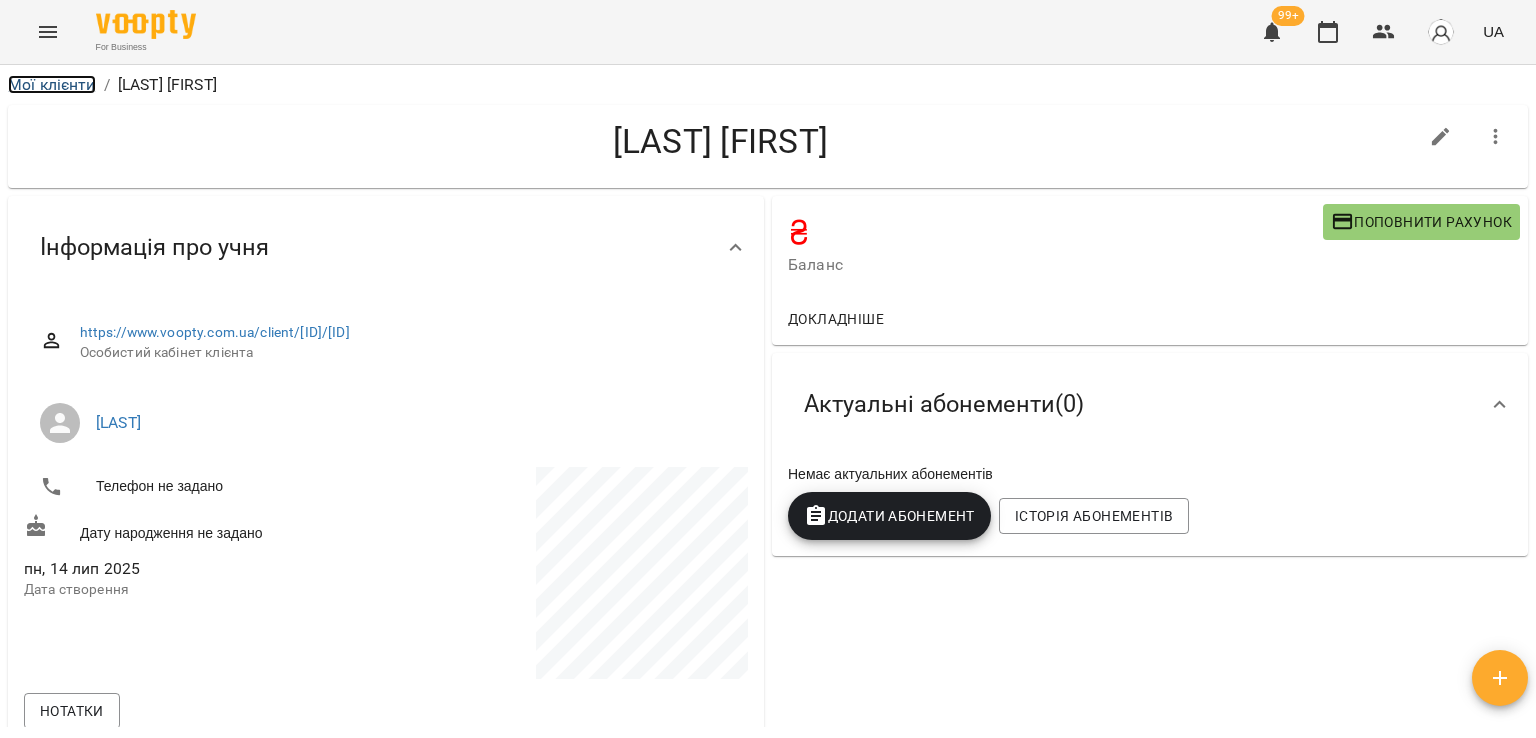 click on "Мої клієнти" at bounding box center (52, 84) 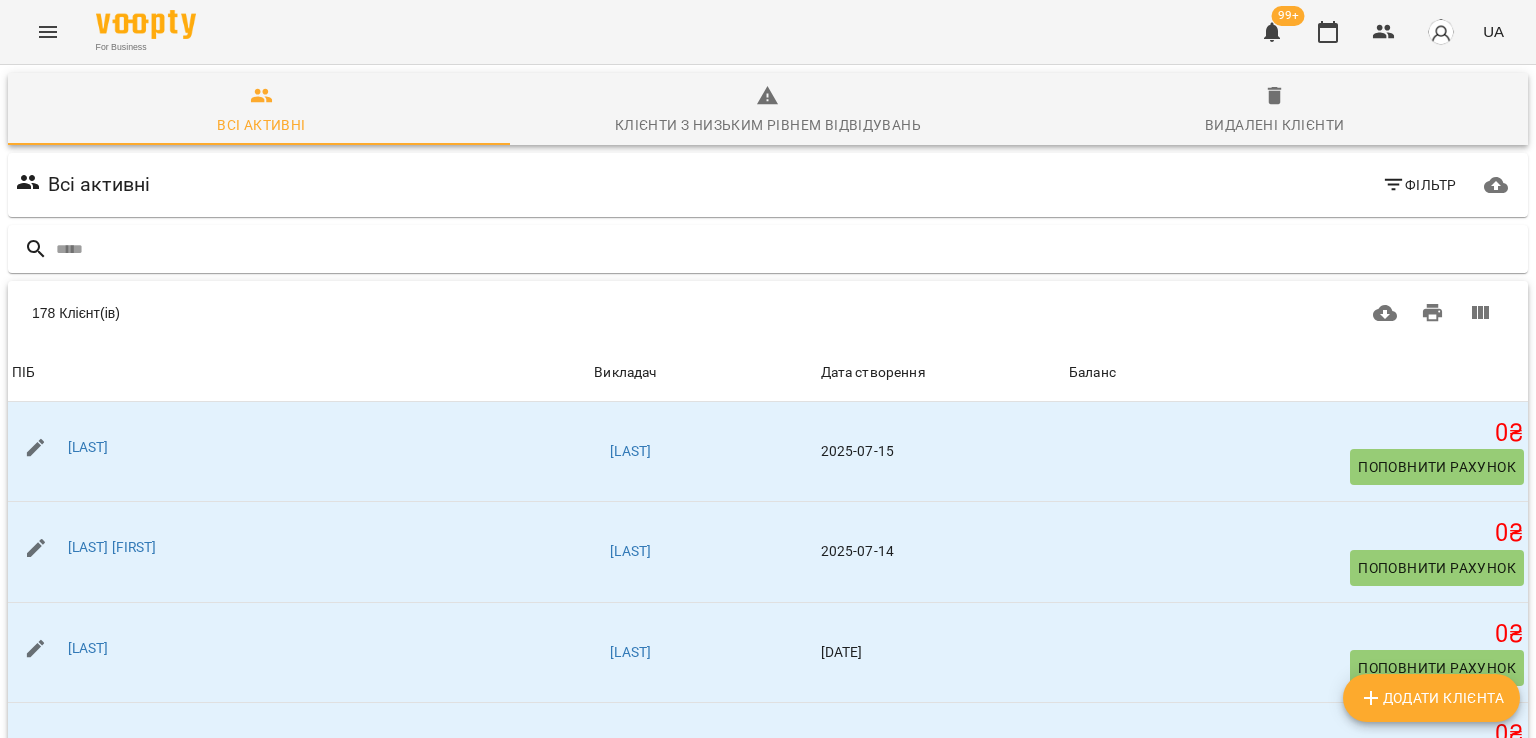 click 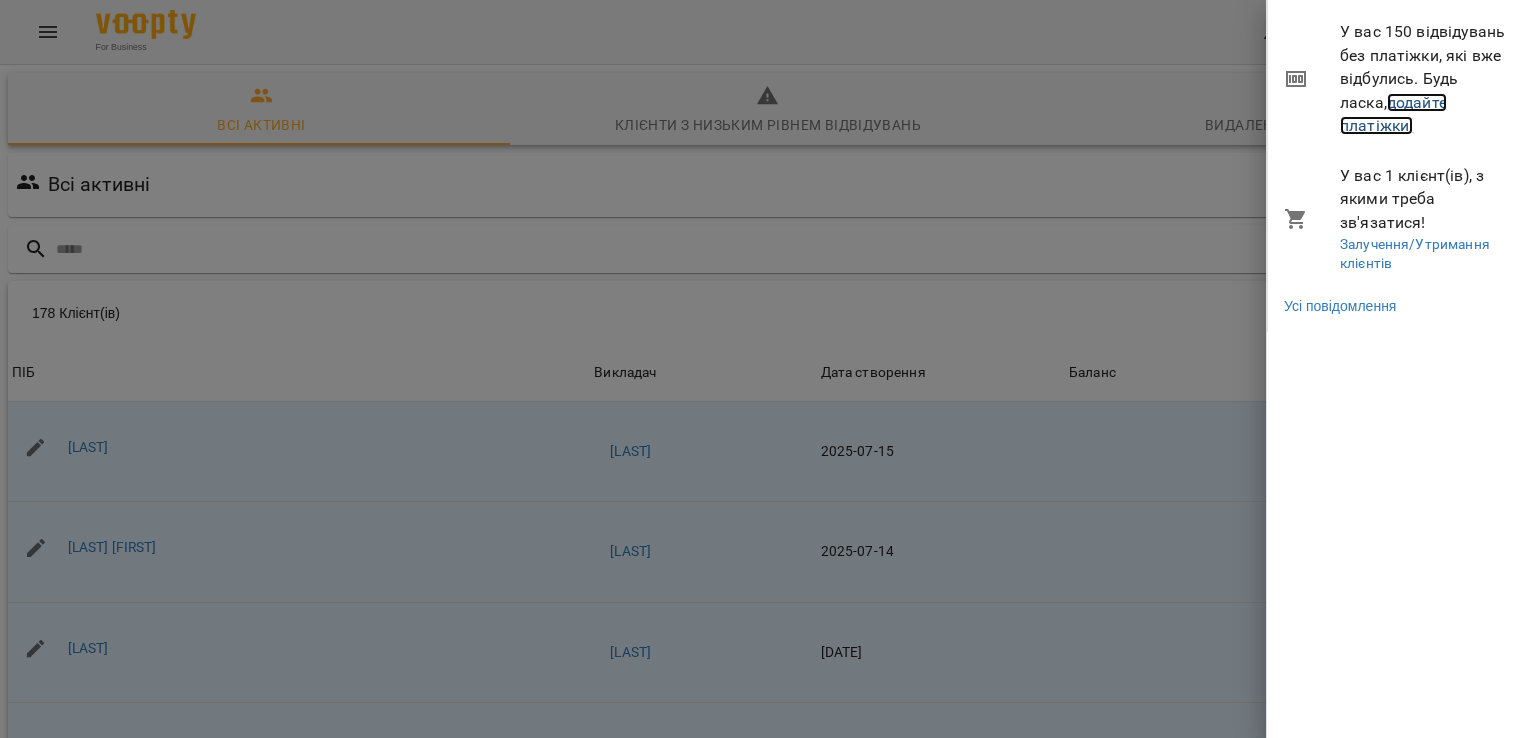 click on "додайте платіжки!" at bounding box center [1393, 114] 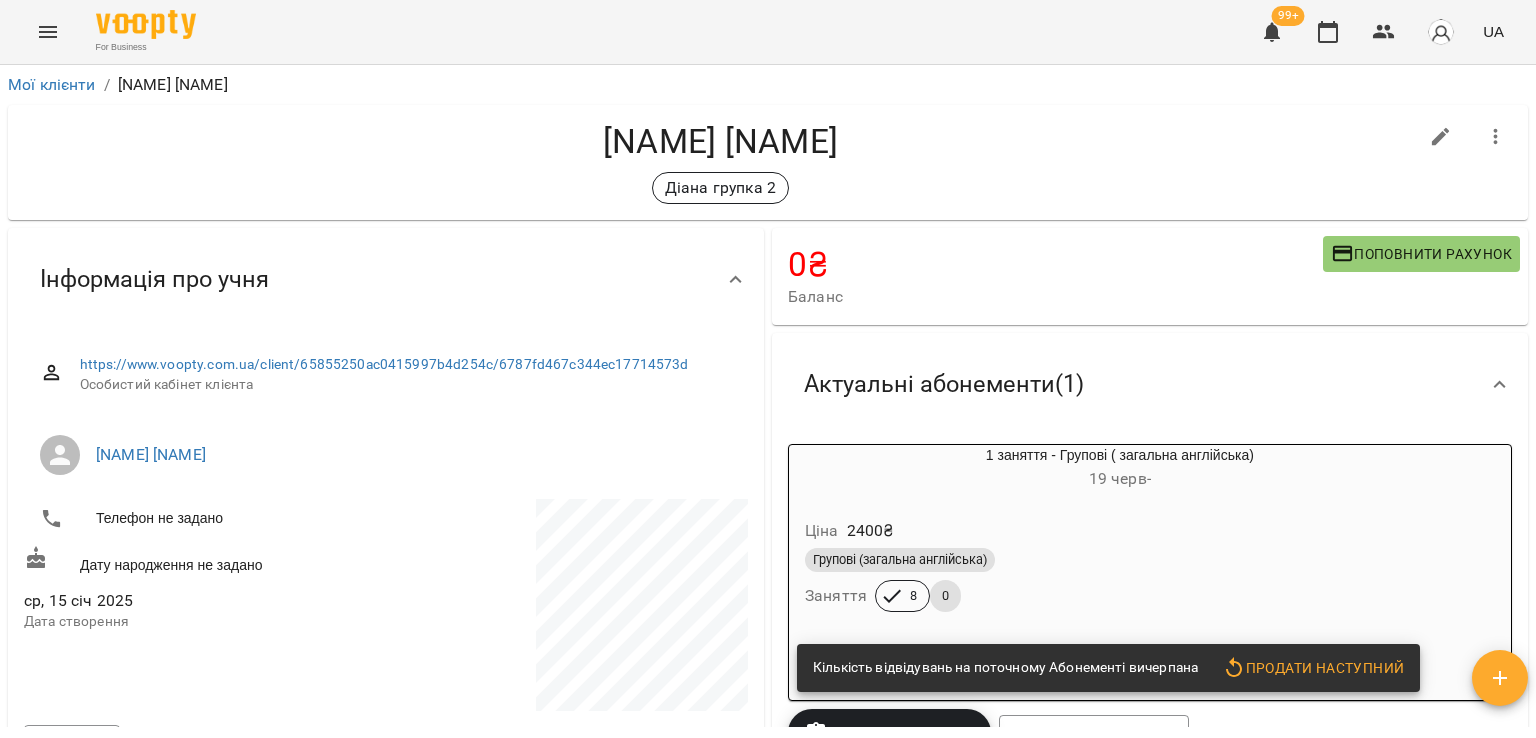 scroll, scrollTop: 0, scrollLeft: 0, axis: both 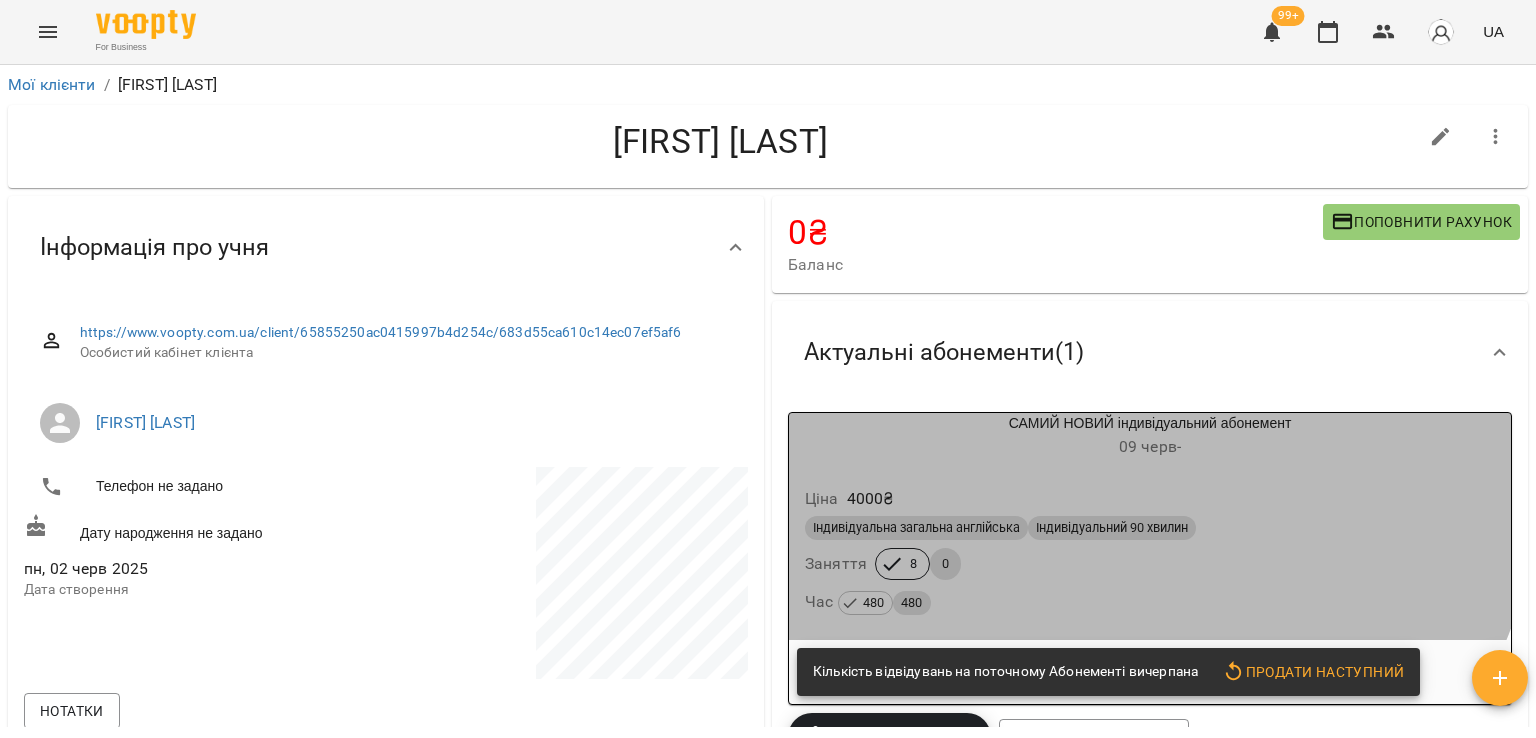 click on "09 черв  -" at bounding box center [1150, 447] 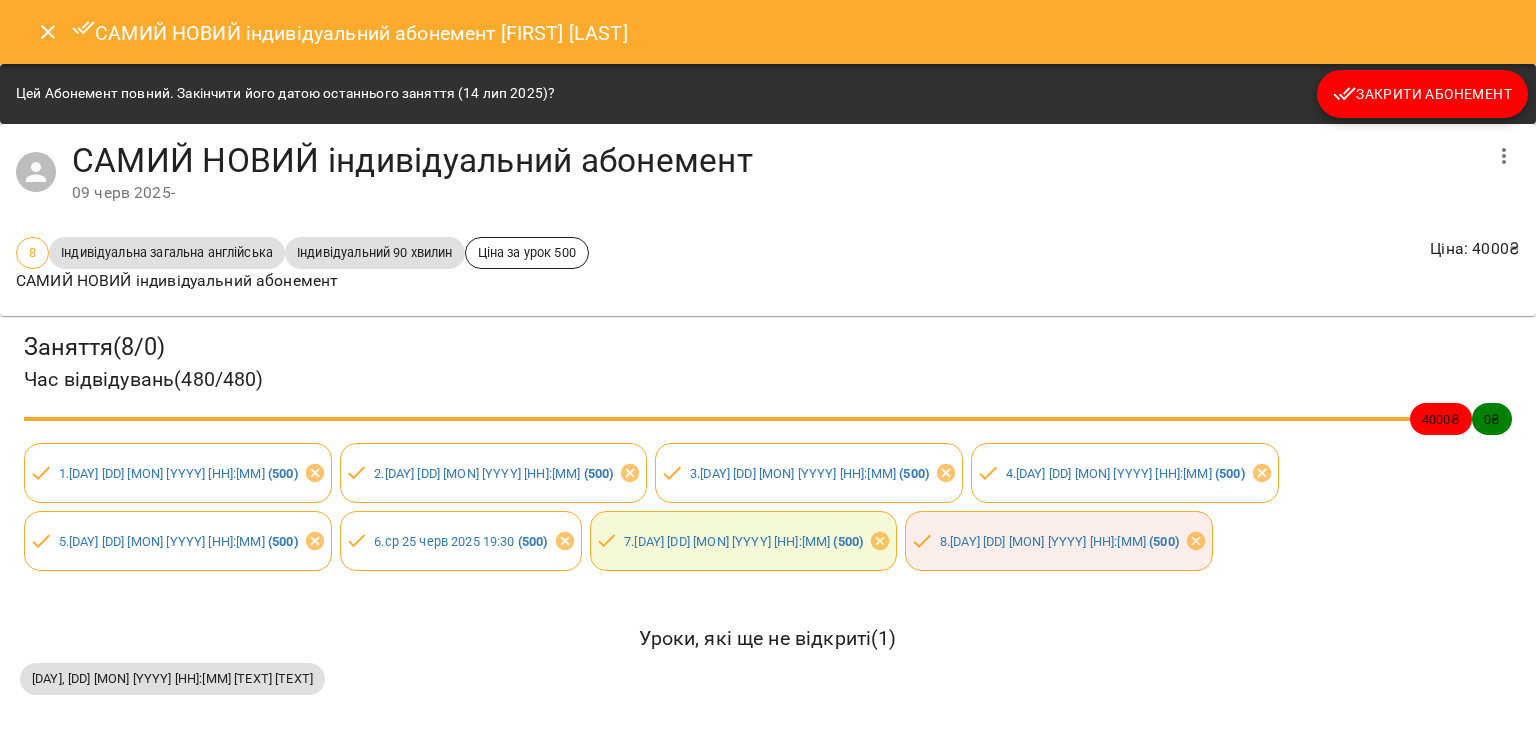 click 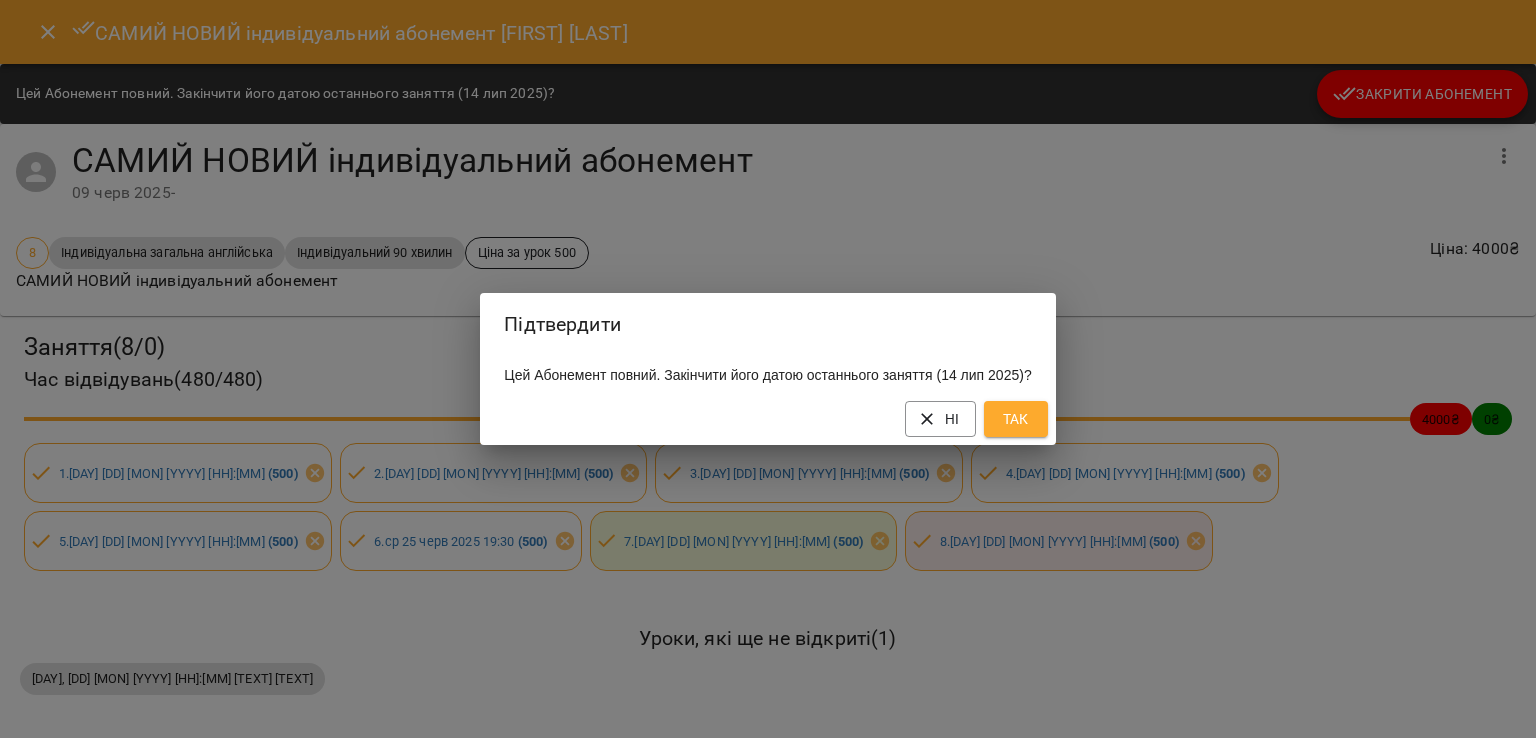 click on "Так" at bounding box center [1016, 419] 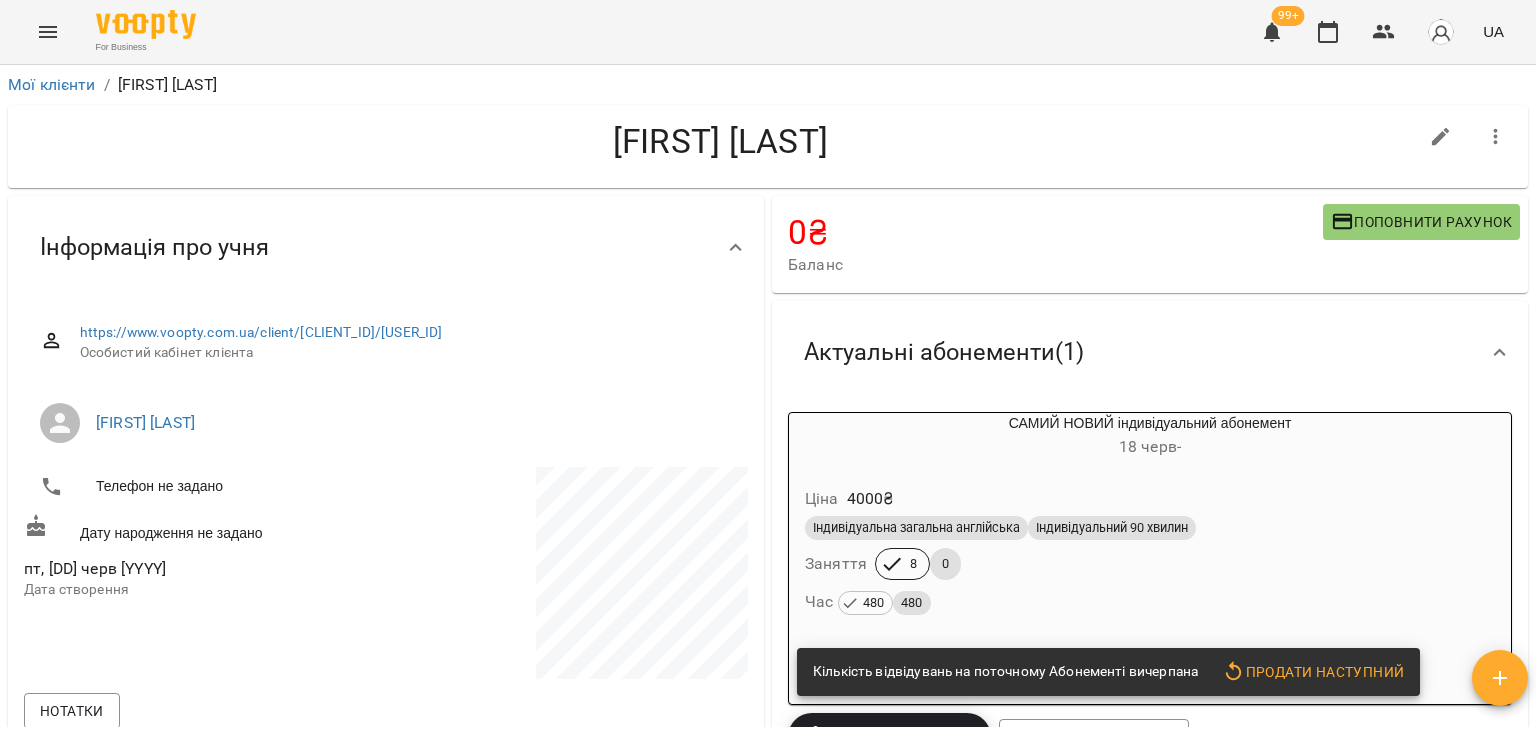 scroll, scrollTop: 0, scrollLeft: 0, axis: both 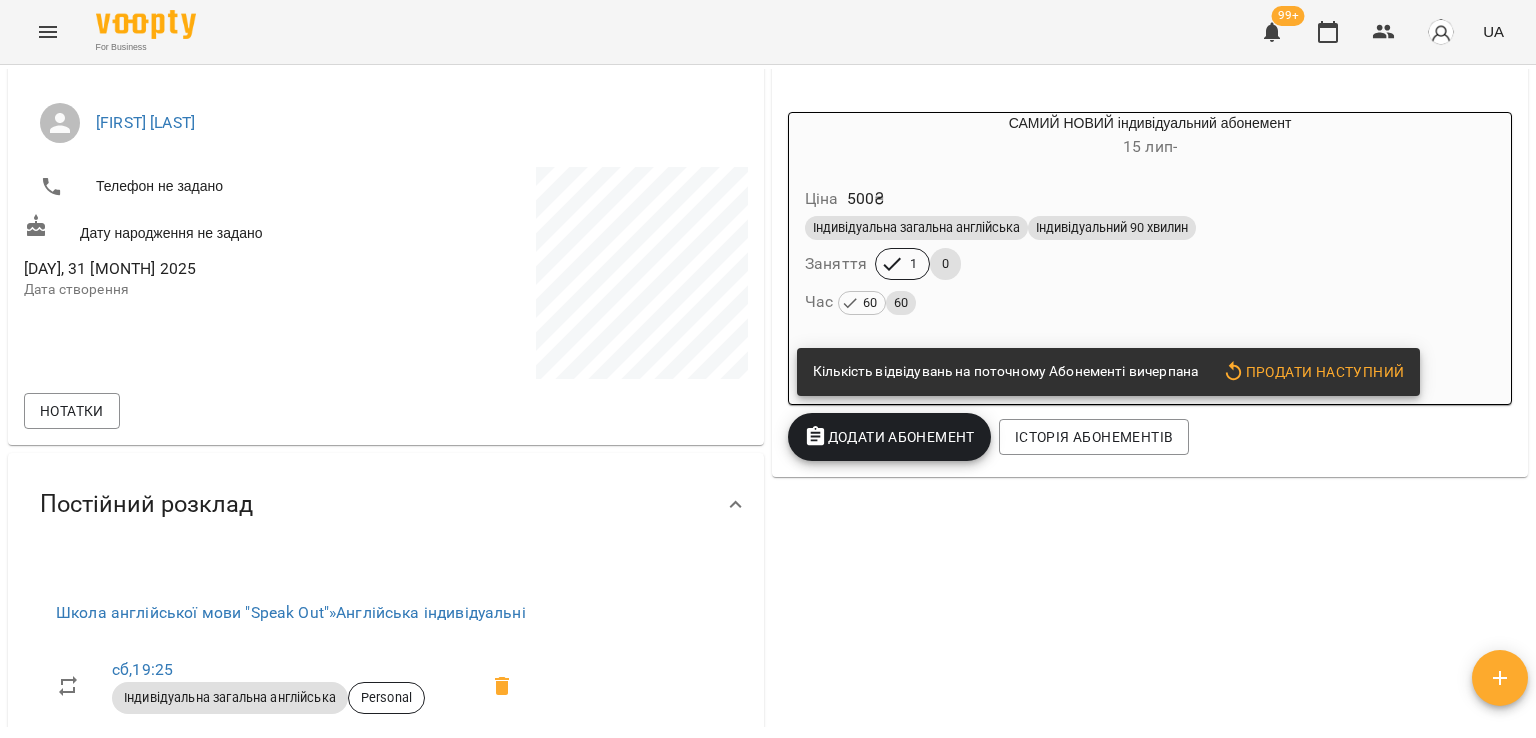 click on "1" at bounding box center (913, 264) 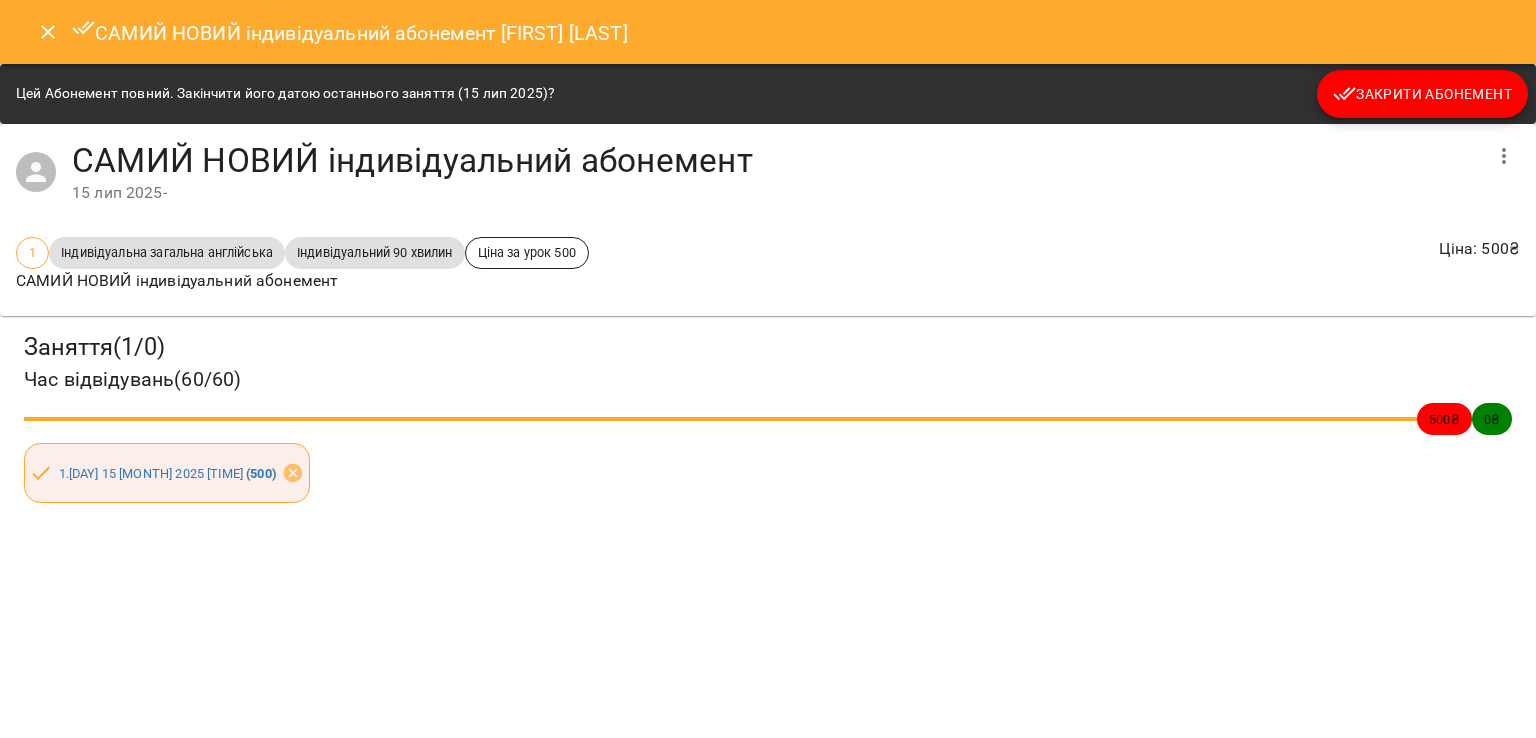 click on "Закрити Абонемент" at bounding box center [1422, 94] 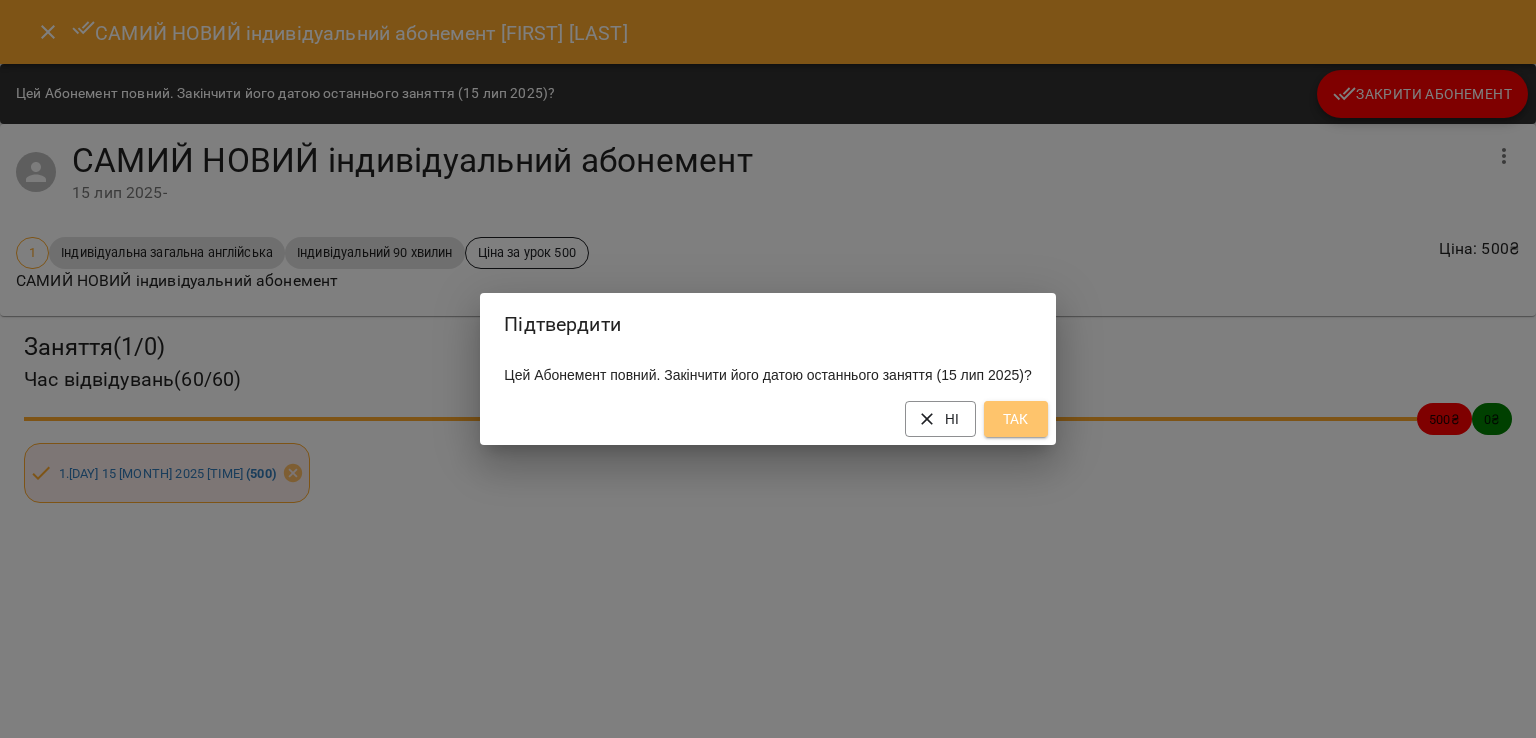 click on "Так" at bounding box center [1016, 419] 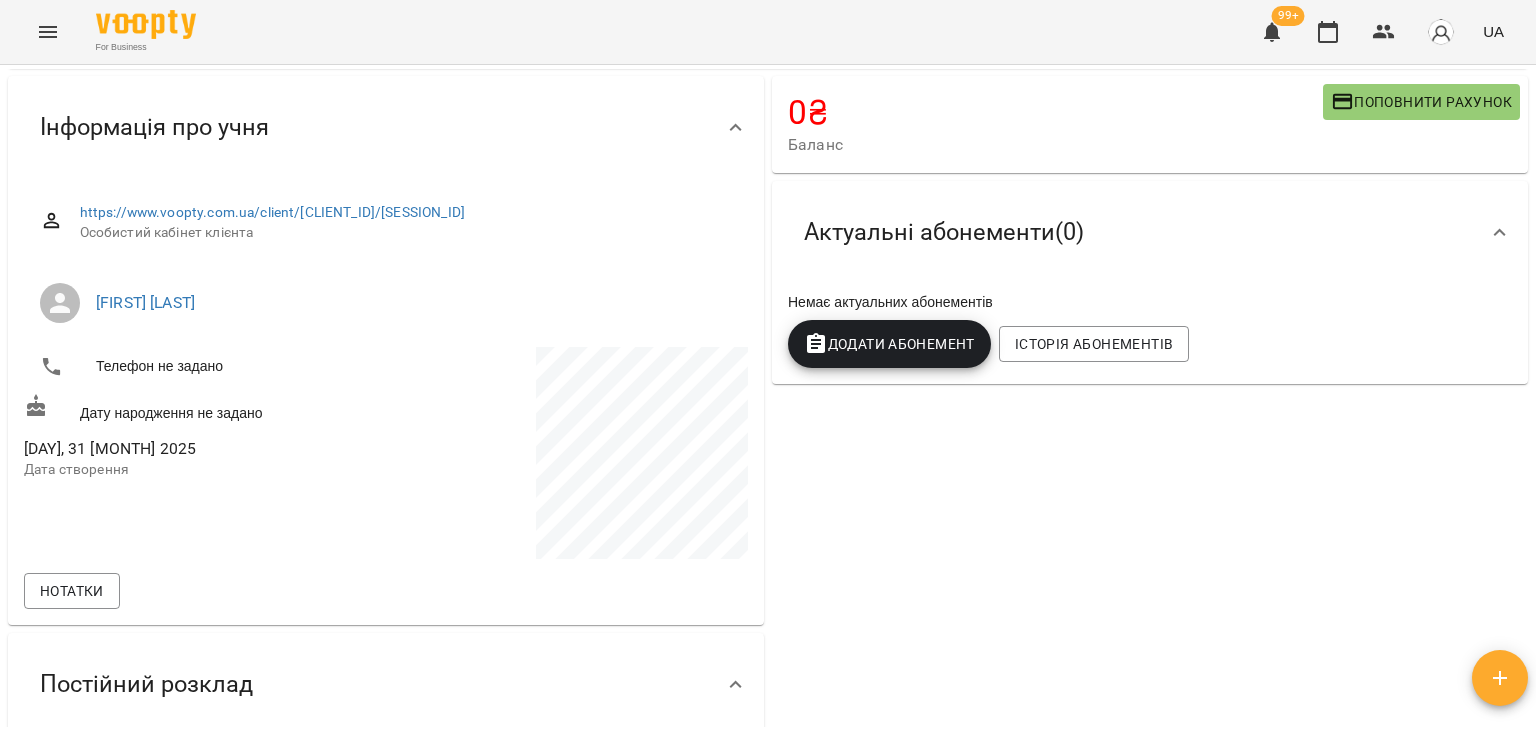 scroll, scrollTop: 0, scrollLeft: 0, axis: both 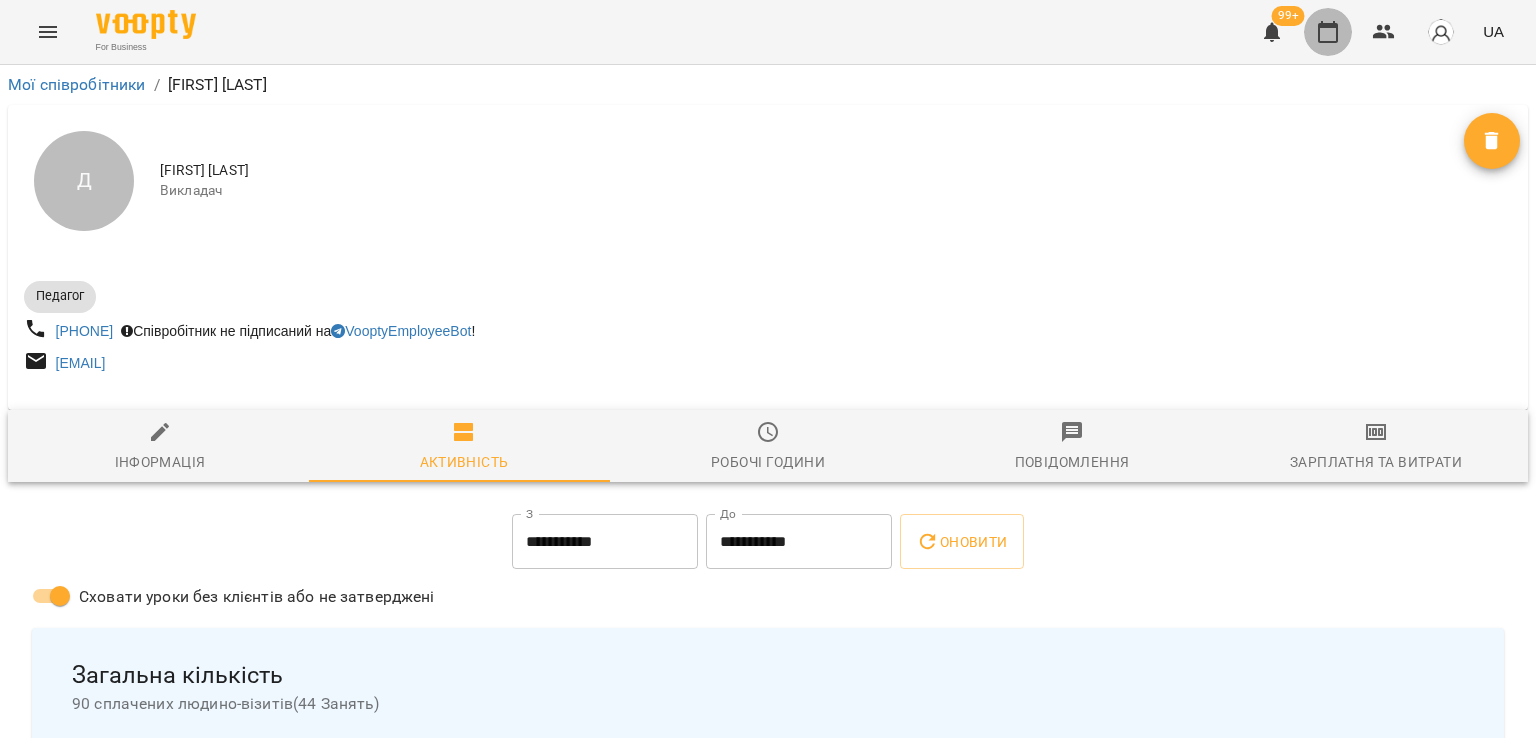 click 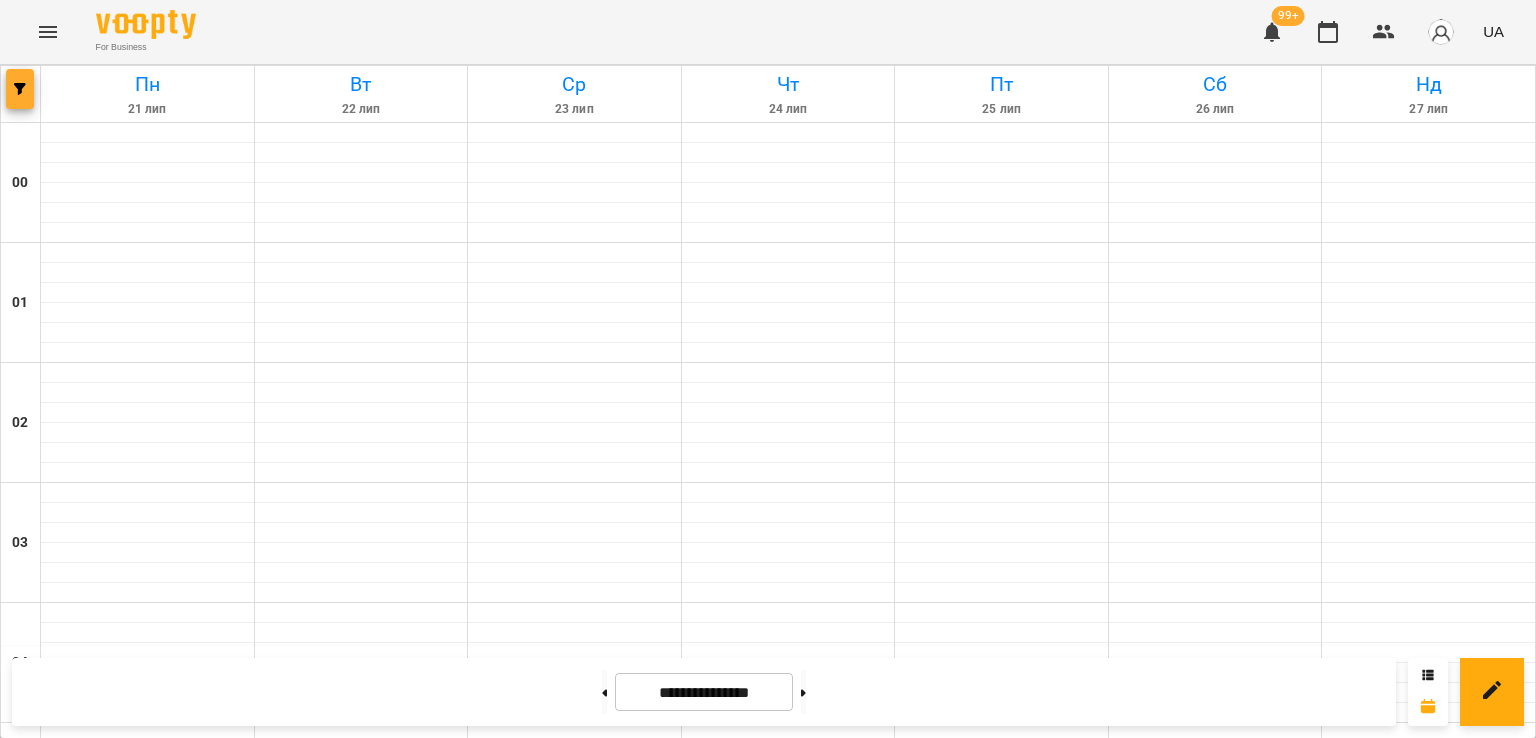 click 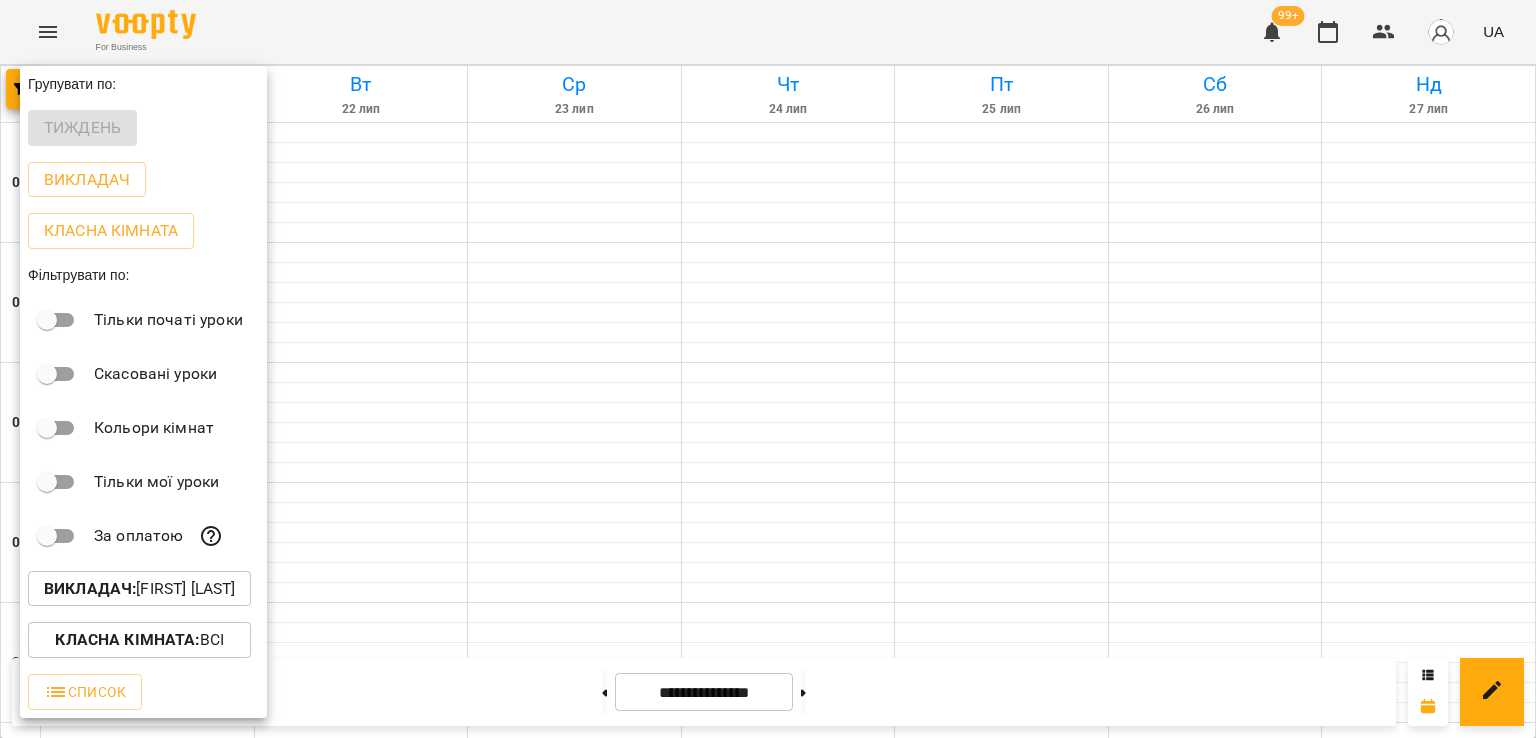 click on "Викладач :  Христя Петрюк" at bounding box center [139, 589] 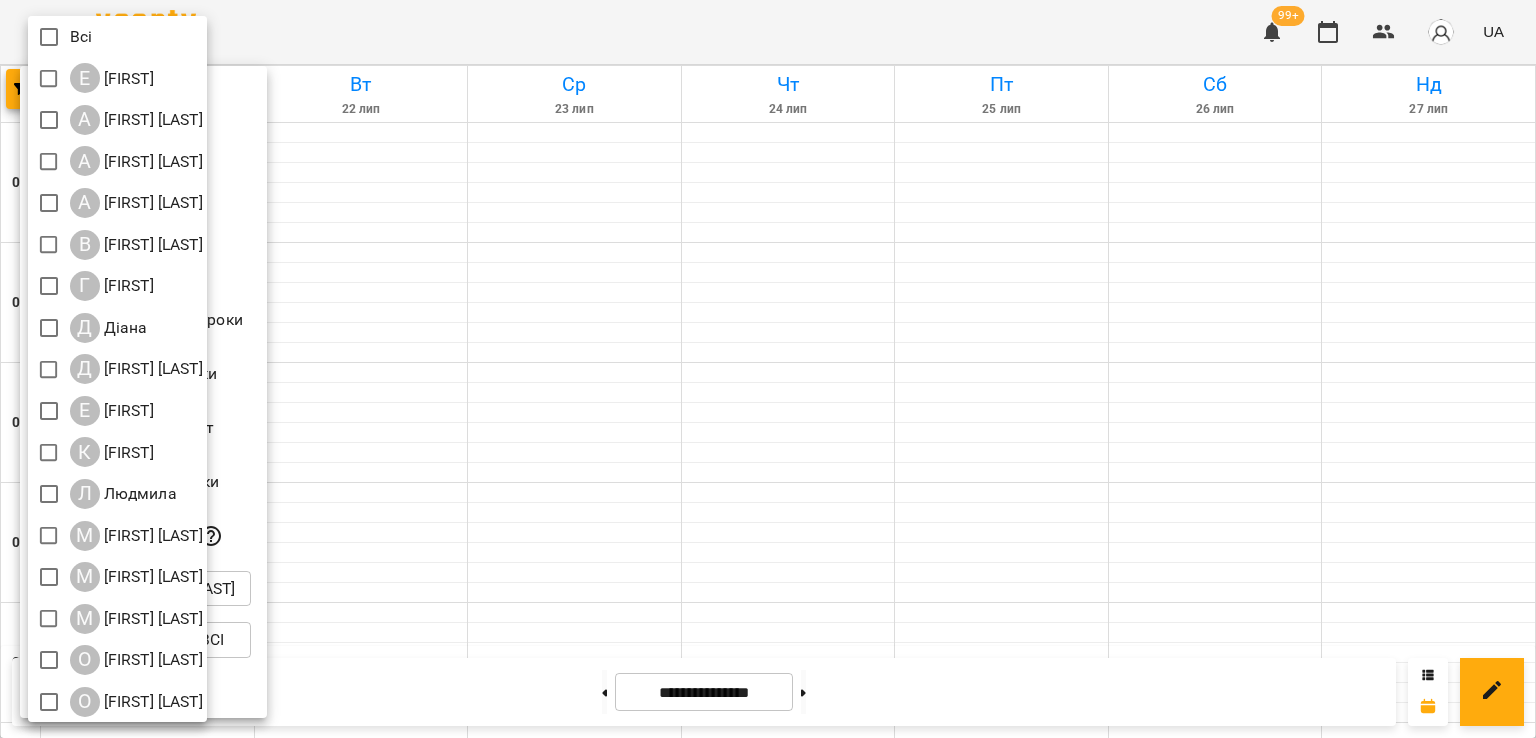 click at bounding box center (768, 369) 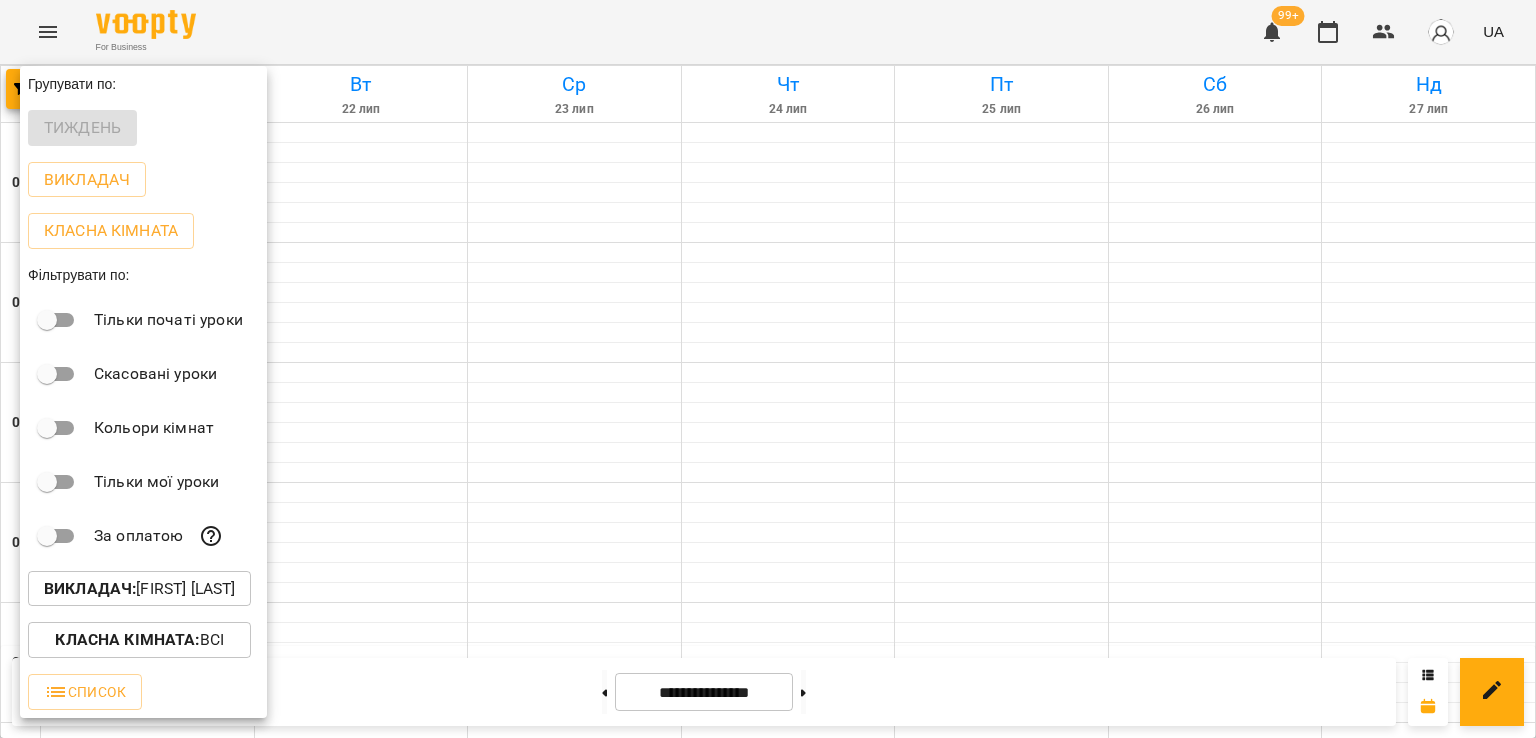 click at bounding box center (768, 369) 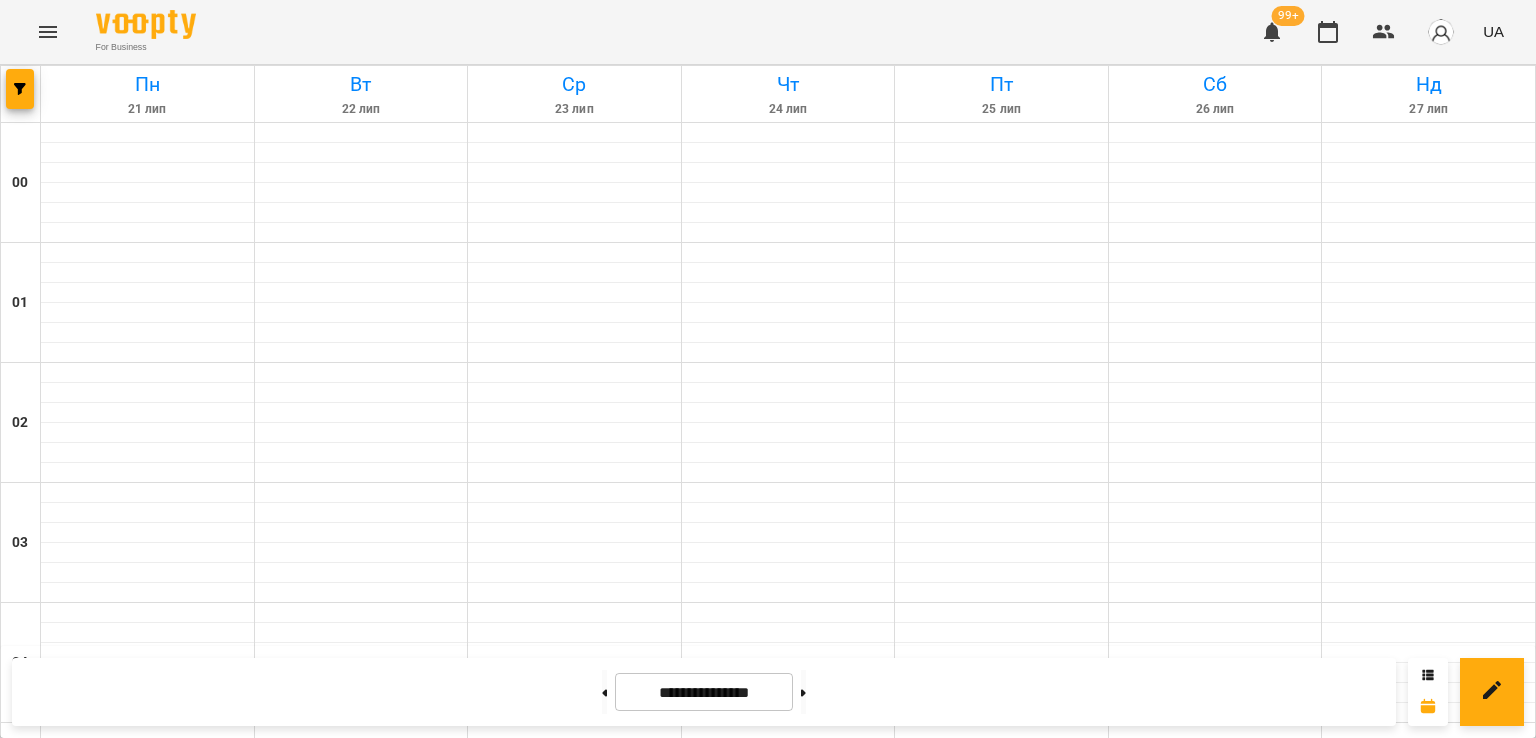 scroll, scrollTop: 2235, scrollLeft: 0, axis: vertical 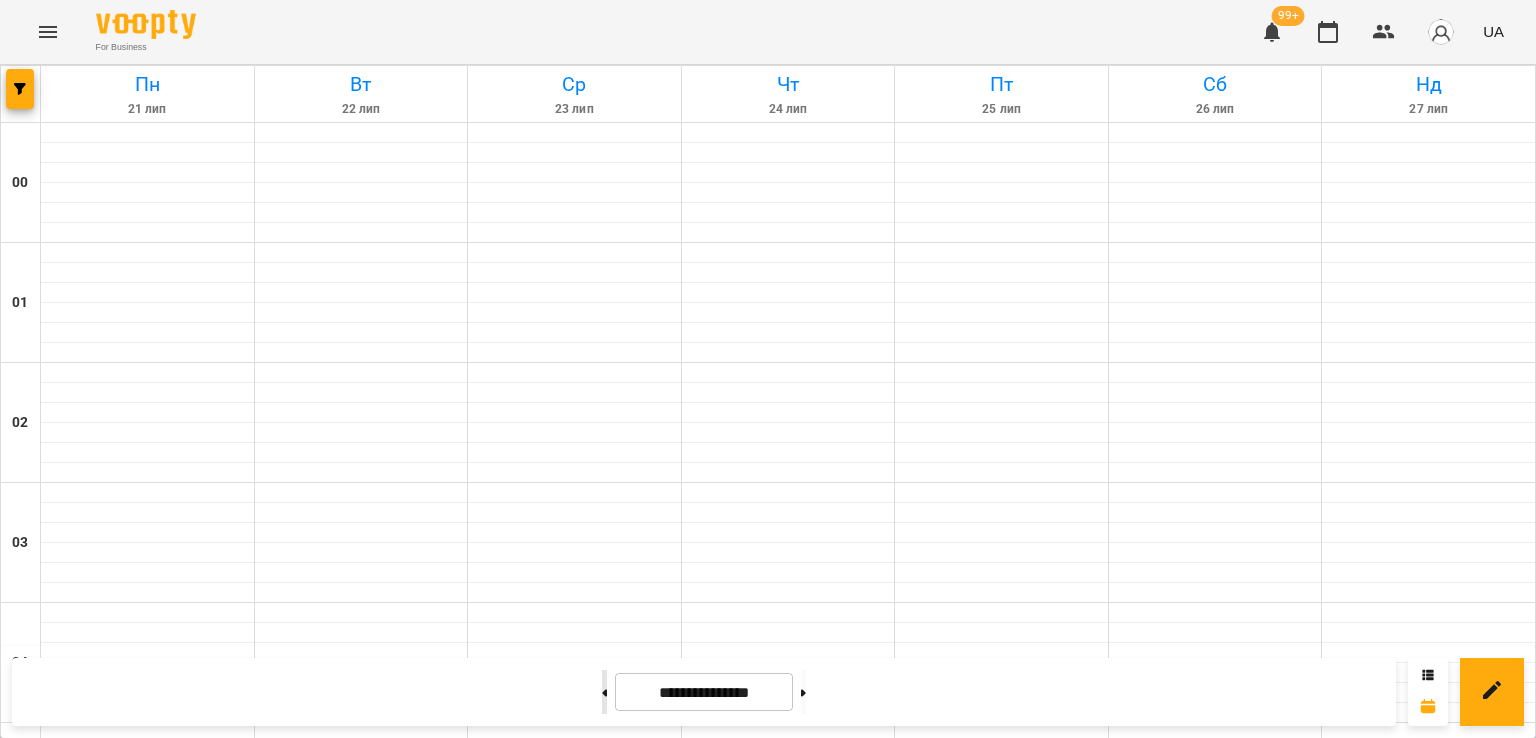 click at bounding box center (604, 692) 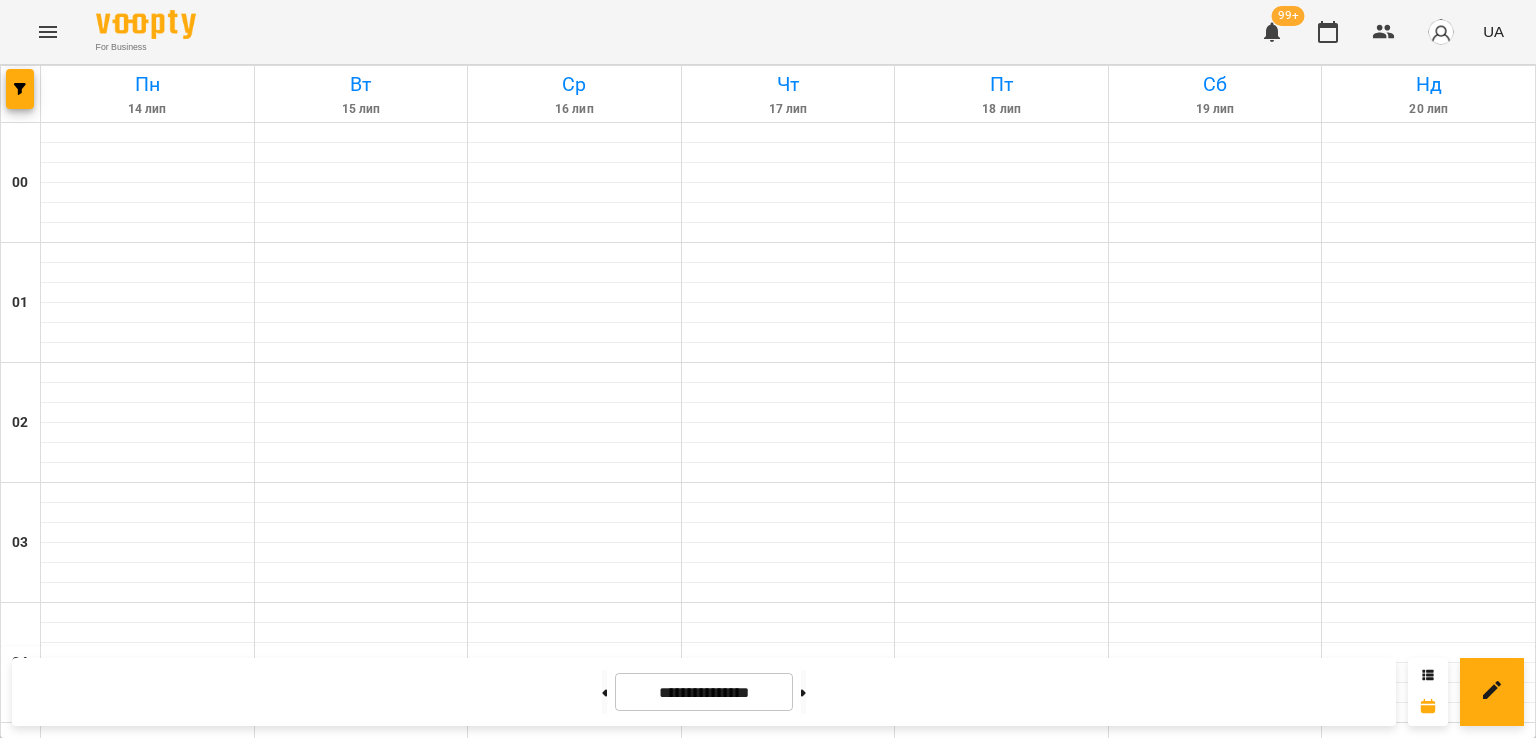 scroll, scrollTop: 2235, scrollLeft: 0, axis: vertical 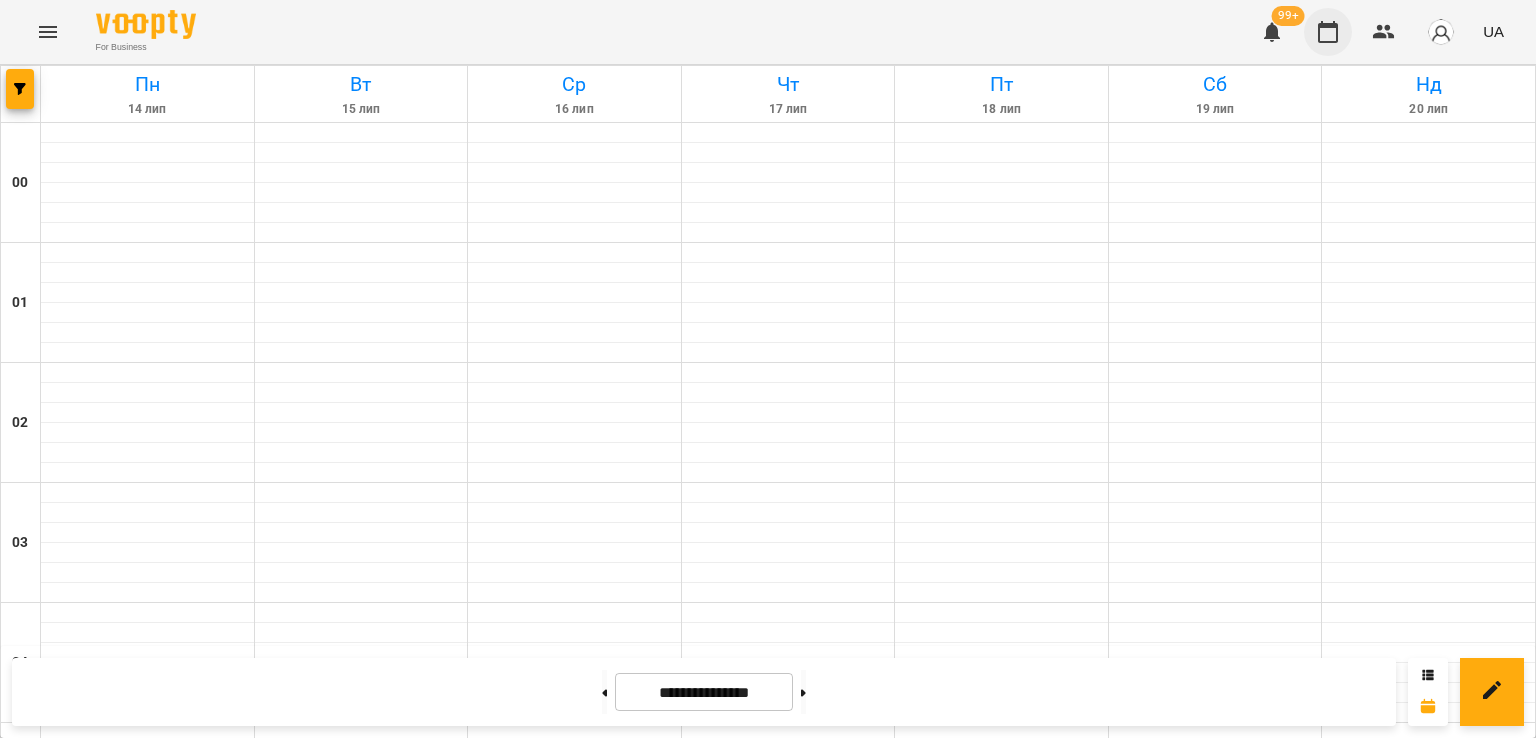 click 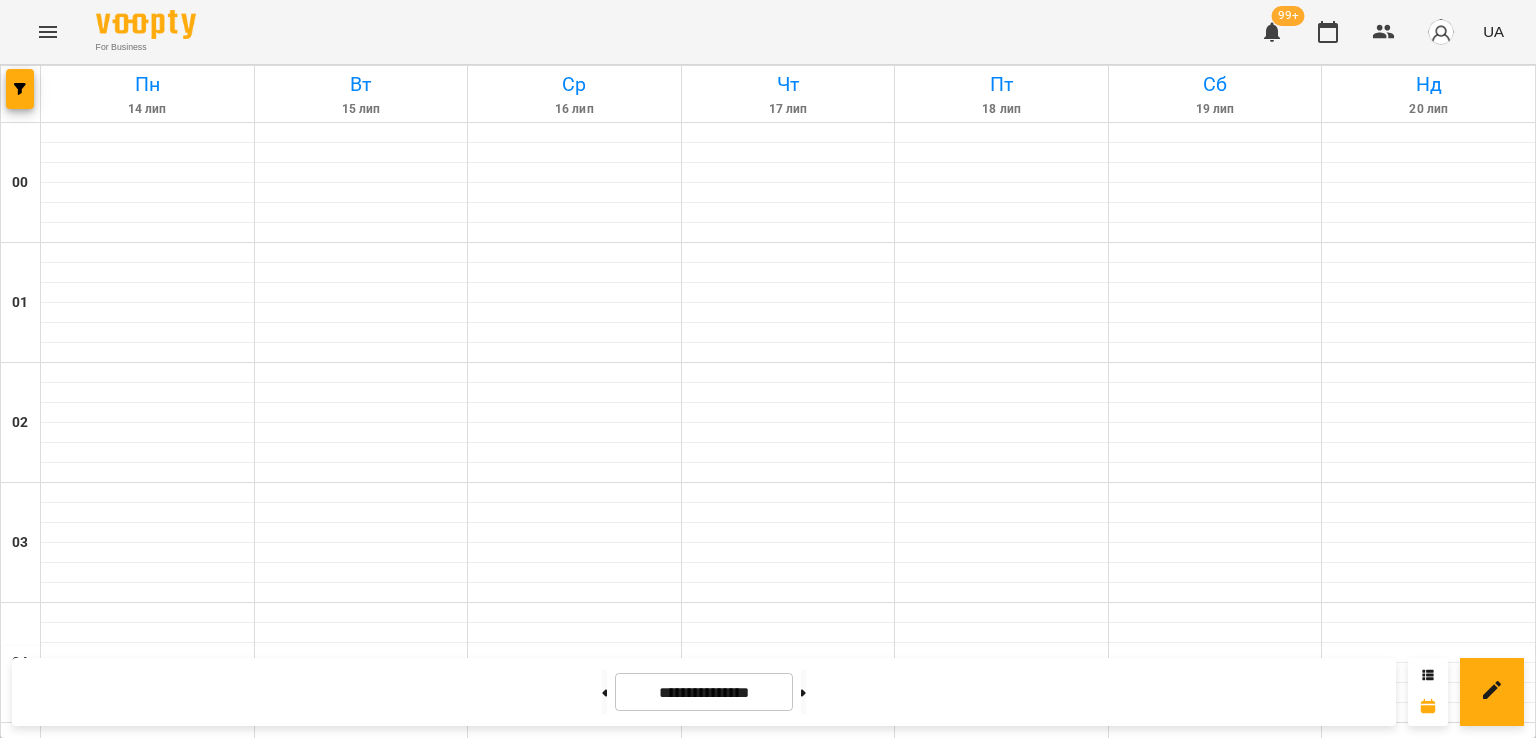 click at bounding box center [21, 94] 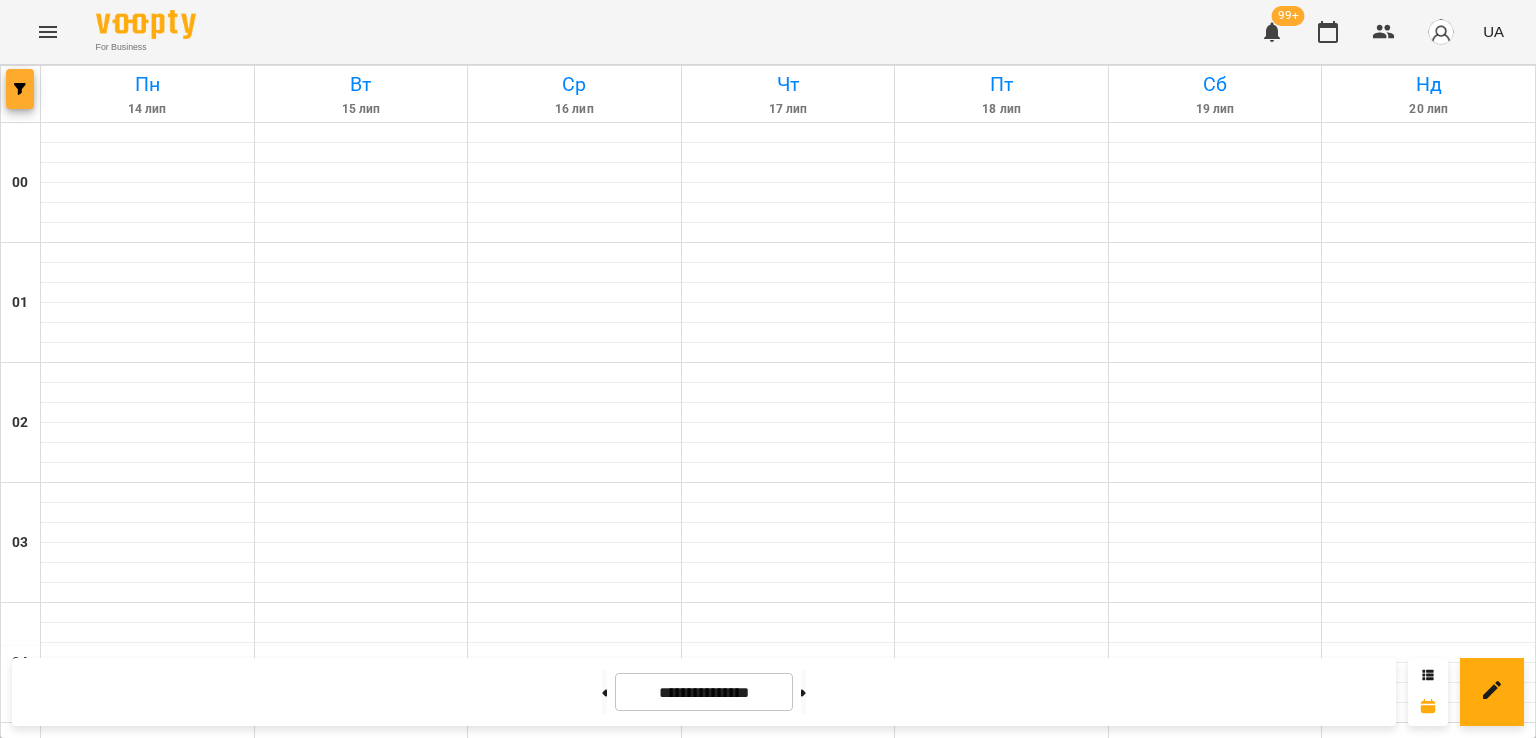 click at bounding box center (20, 89) 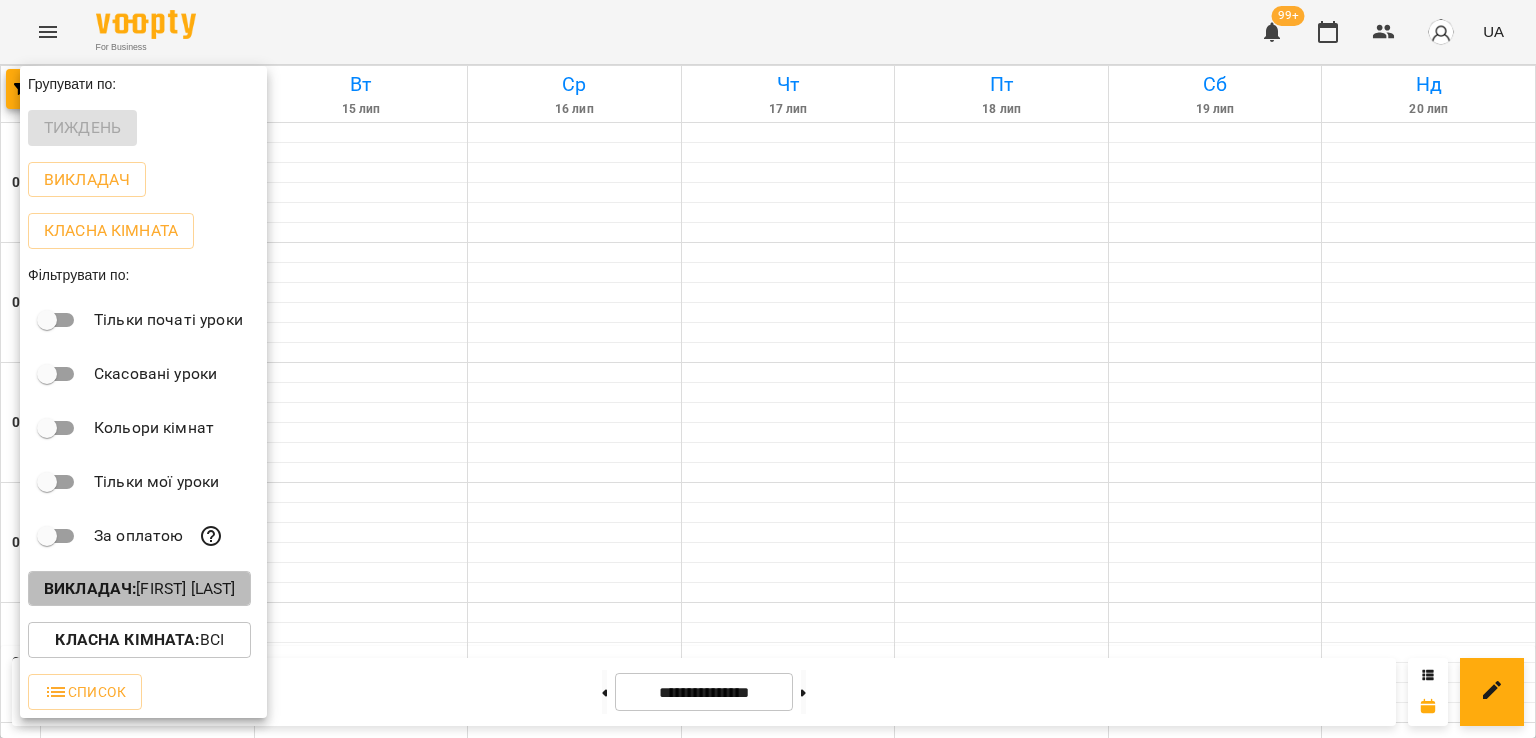 click on "Викладач :  Христя Петрюк" at bounding box center [139, 589] 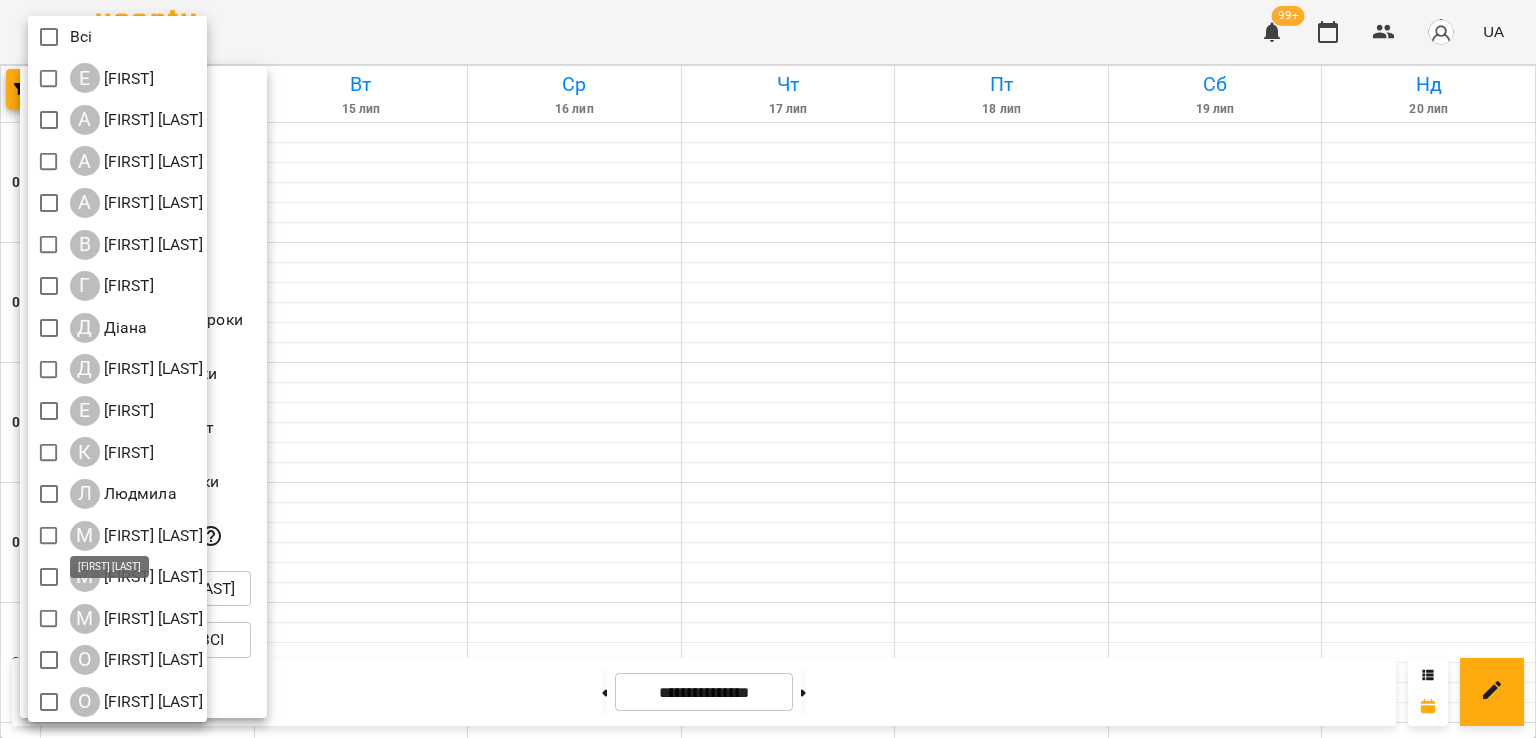 scroll, scrollTop: 88, scrollLeft: 0, axis: vertical 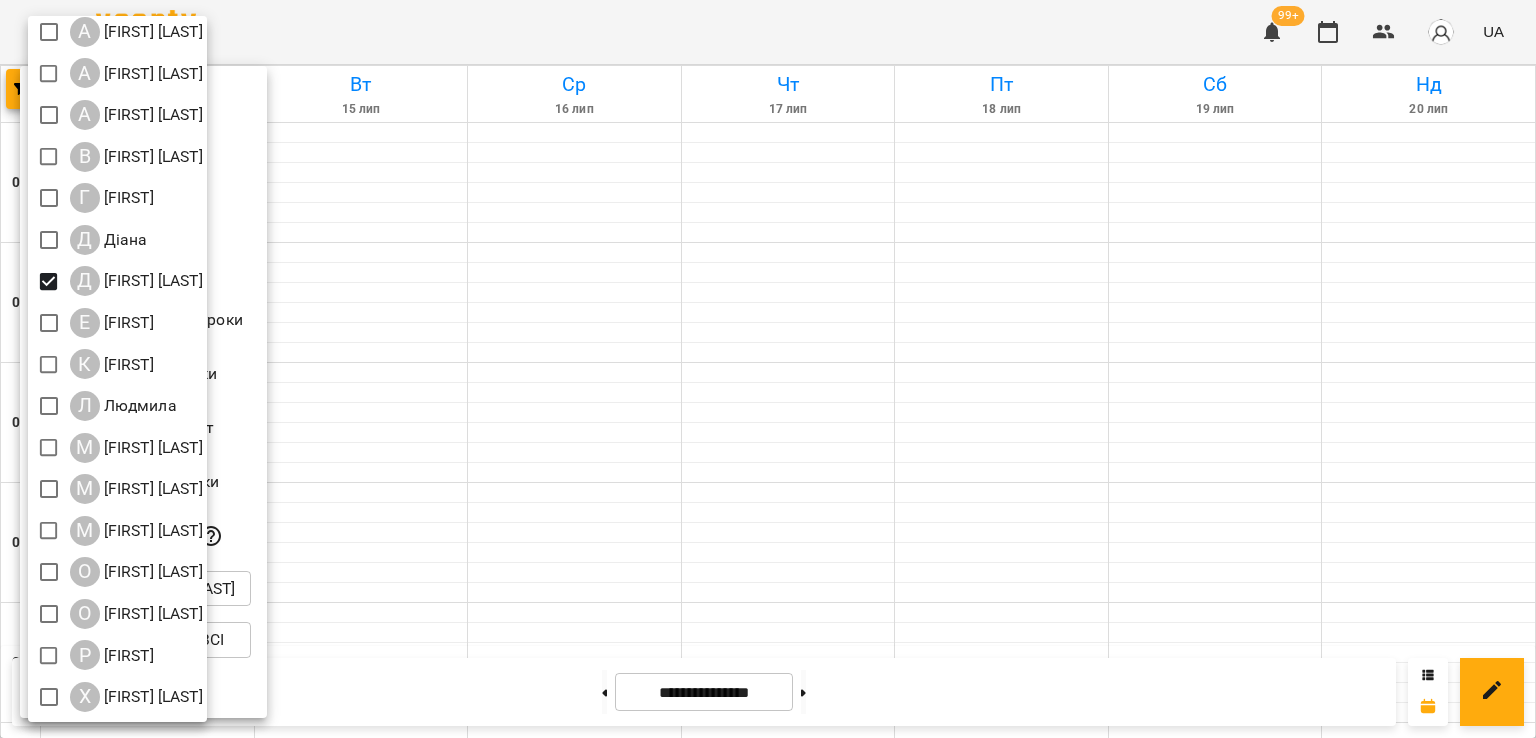 click at bounding box center [768, 369] 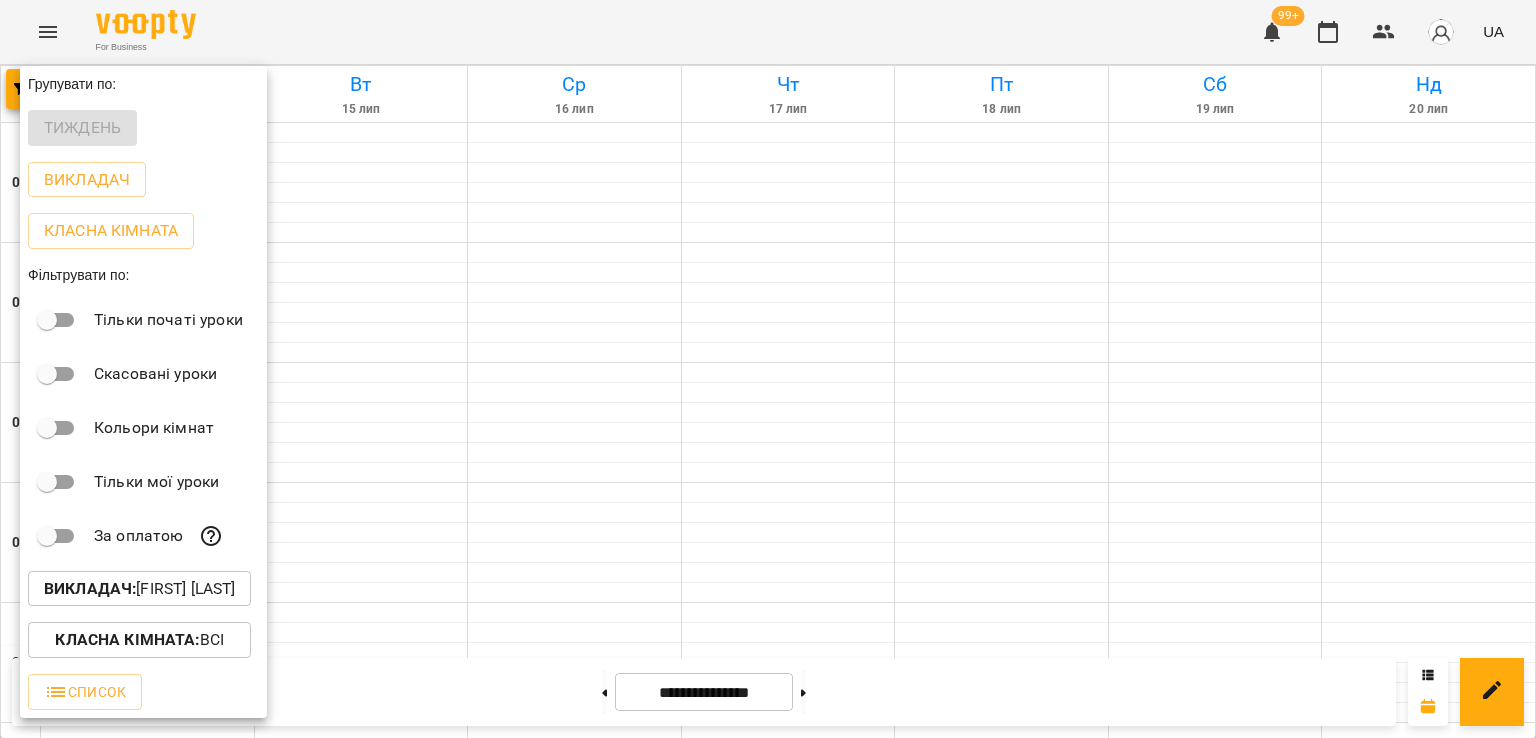 click at bounding box center [768, 369] 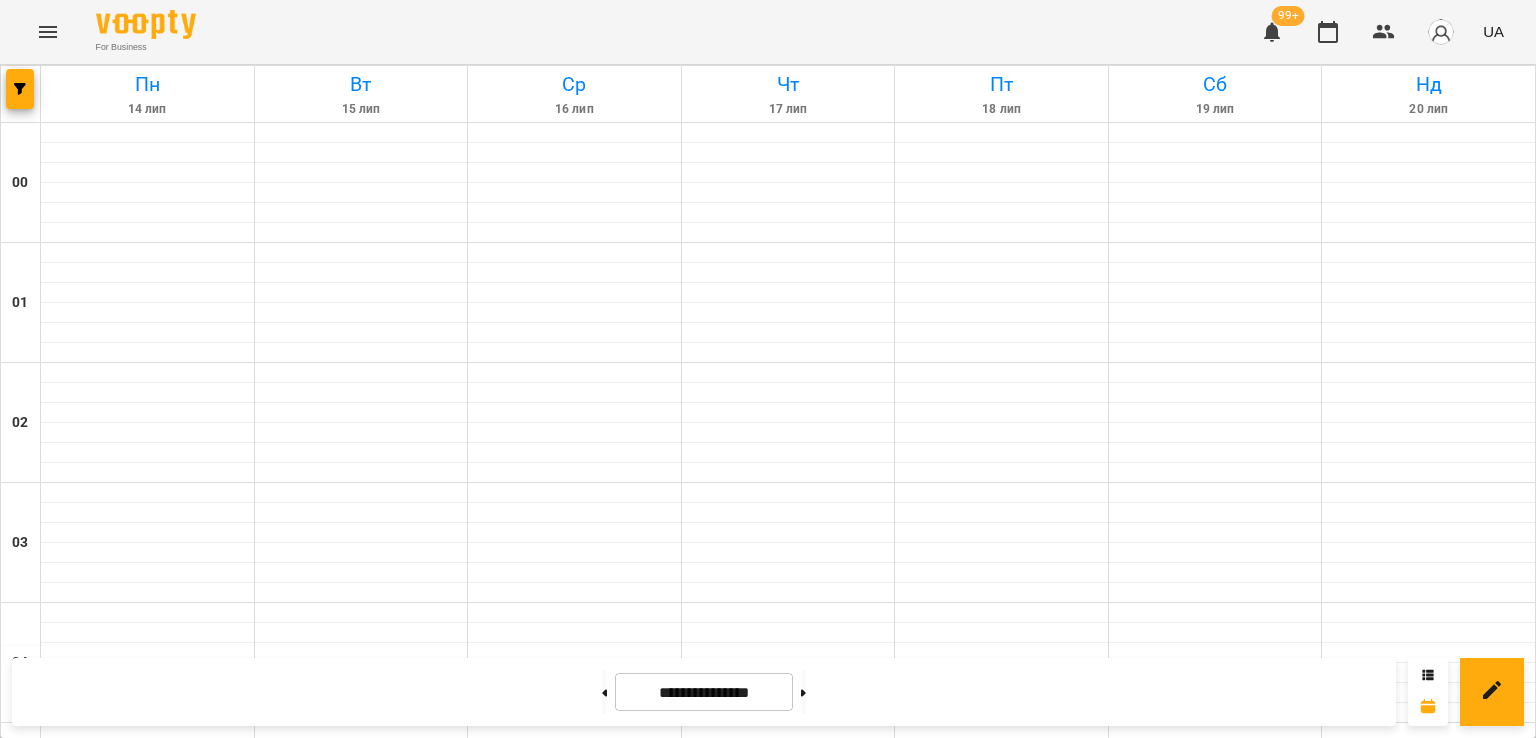 scroll, scrollTop: 2000, scrollLeft: 0, axis: vertical 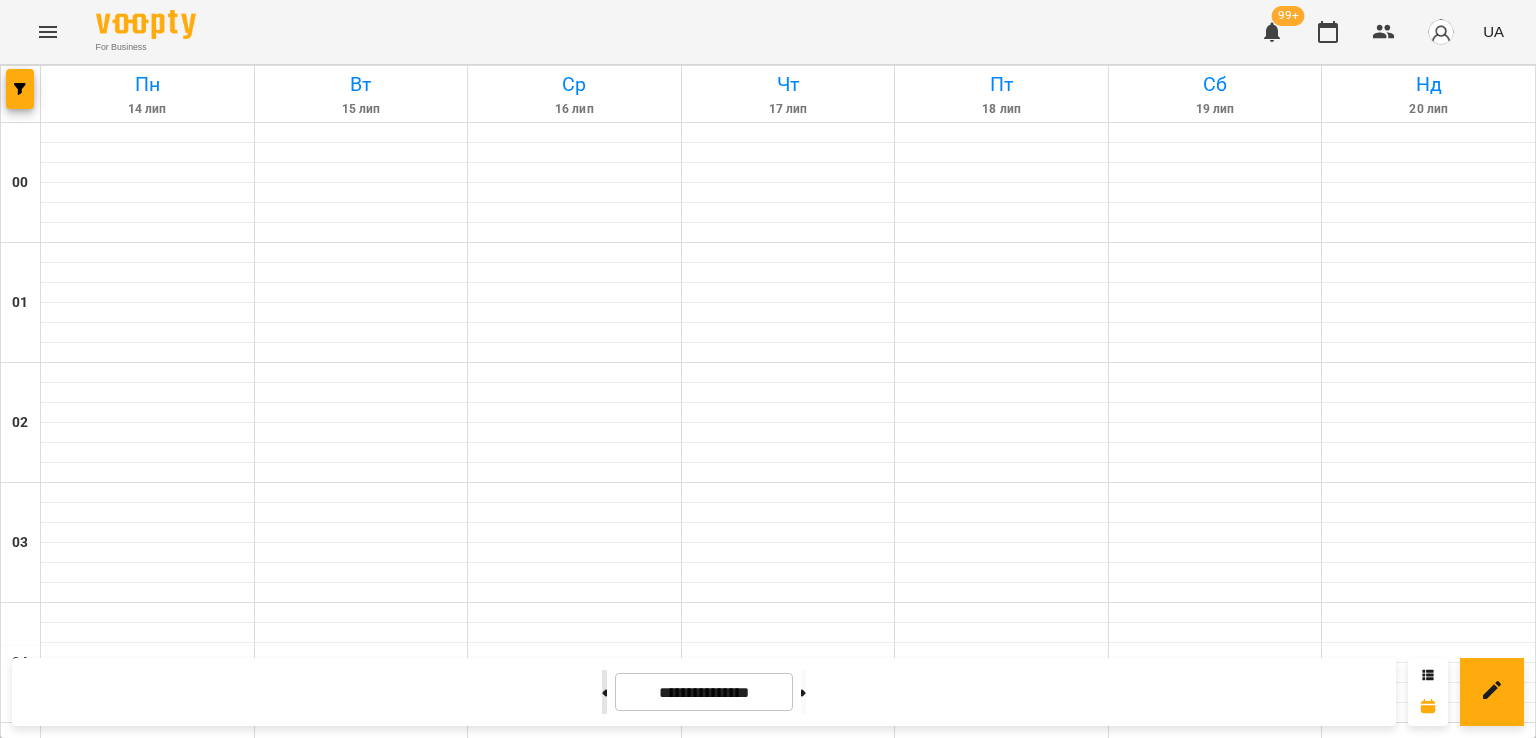 click at bounding box center [604, 692] 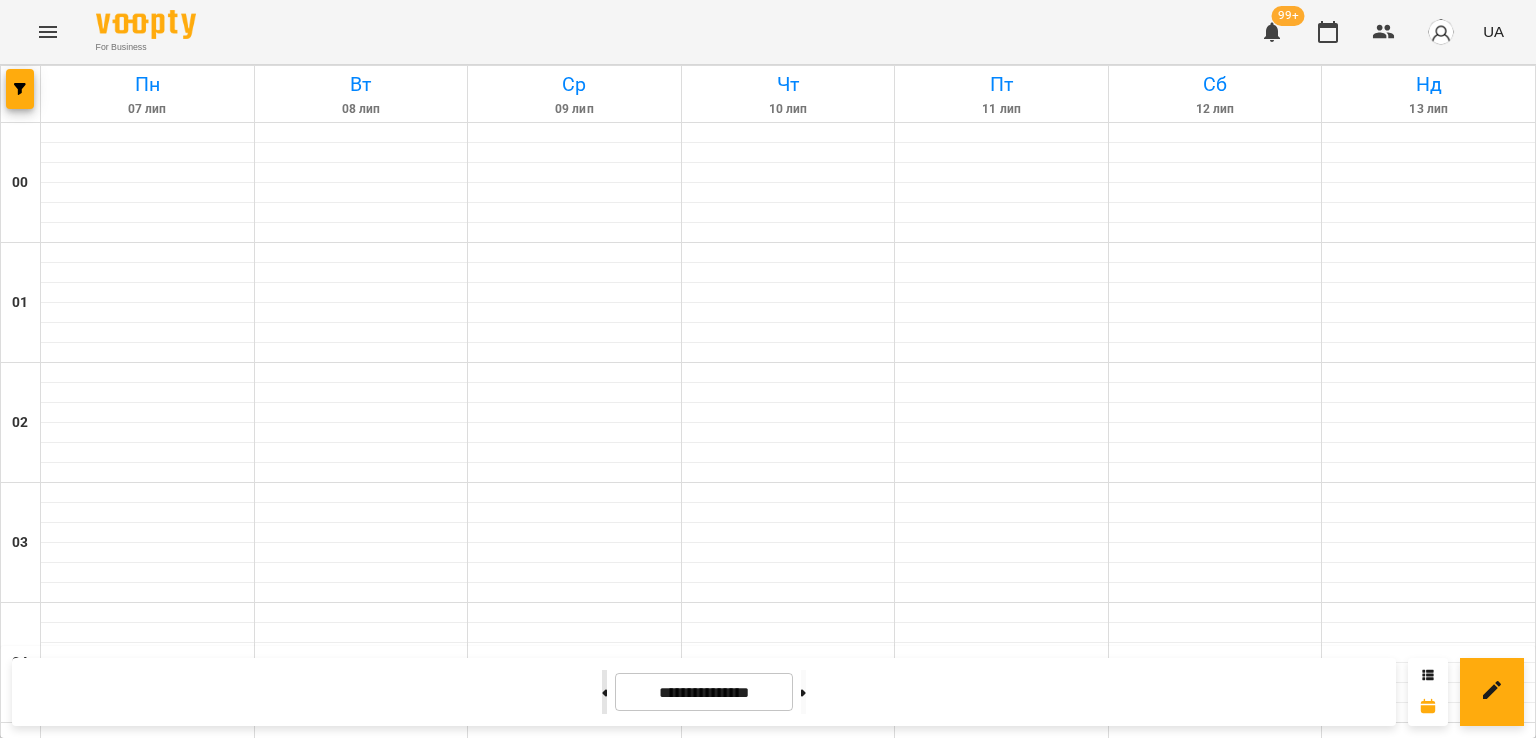 click at bounding box center (604, 692) 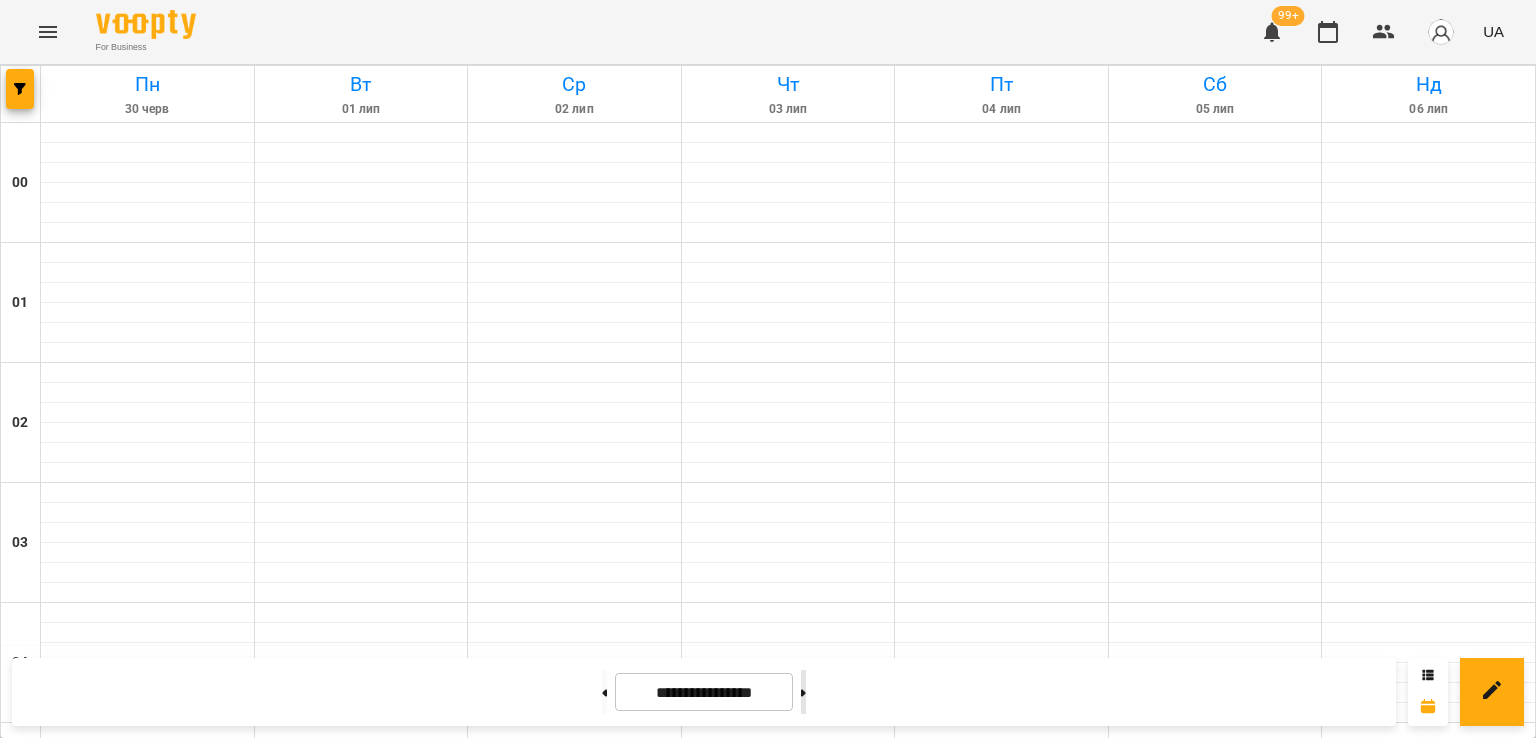 click at bounding box center [803, 692] 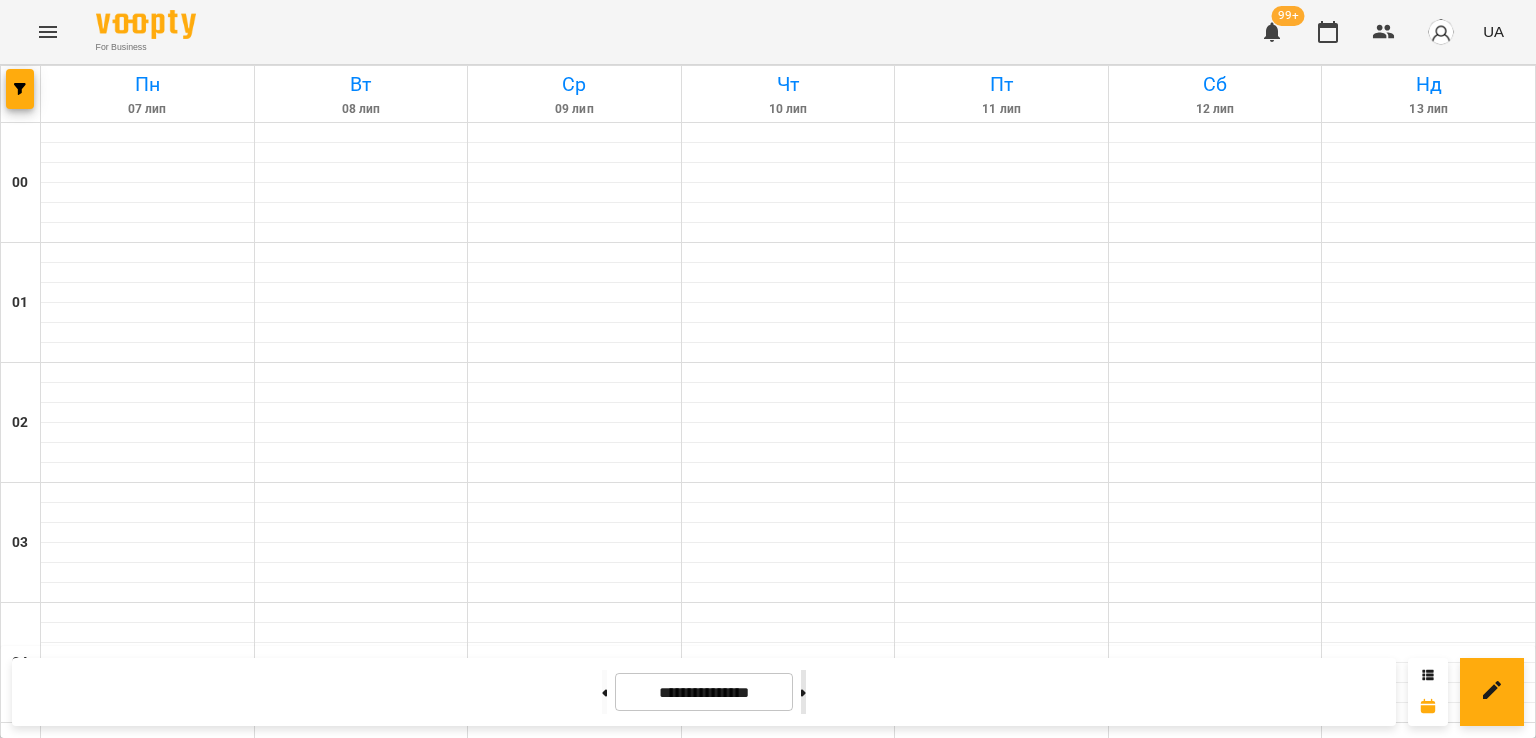 click at bounding box center (803, 692) 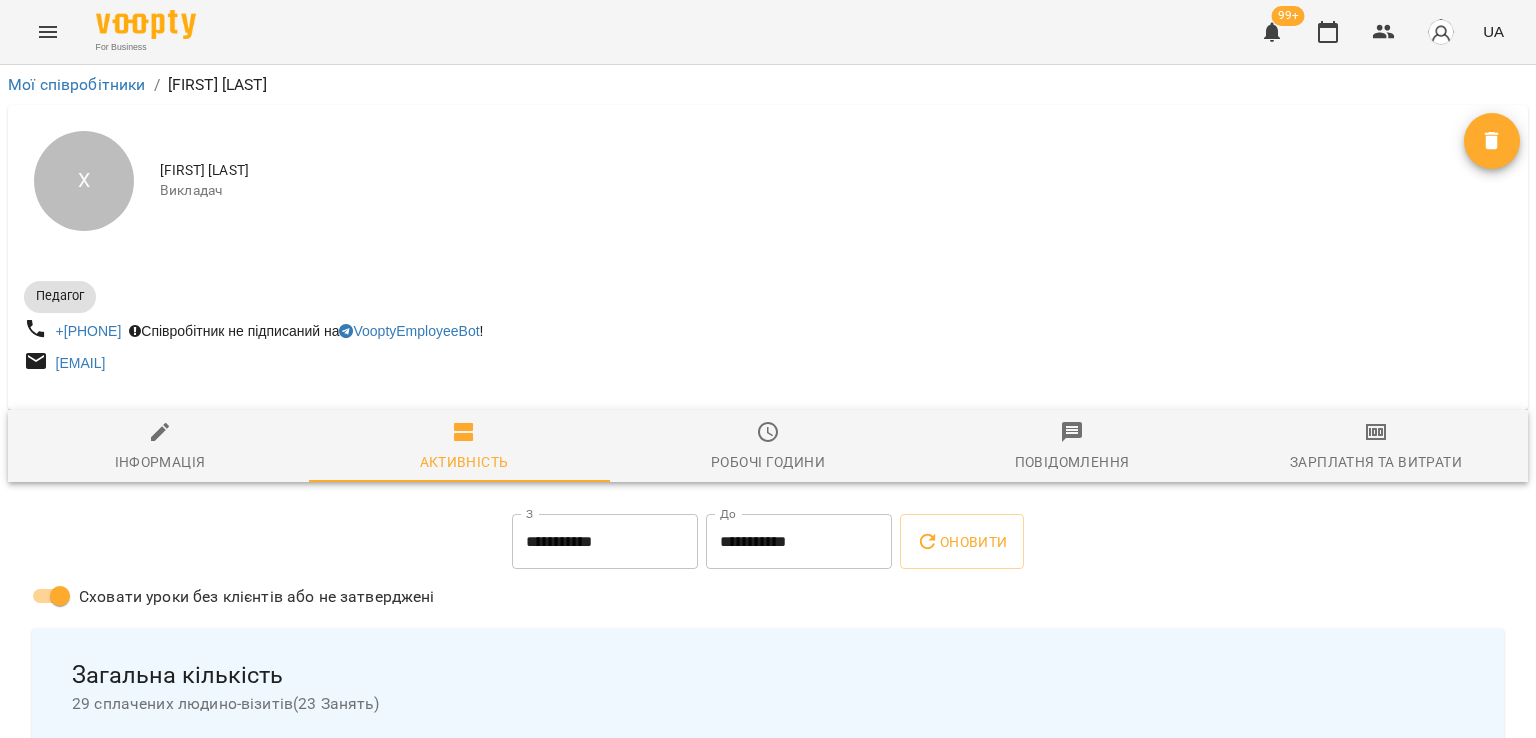 scroll, scrollTop: 0, scrollLeft: 0, axis: both 